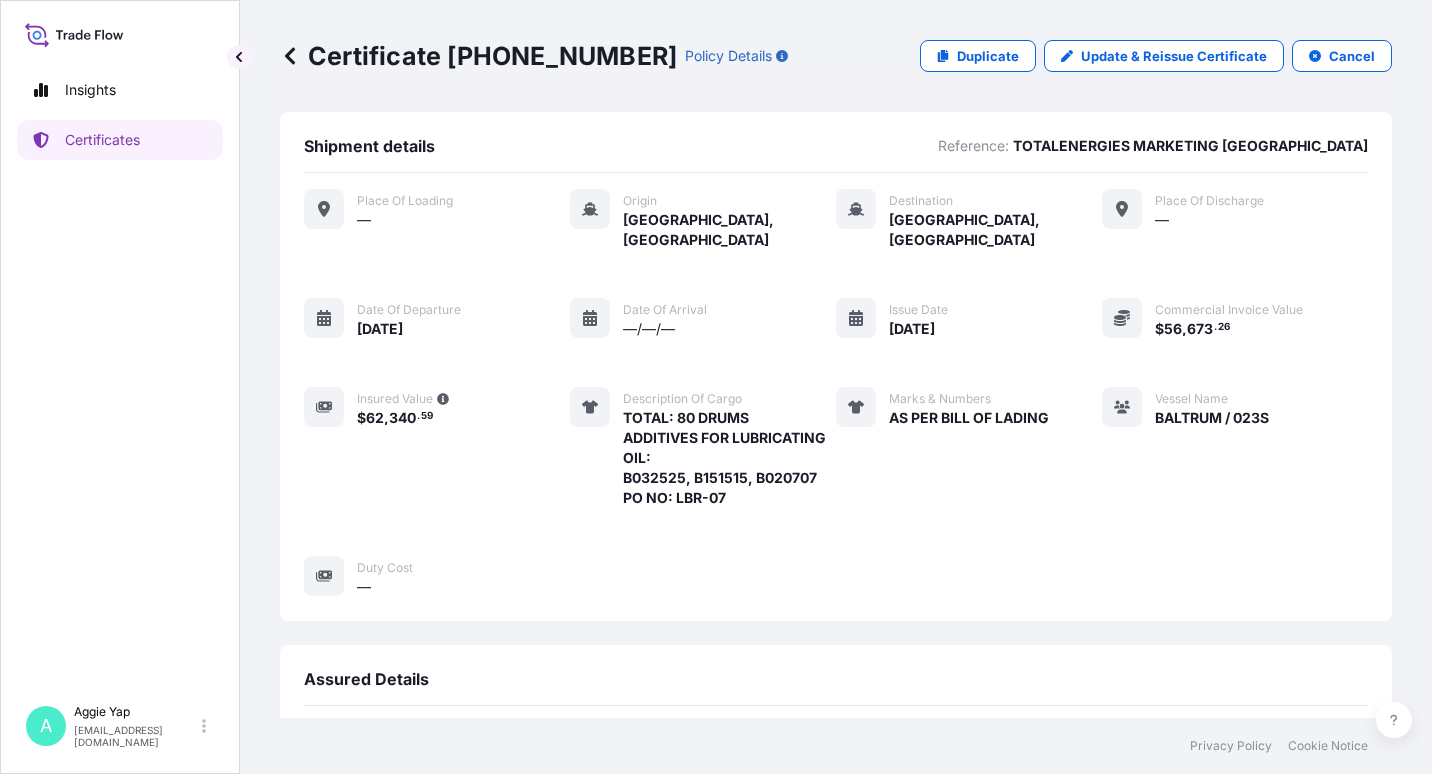 scroll, scrollTop: 0, scrollLeft: 0, axis: both 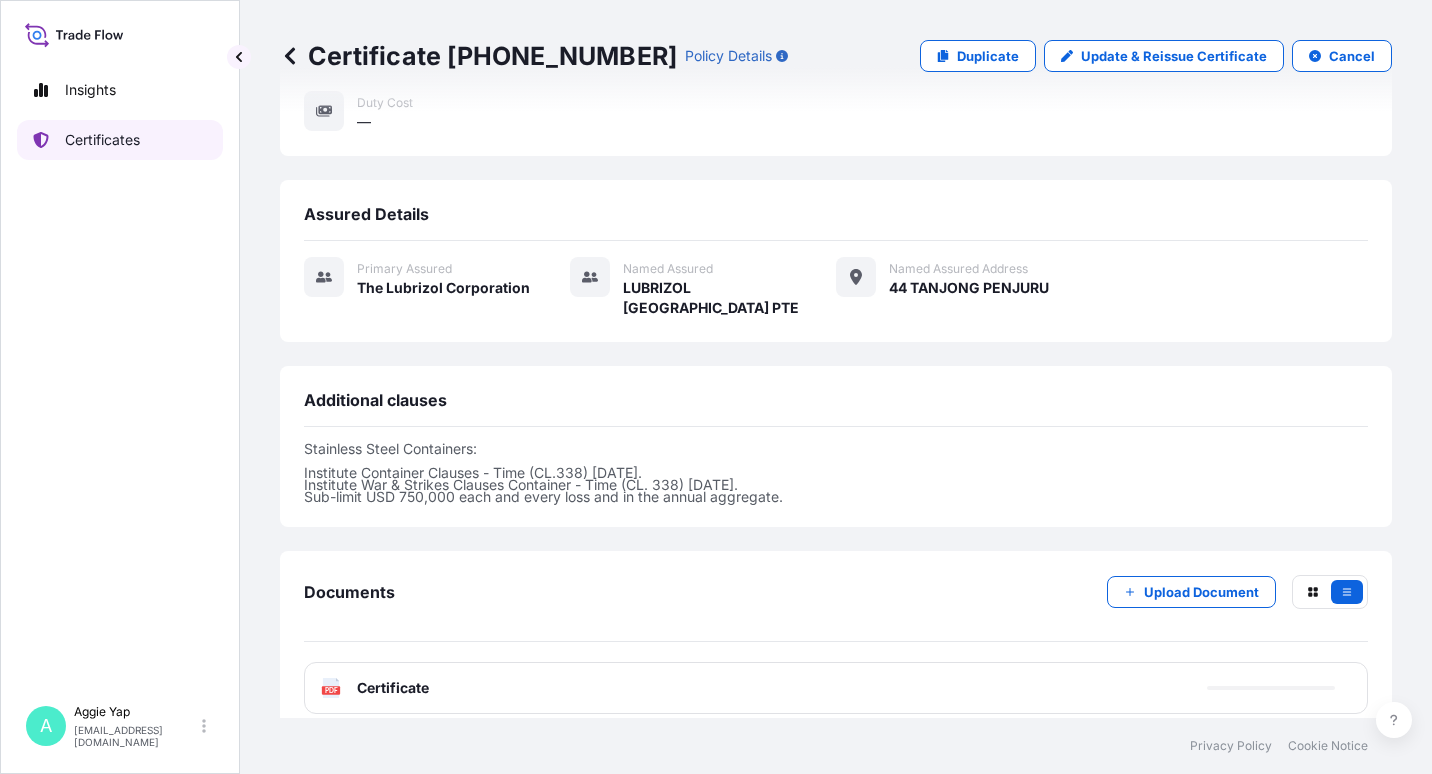 click on "Certificates" at bounding box center (102, 140) 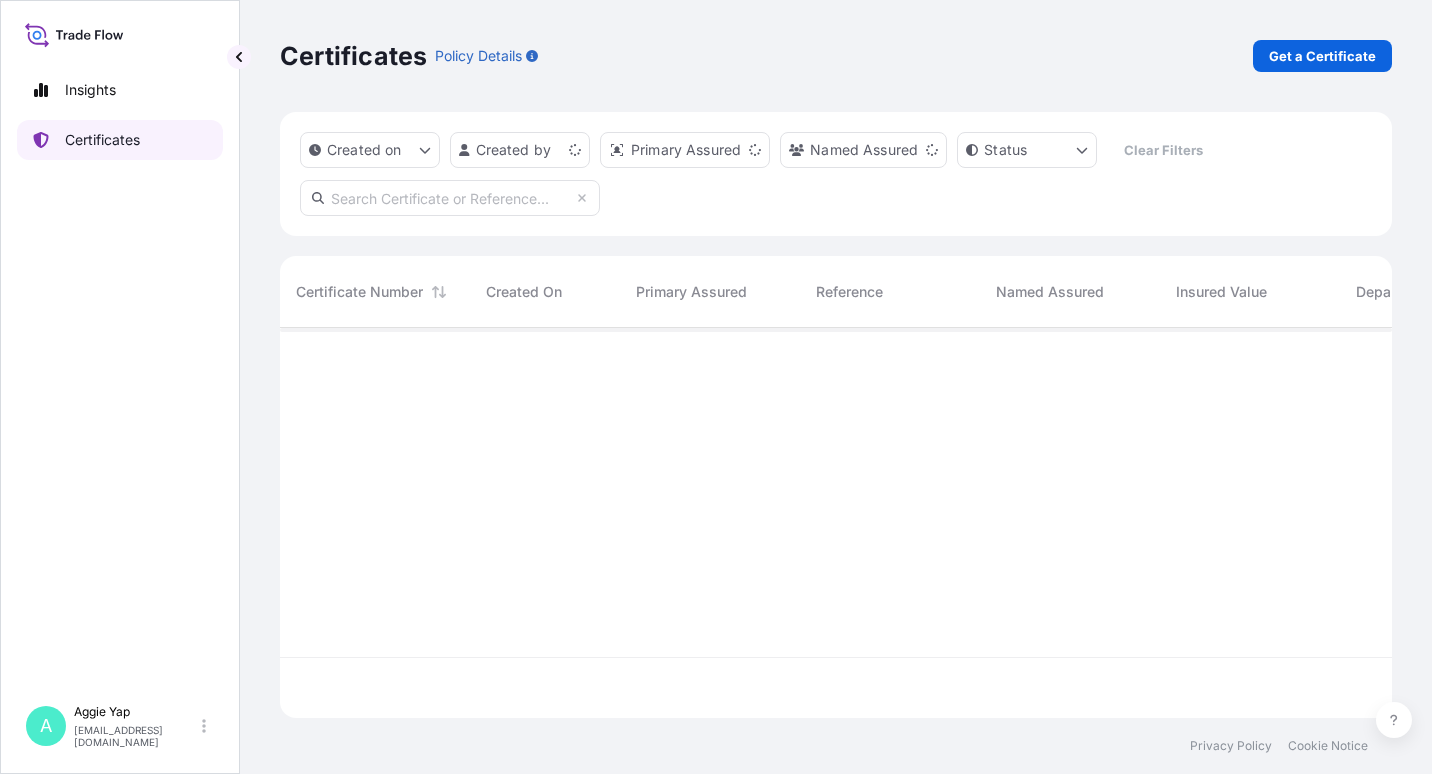scroll, scrollTop: 0, scrollLeft: 0, axis: both 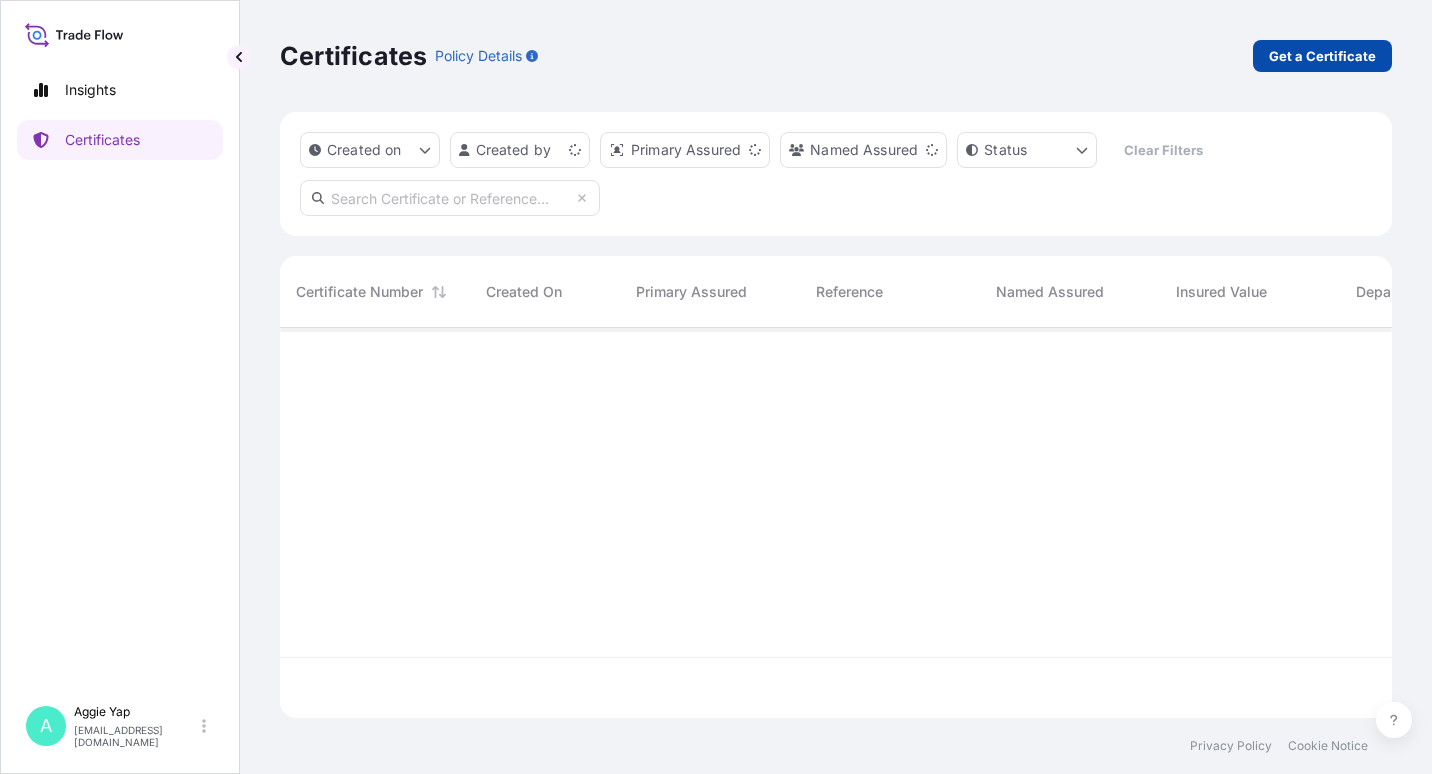 click on "Get a Certificate" at bounding box center (1322, 56) 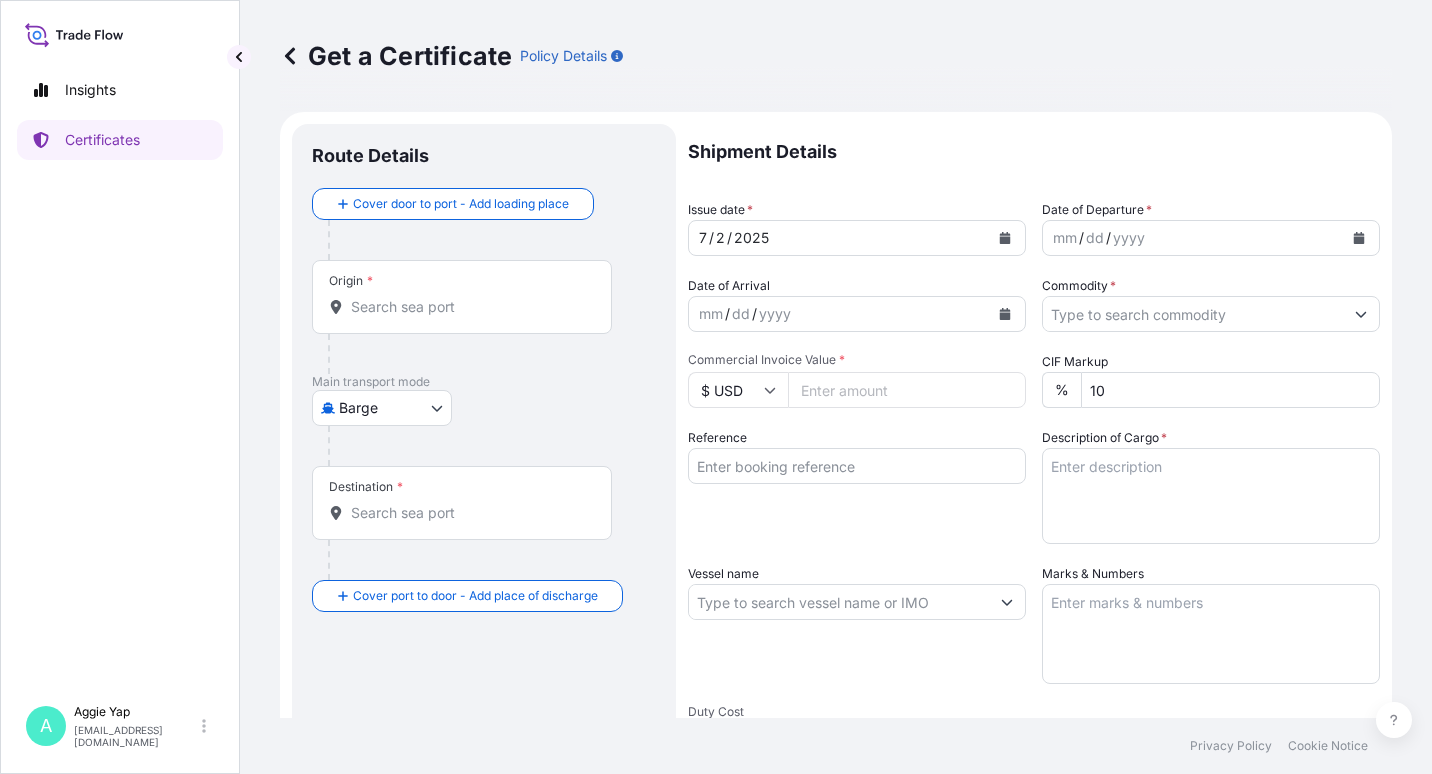 click on "Insights Certificates A [PERSON_NAME] [EMAIL_ADDRESS][DOMAIN_NAME] Get a Certificate Policy Details Route Details   Cover door to port - Add loading place Place of loading Road / [GEOGRAPHIC_DATA] / Inland Origin * Main transport mode Barge Air Barge Road Ocean Vessel Rail Barge in Tow Destination * Cover port to door - Add place of discharge Road / Inland Road / Inland Place of Discharge Shipment Details Issue date * [DATE] Date of Departure * mm / dd / yyyy Date of Arrival mm / dd / yyyy Commodity * Packing Category Commercial Invoice Value    * $ USD CIF Markup % 10 Reference Description of Cargo * Vessel name Marks & Numbers Duty Cost   $ USD Letter of Credit This shipment has a letter of credit Letter of credit * Letter of credit may not exceed 12000 characters Assured Details Primary Assured * Select a primary assured The Lubrizol Corporation Named Assured Named Assured Address Create Certificate Privacy Policy Cookie Notice
0 Selected Date: [DATE]" at bounding box center [716, 387] 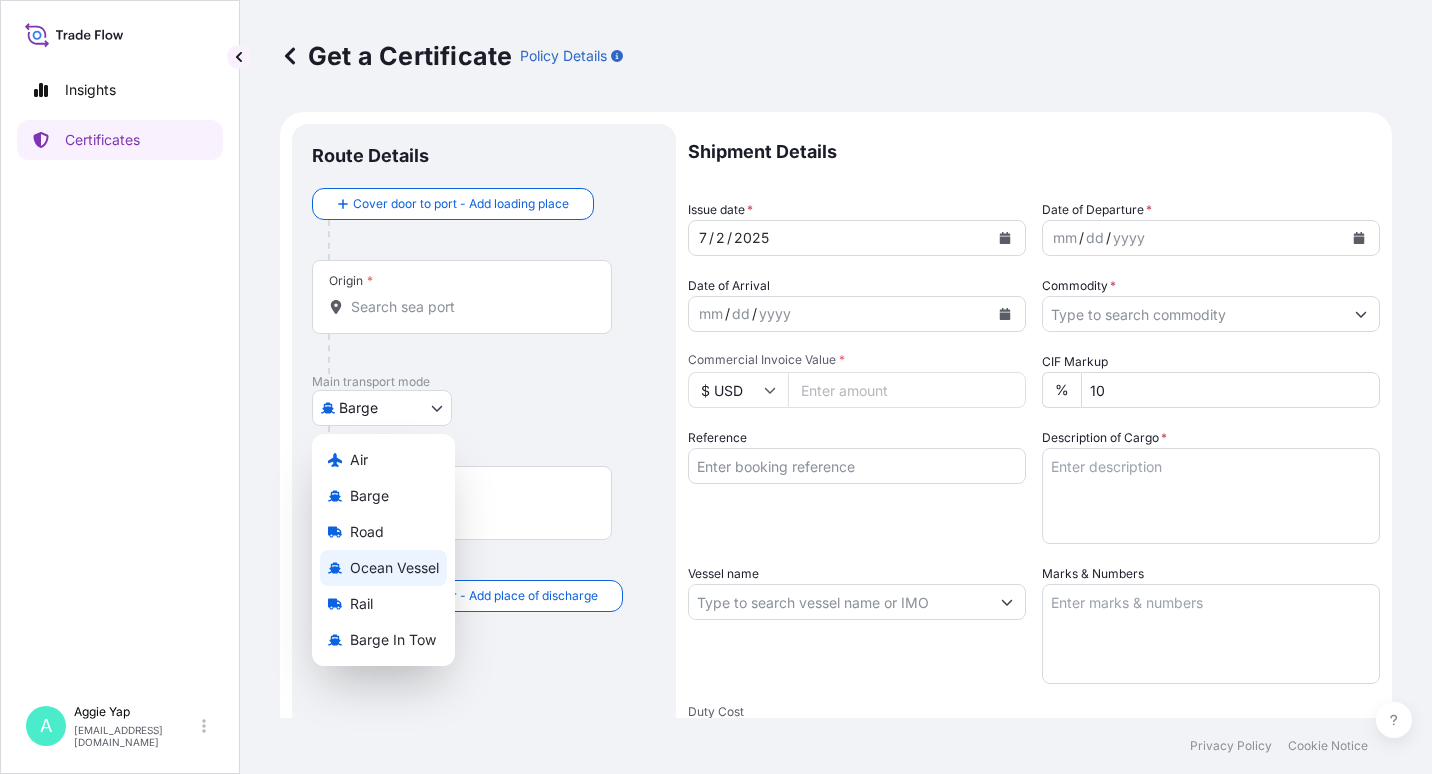 click on "Ocean Vessel" at bounding box center (394, 568) 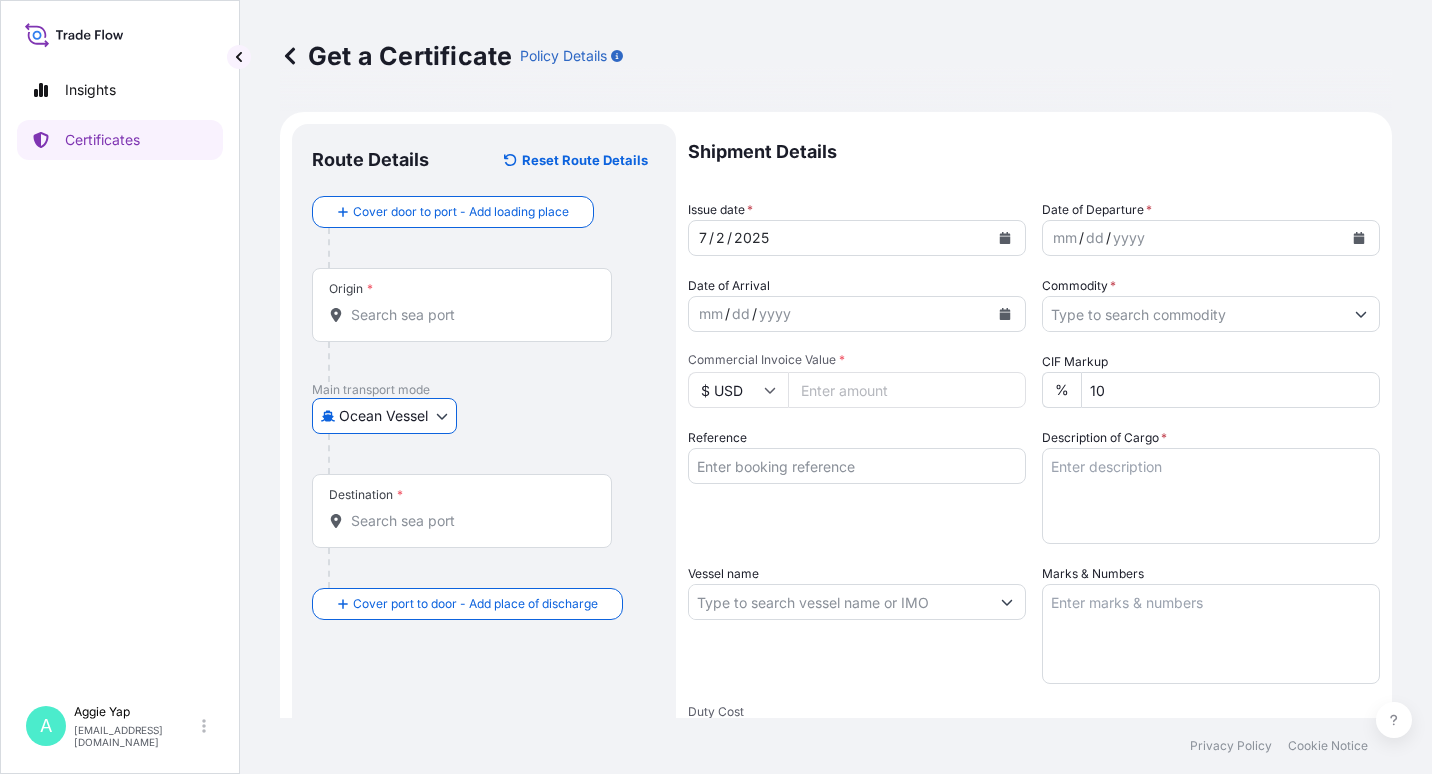 click on "Origin *" at bounding box center [462, 305] 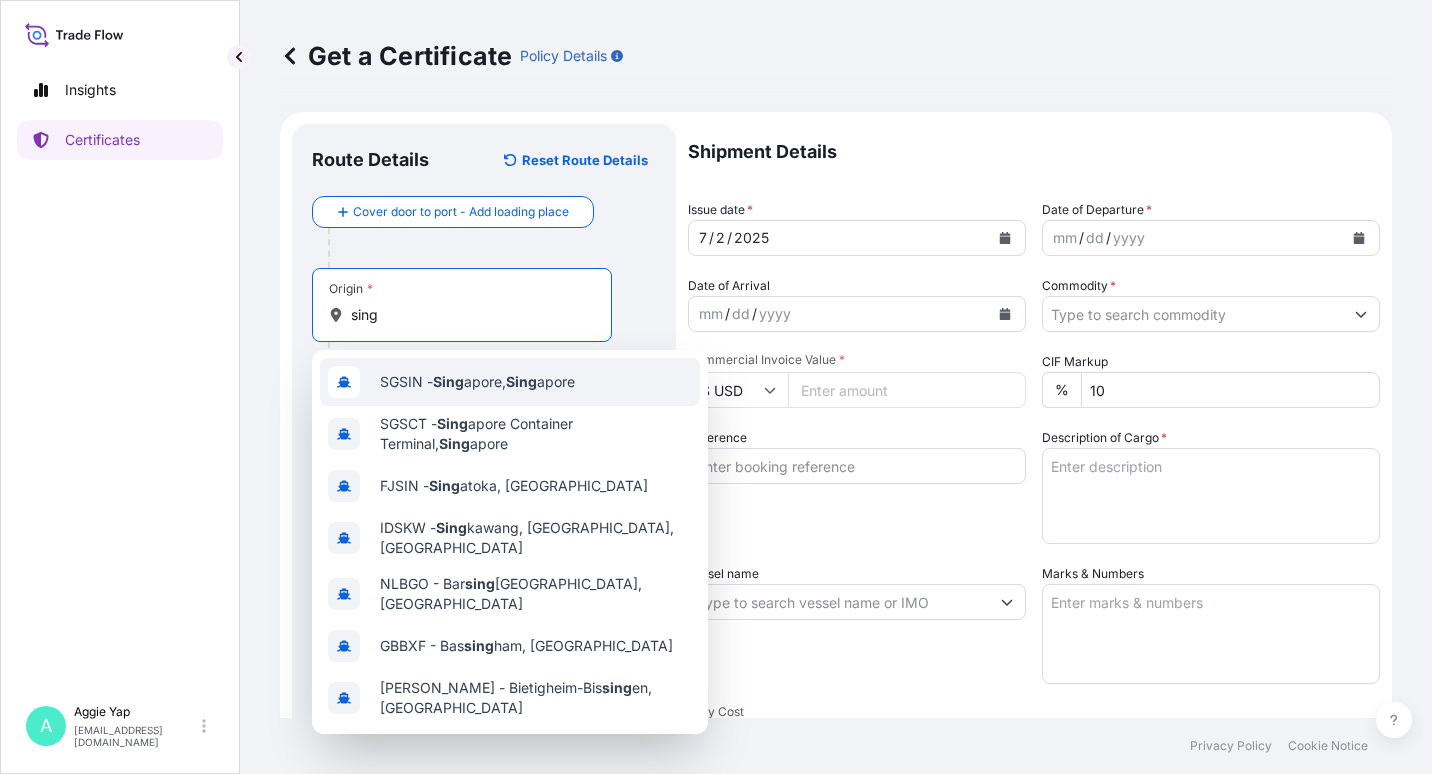 click on "SGSIN -  Sing apore,  Sing apore" at bounding box center [510, 382] 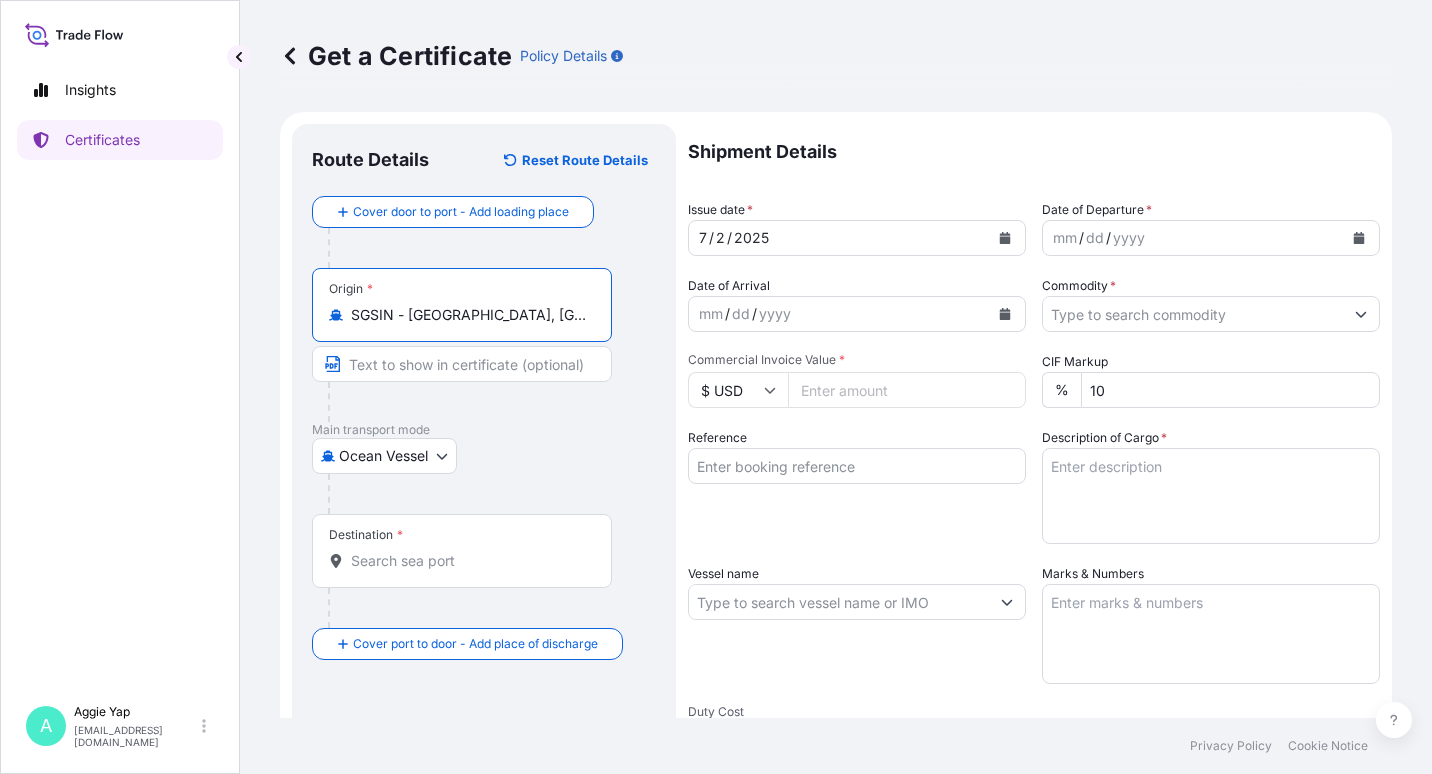 type on "SGSIN - [GEOGRAPHIC_DATA], [GEOGRAPHIC_DATA]" 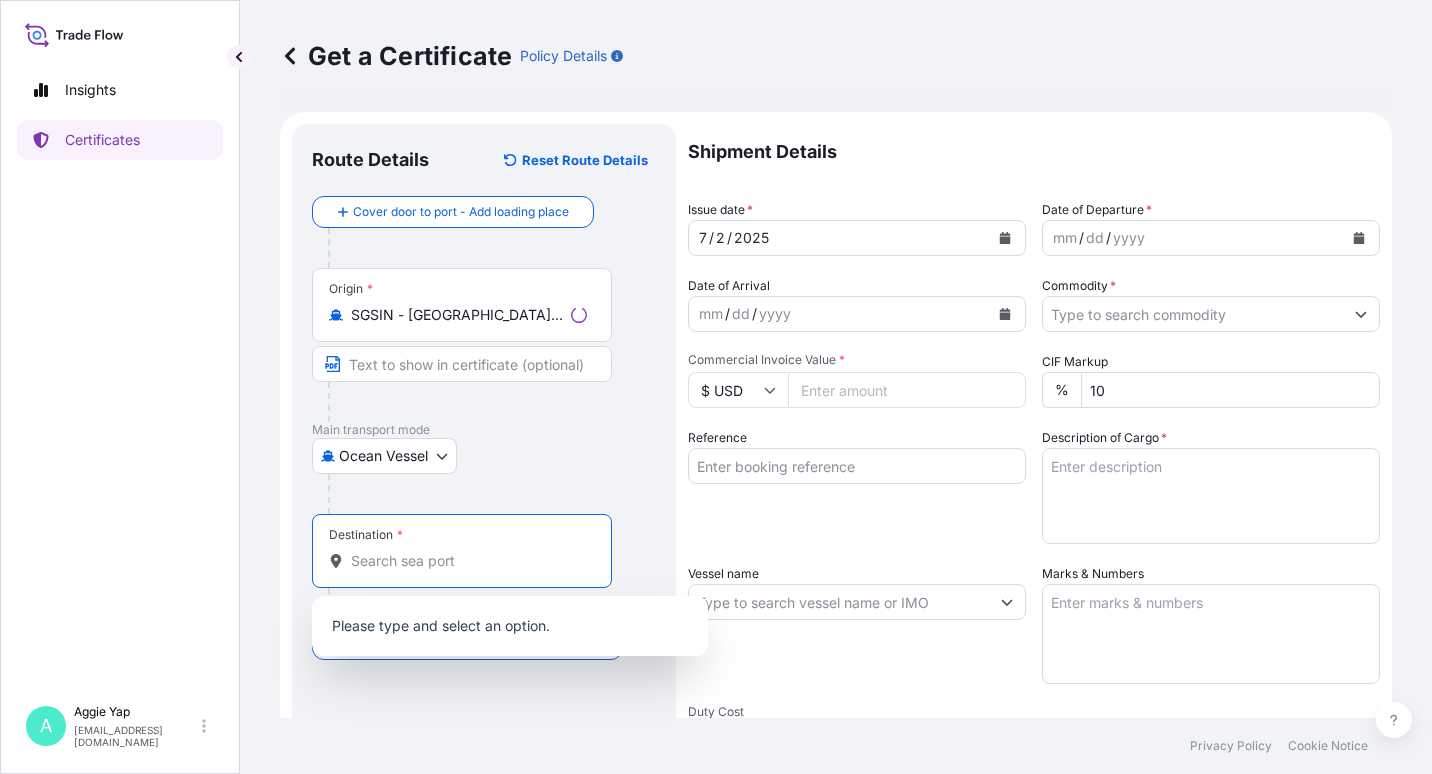 click on "Destination *" at bounding box center (469, 561) 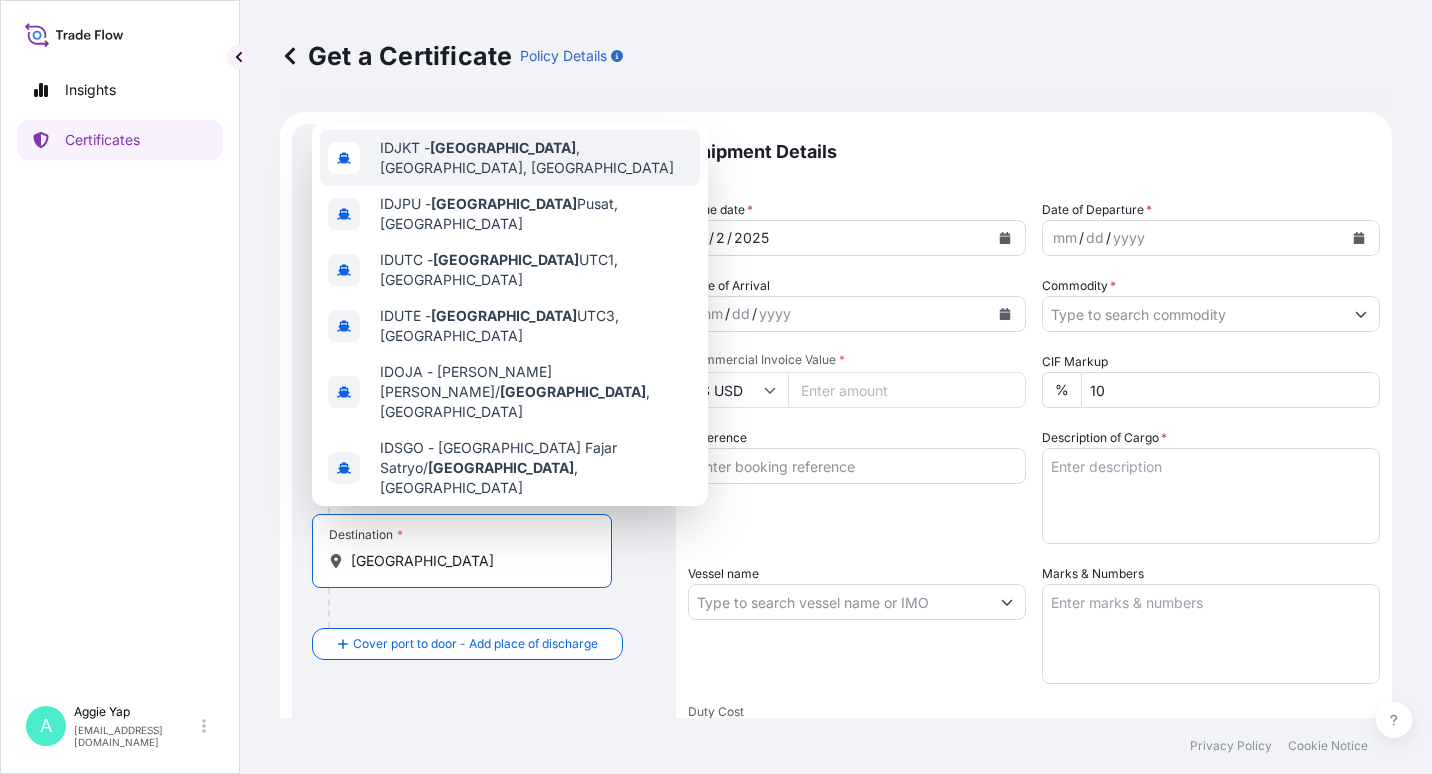 click on "IDJKT -  [GEOGRAPHIC_DATA] , [GEOGRAPHIC_DATA], [GEOGRAPHIC_DATA]" at bounding box center [536, 158] 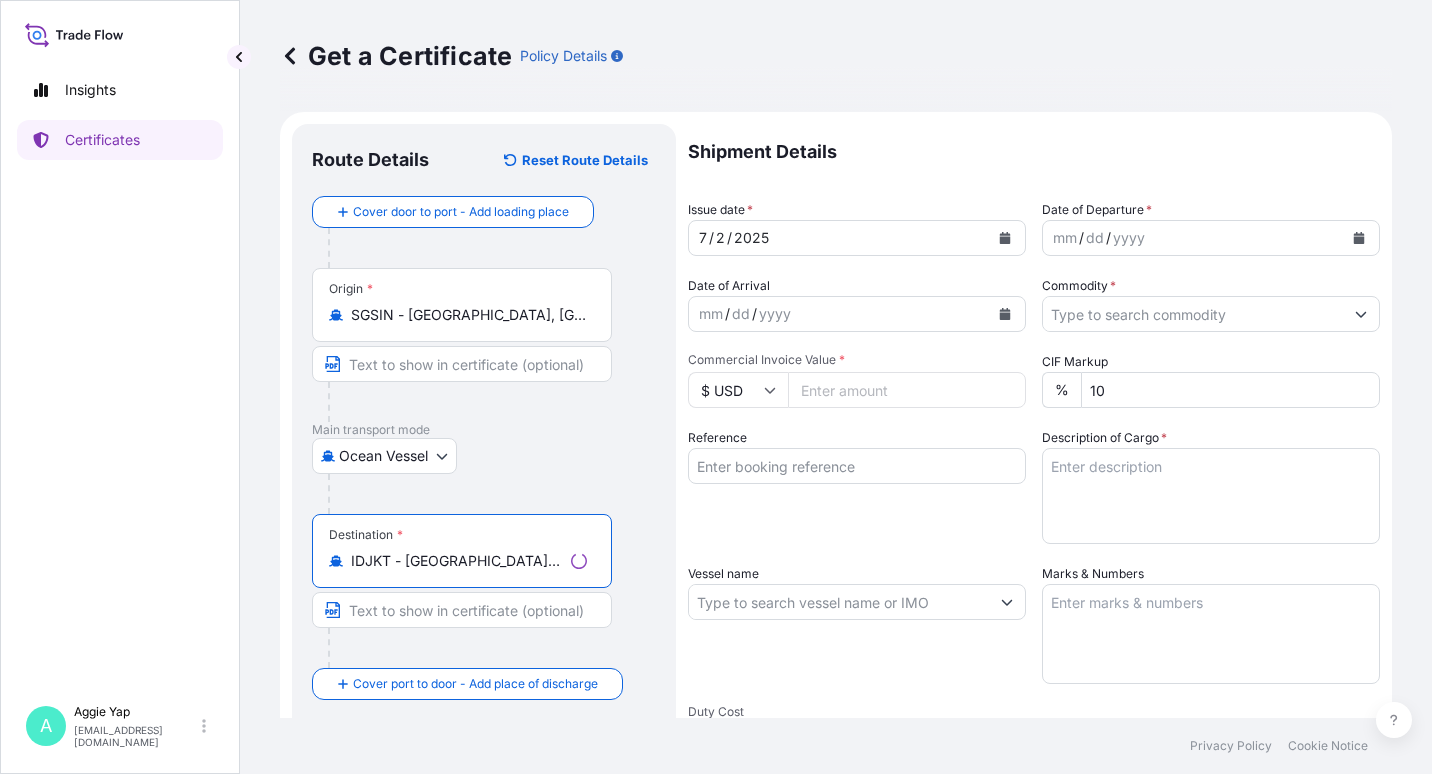 type on "IDJKT - [GEOGRAPHIC_DATA], [GEOGRAPHIC_DATA], [GEOGRAPHIC_DATA]" 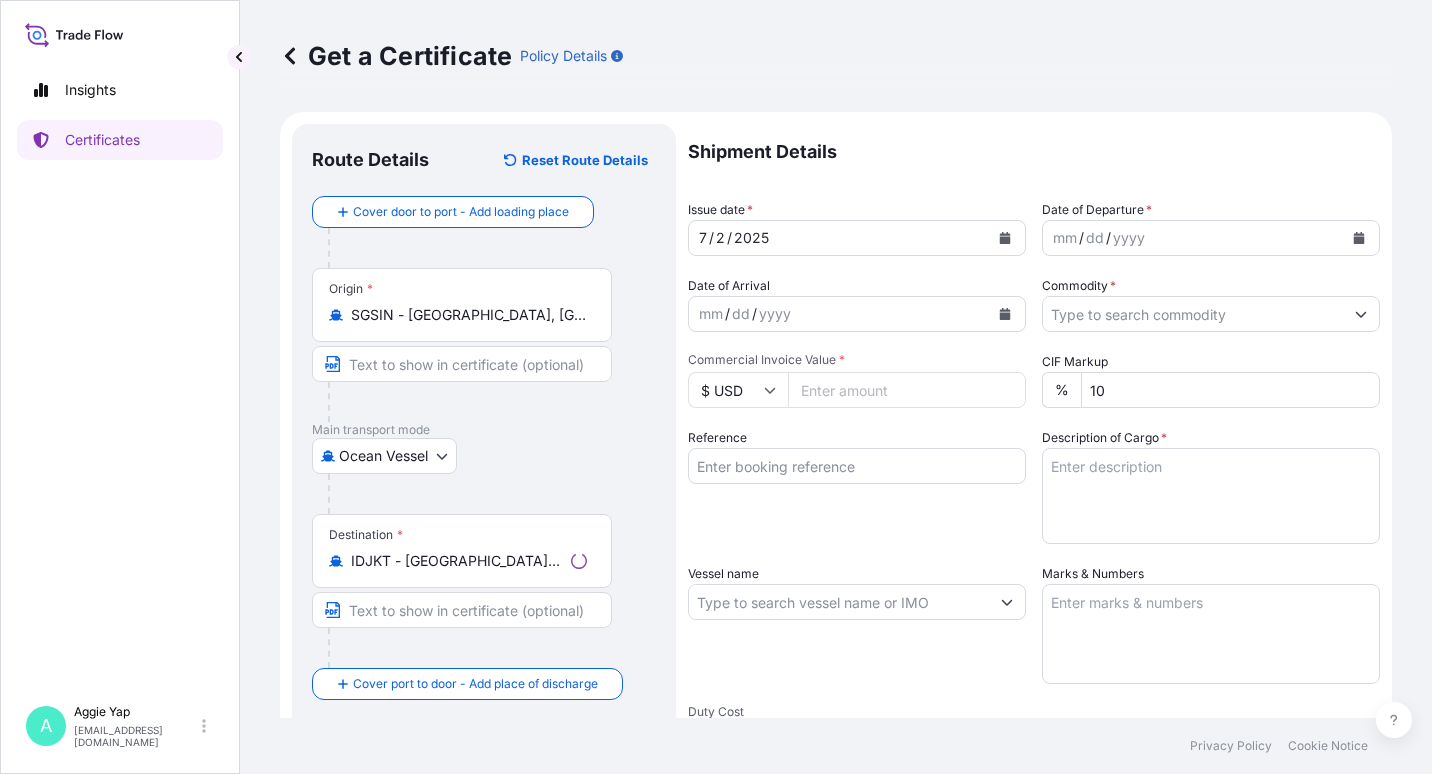click on "Main transport mode" at bounding box center [484, 430] 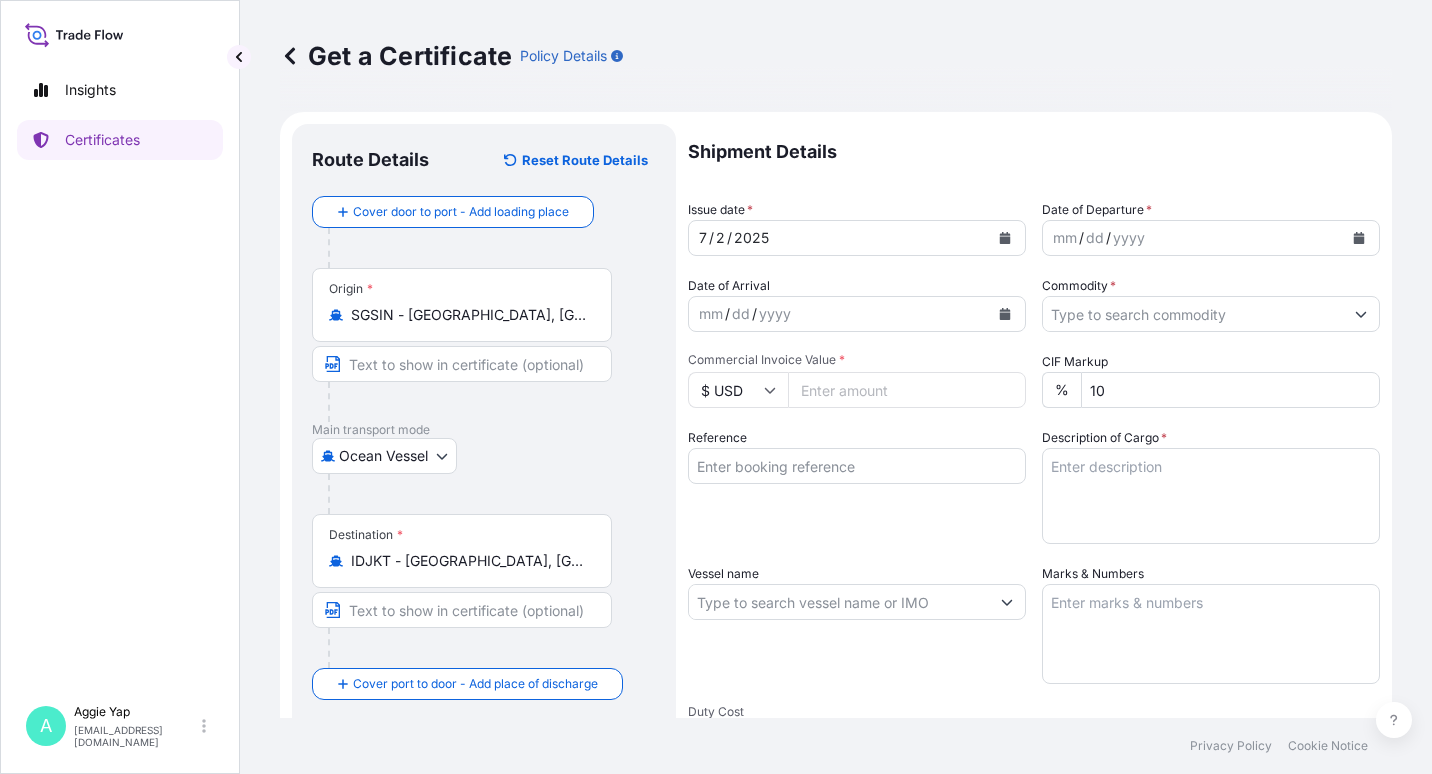click 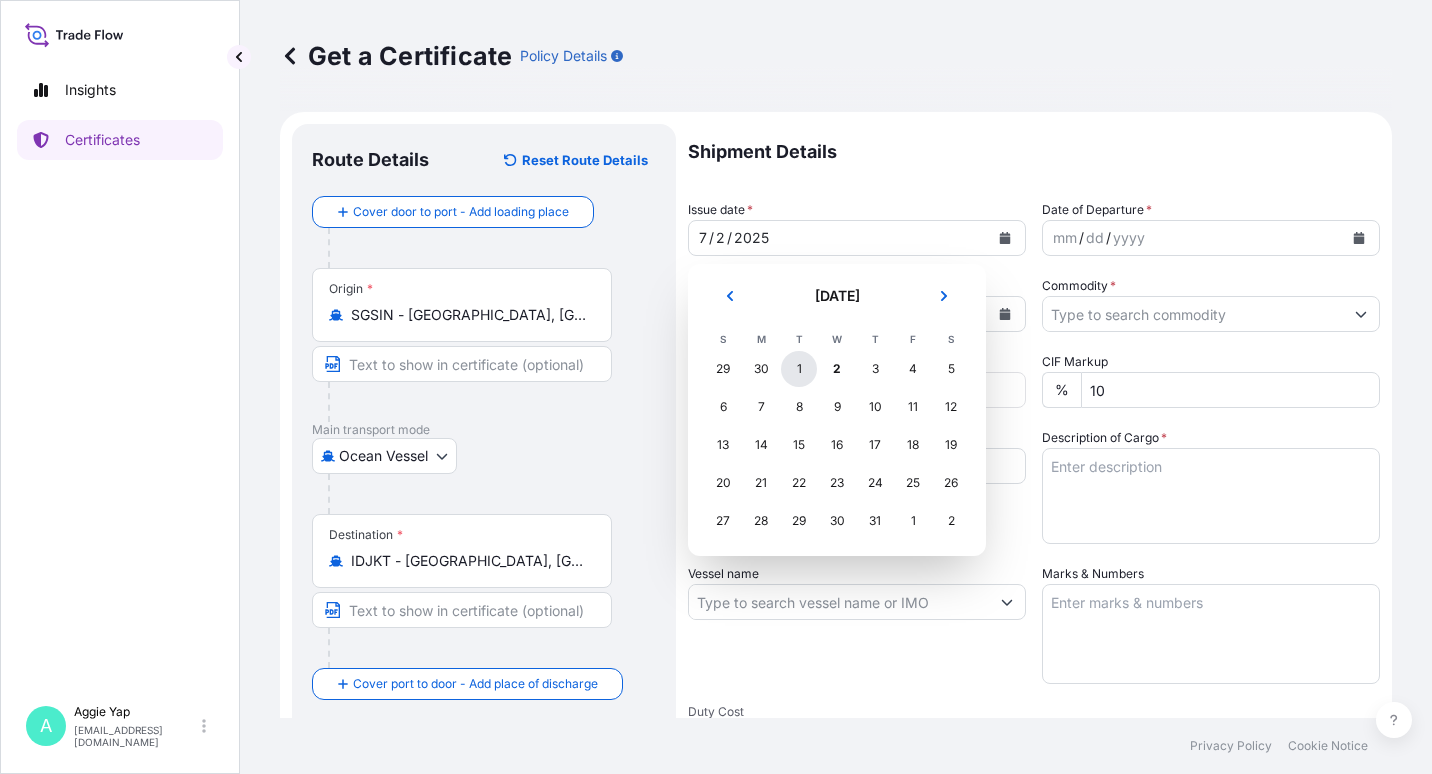 click on "1" at bounding box center [799, 369] 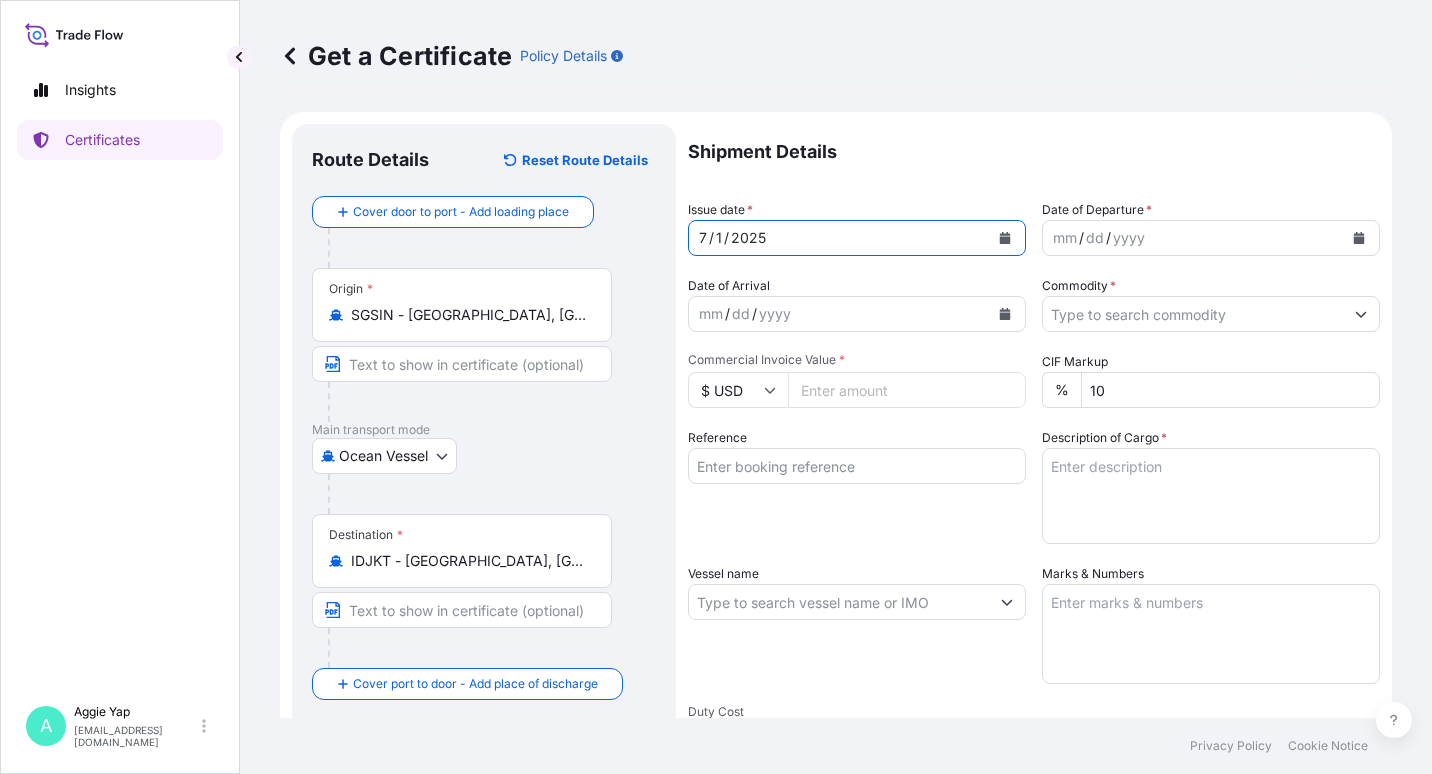 click at bounding box center [1359, 238] 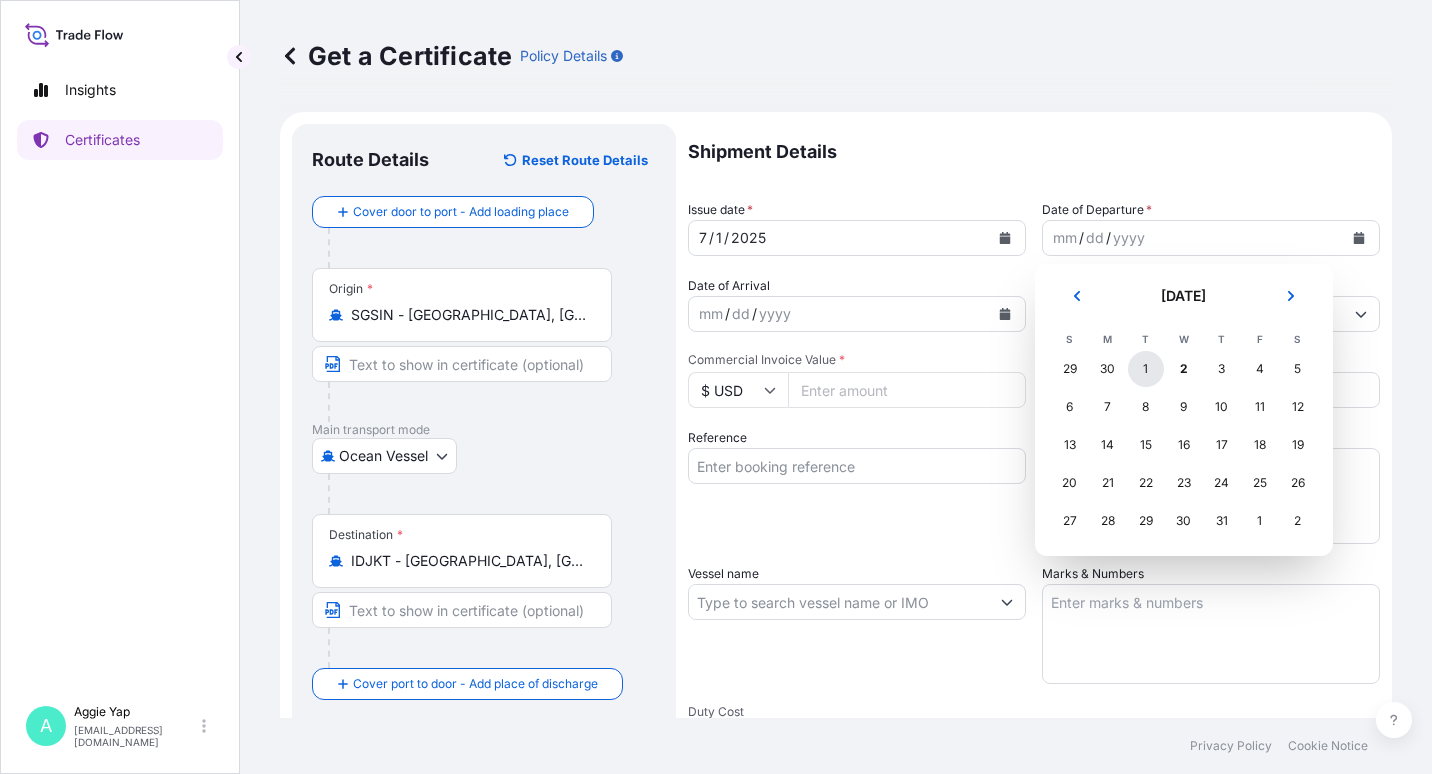 click on "1" at bounding box center (1146, 369) 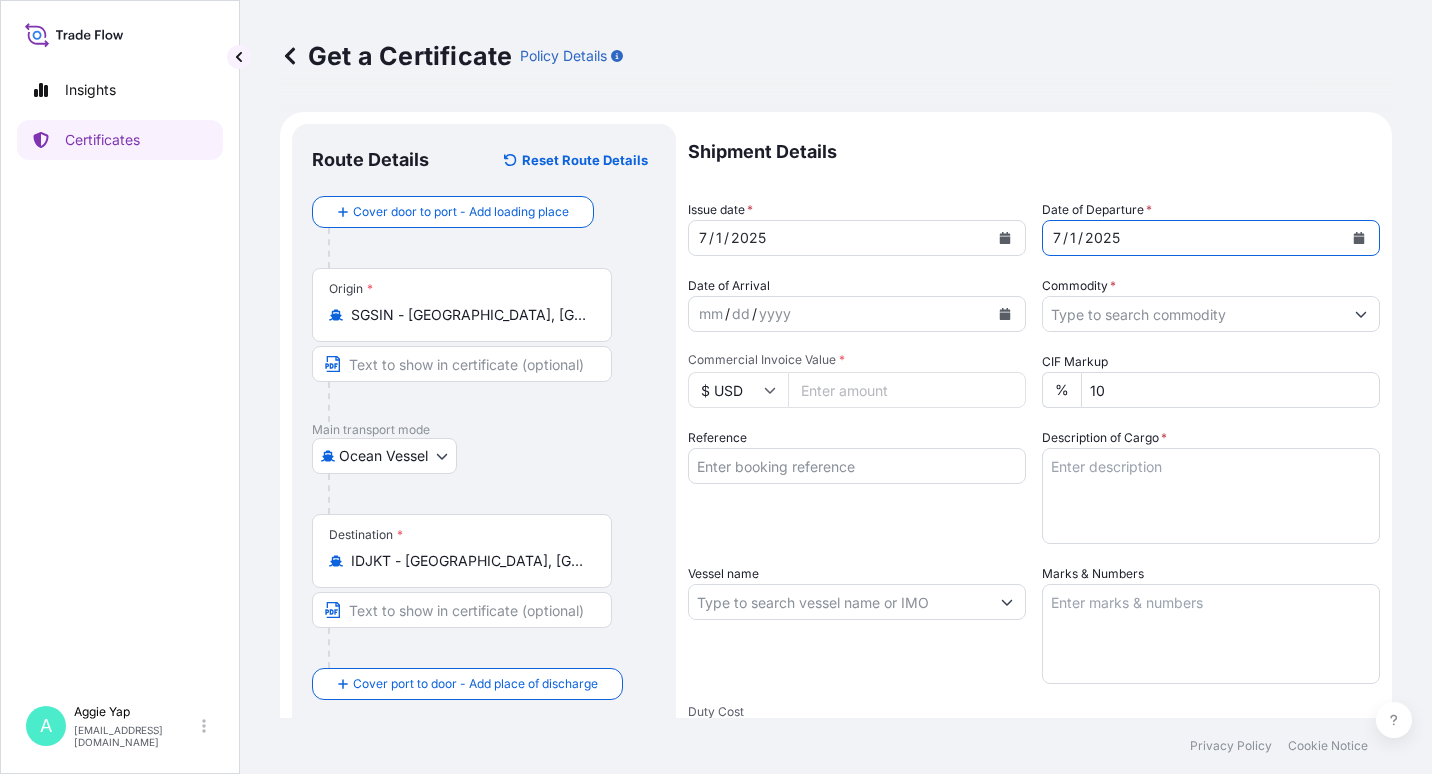 click on "Commodity *" at bounding box center [1211, 304] 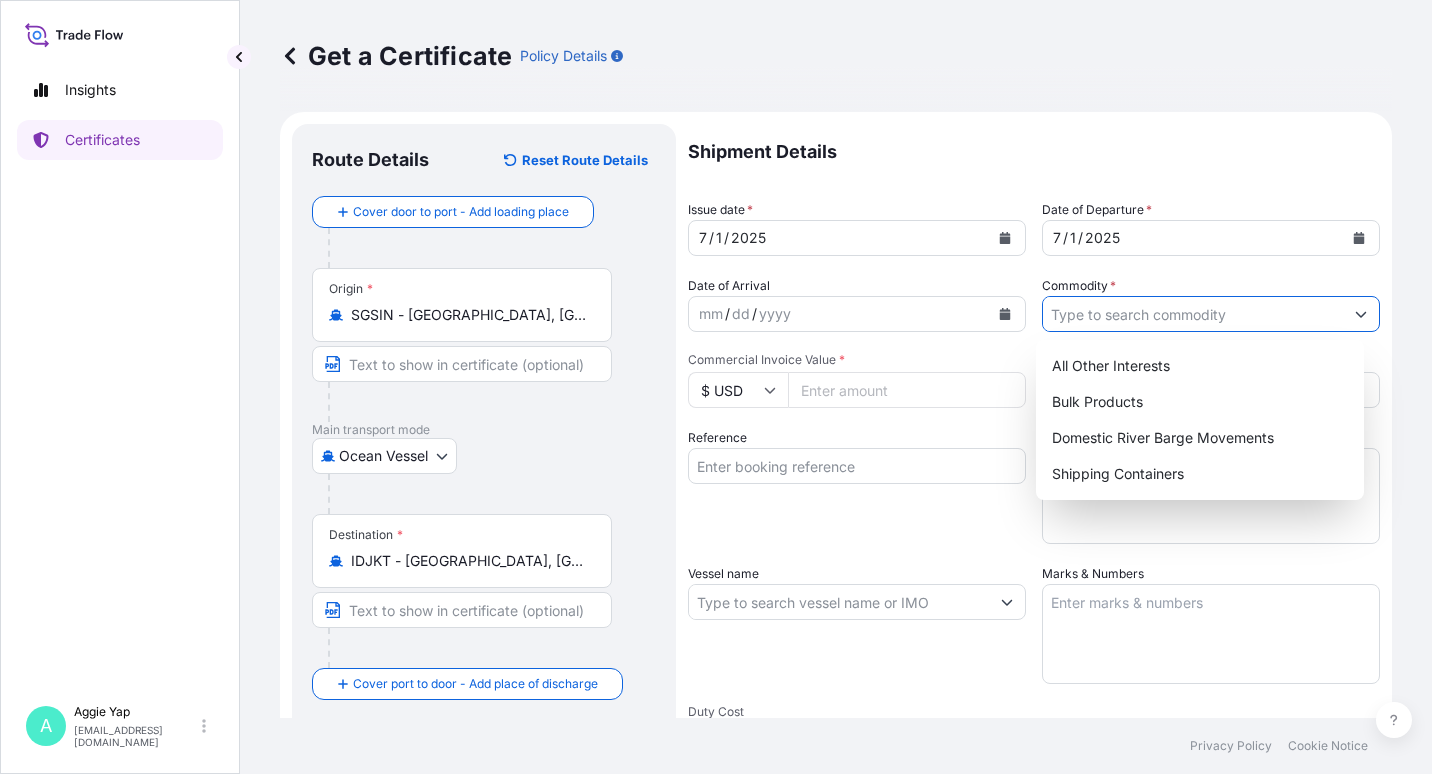 click on "Commodity *" at bounding box center [1193, 314] 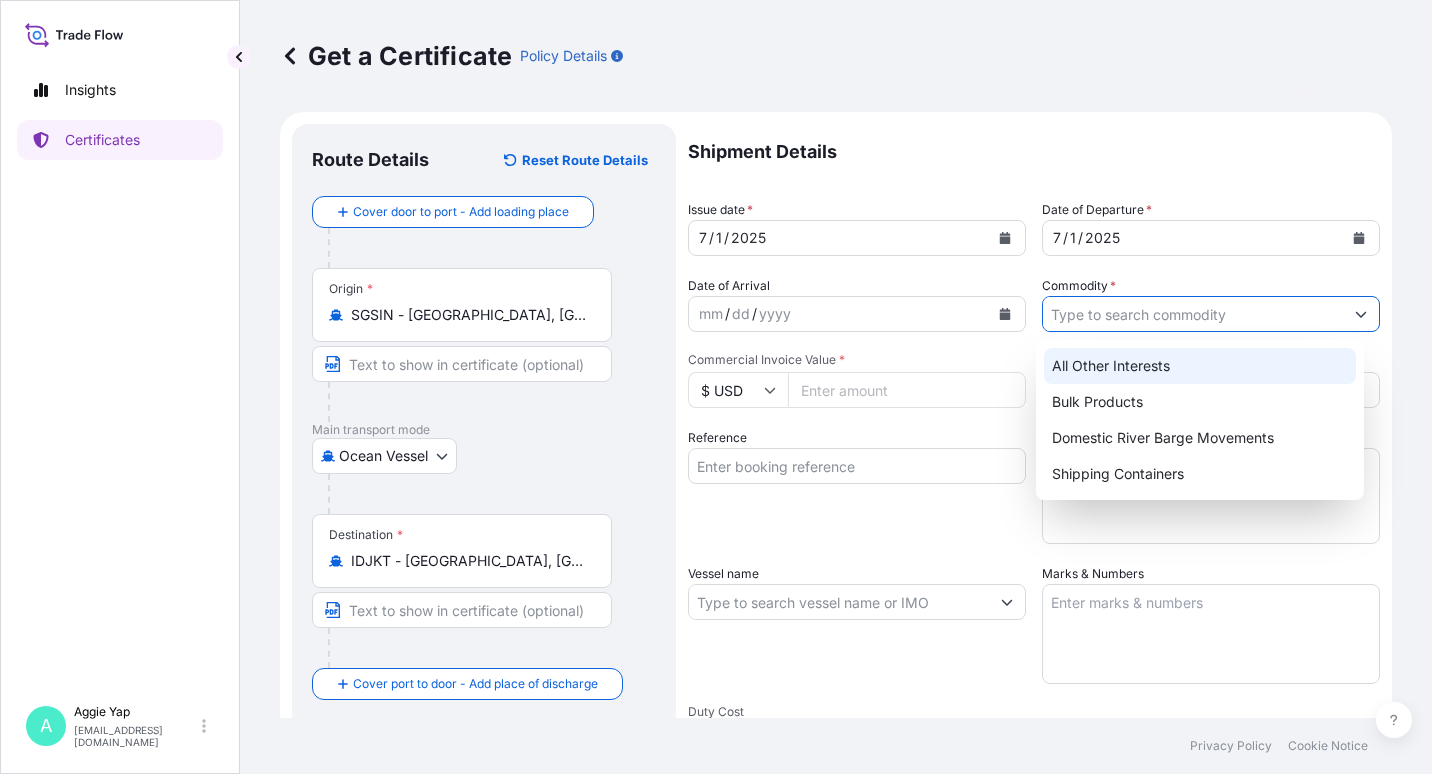 click on "All Other Interests" at bounding box center [1200, 366] 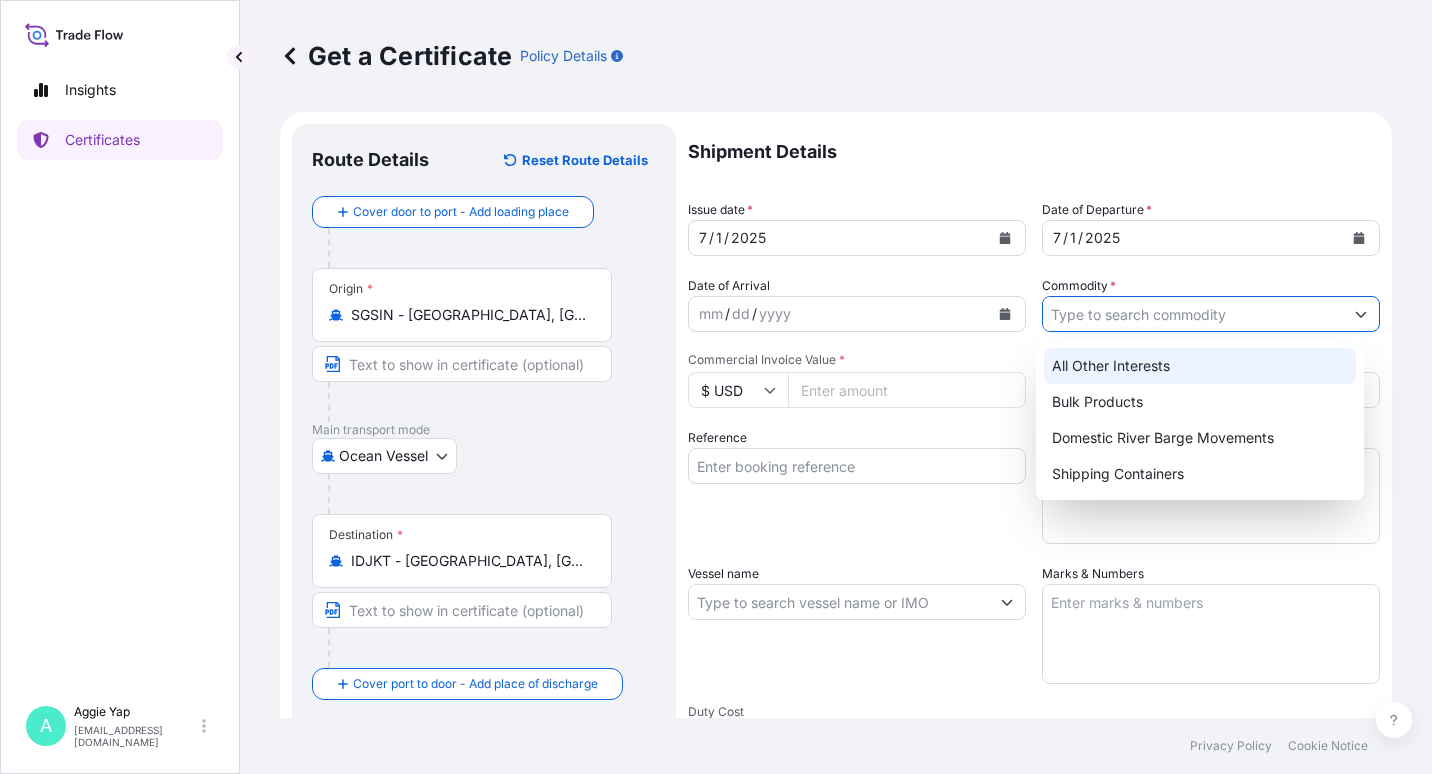 type on "All Other Interests" 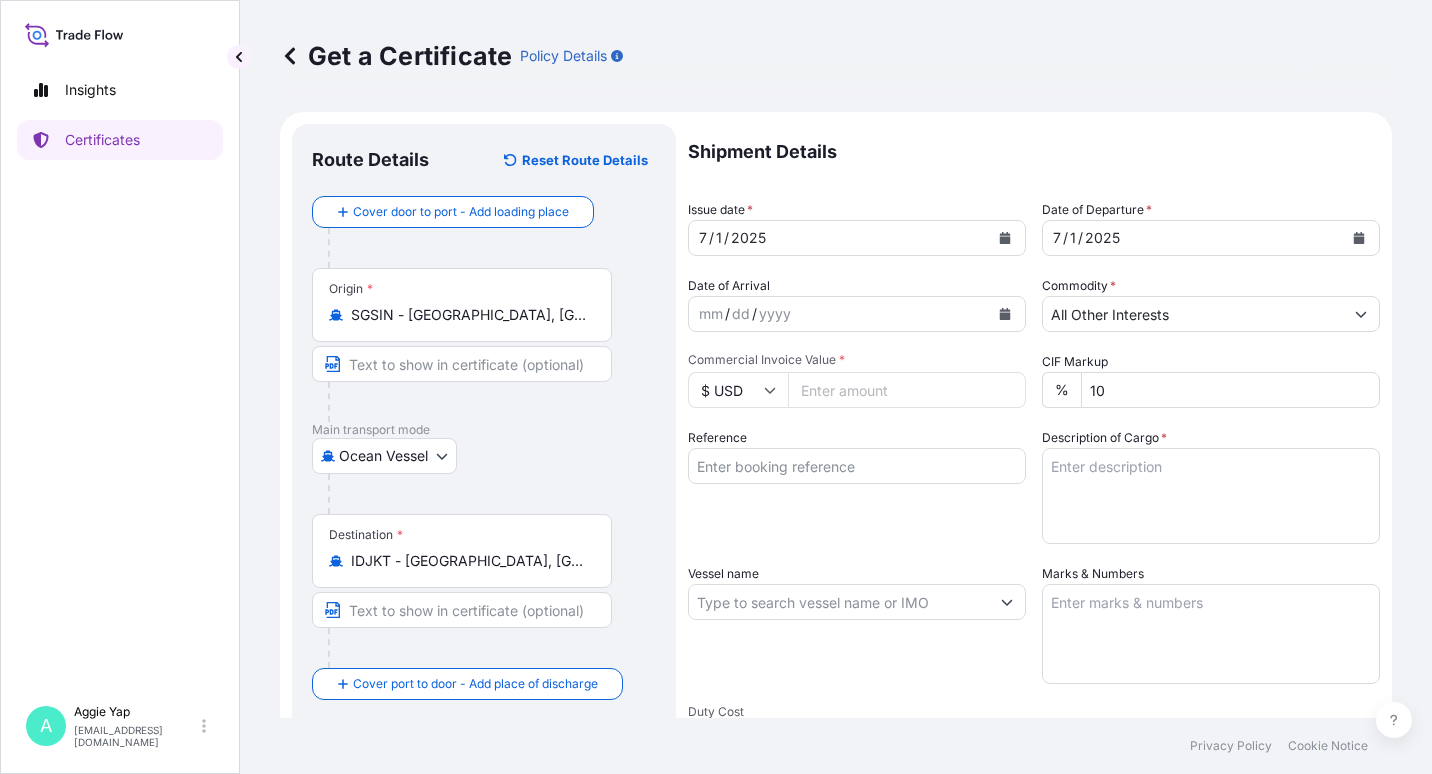 click on "Commercial Invoice Value    *" at bounding box center (907, 390) 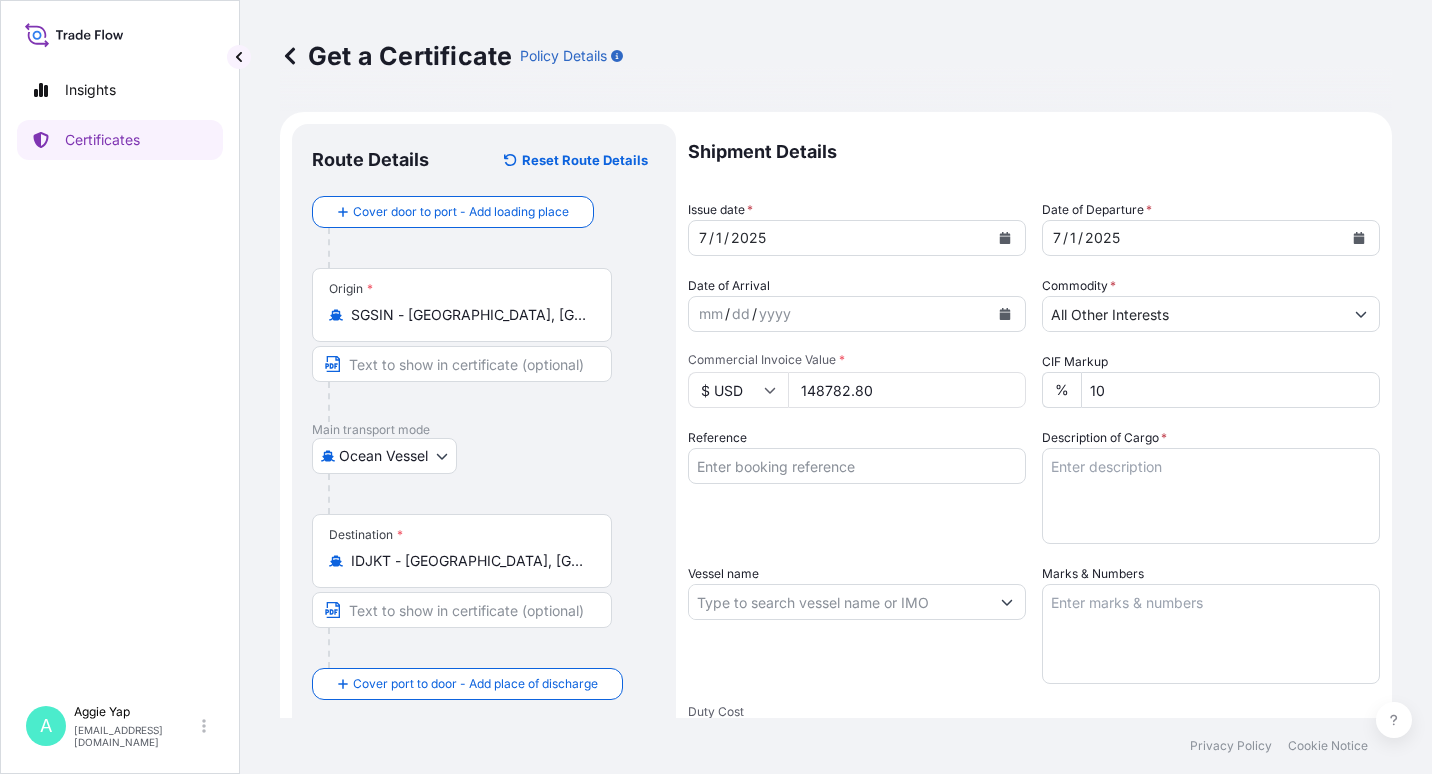 type on "148782.80" 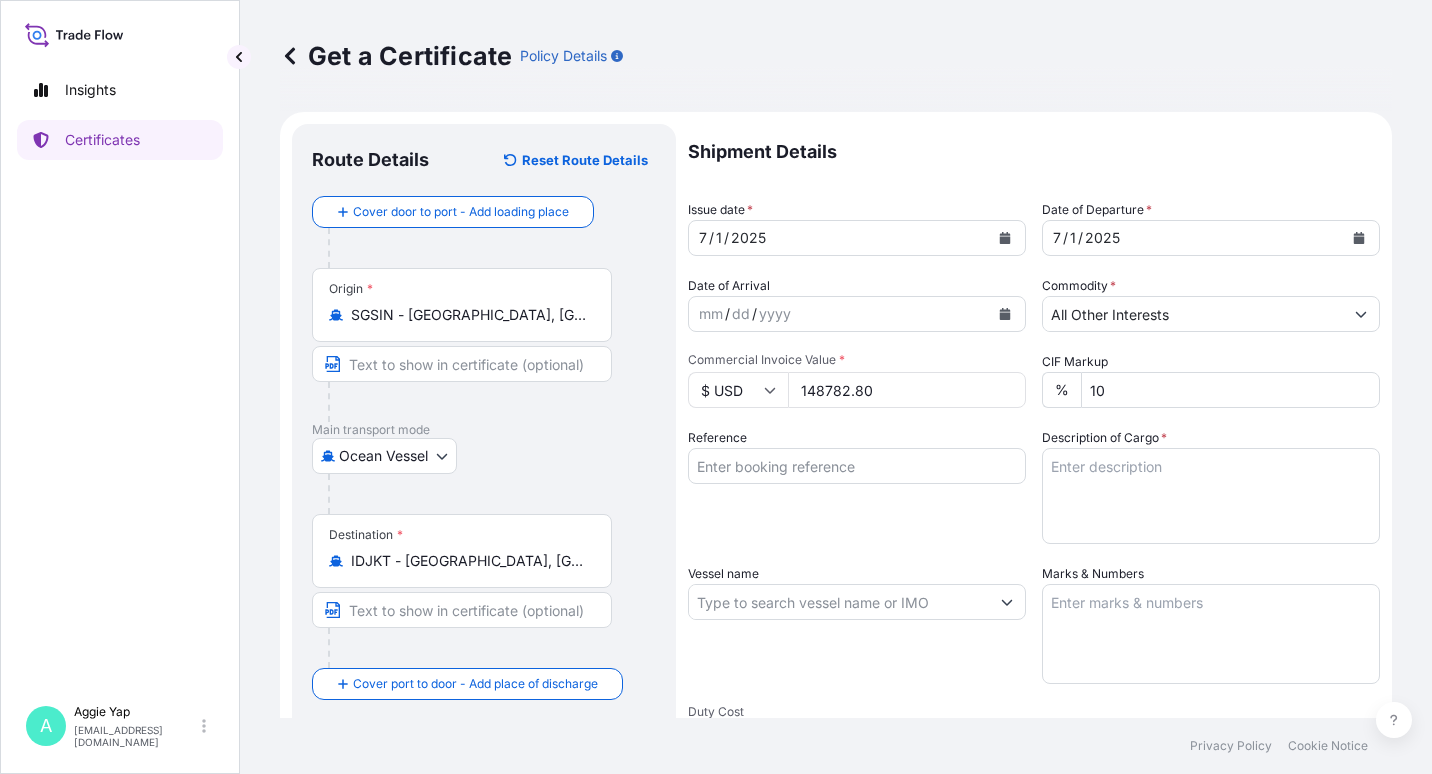 click on "Reference" at bounding box center (857, 466) 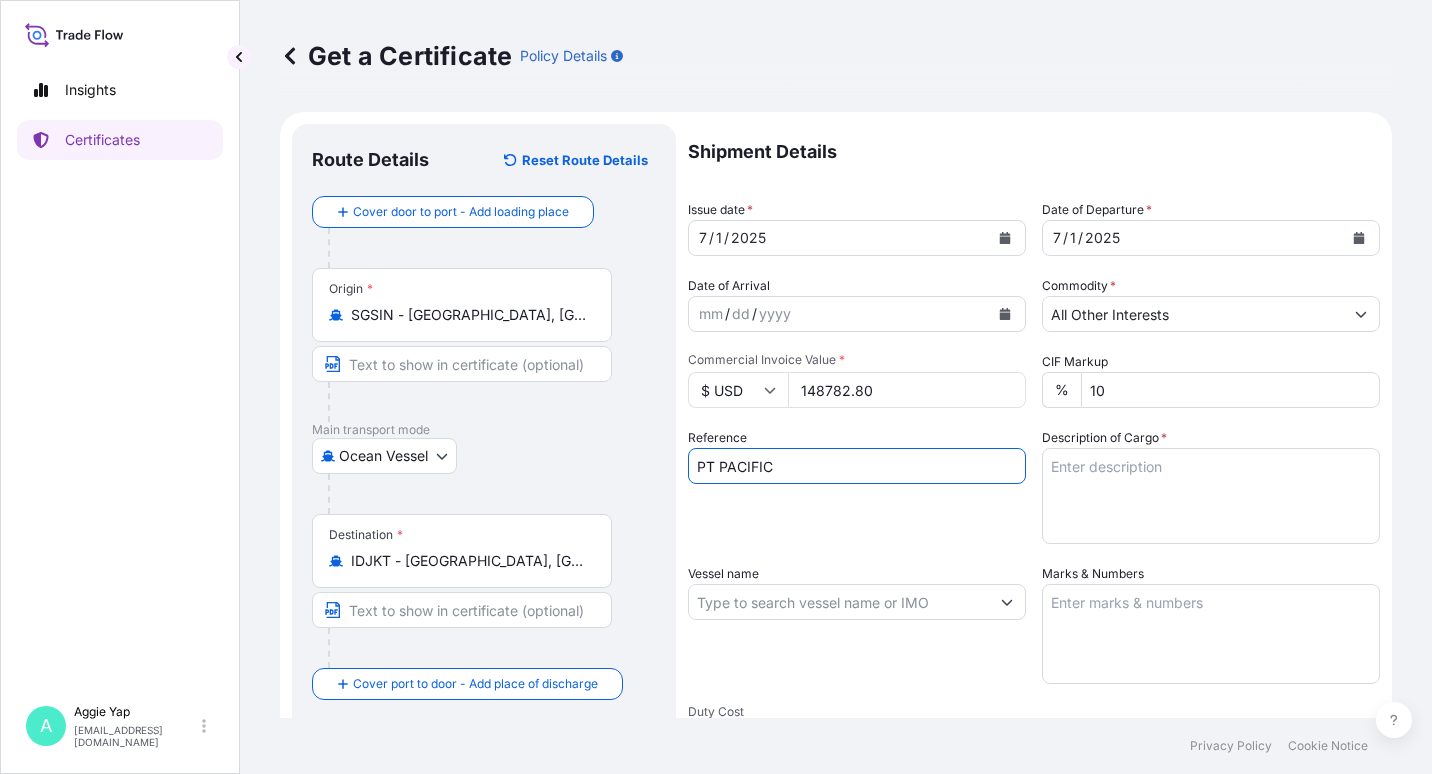 type on "PT PACIFIC LUBRITAMA INDONESIA" 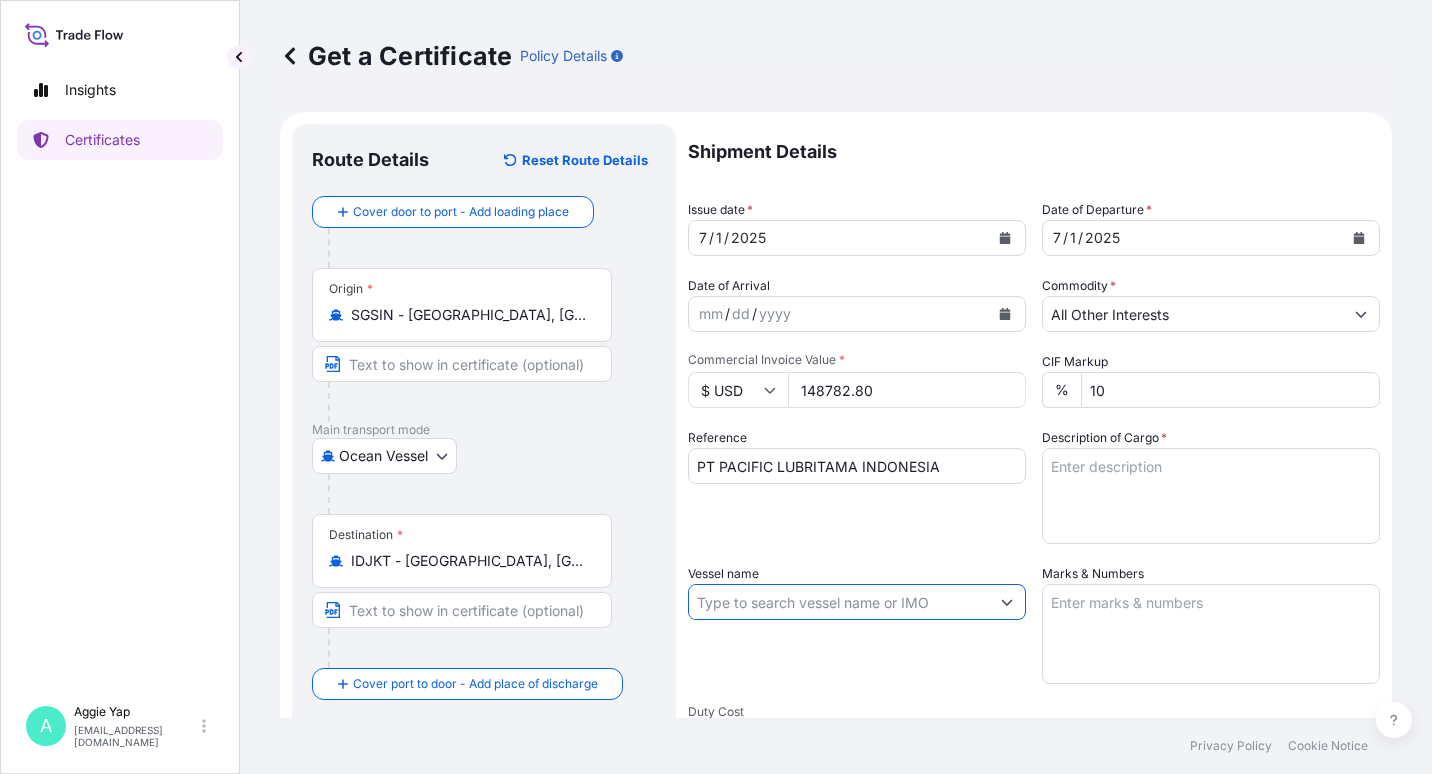 click on "Vessel name" at bounding box center (839, 602) 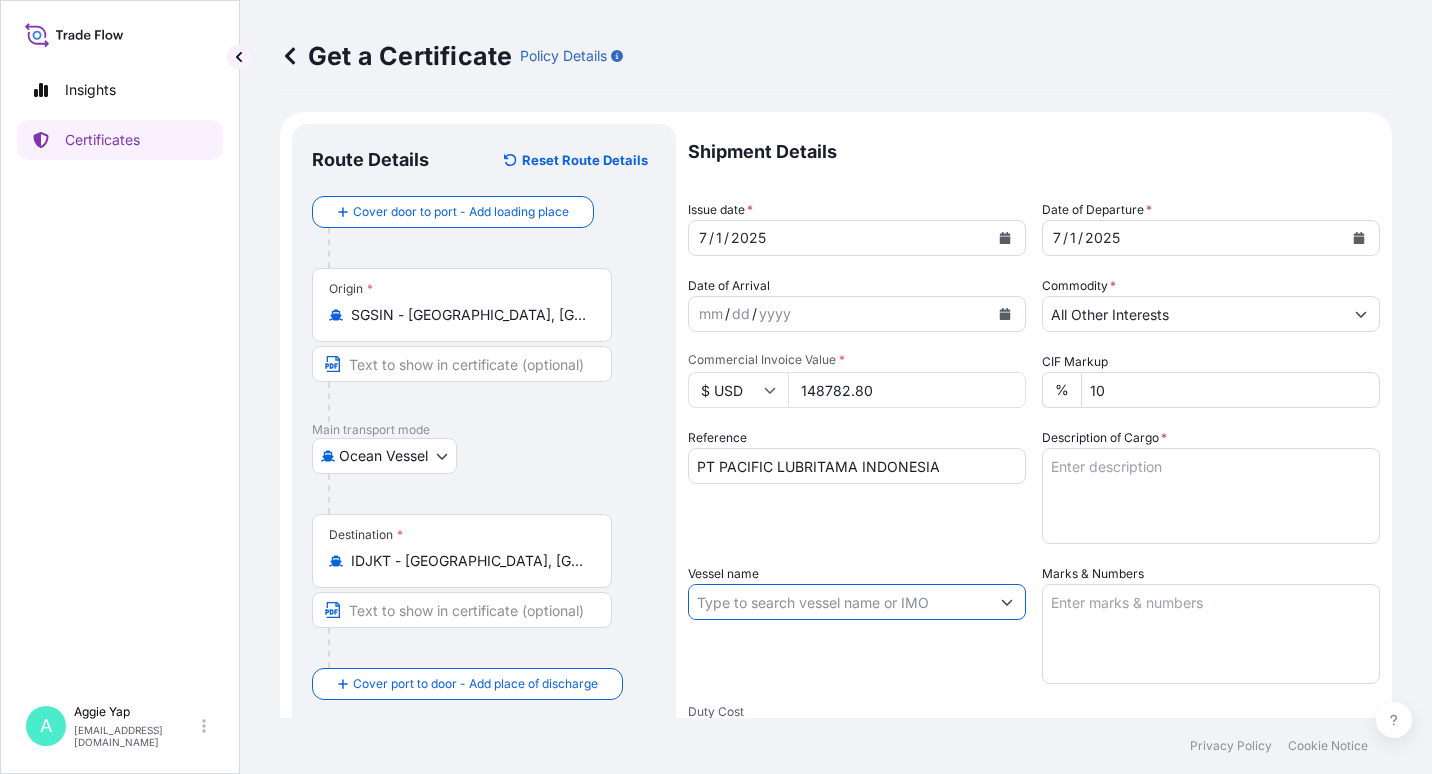 click on "Vessel name" at bounding box center [839, 602] 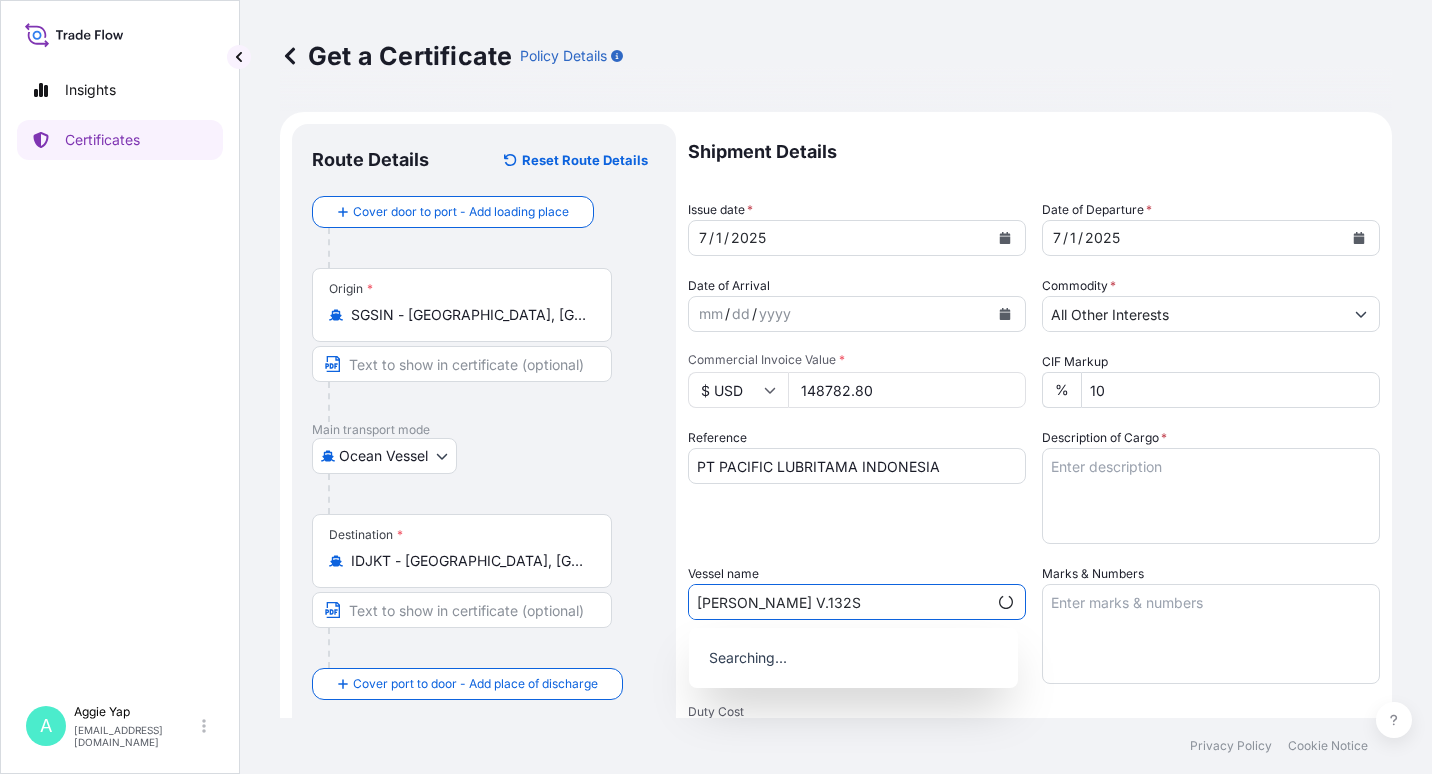 click on "[PERSON_NAME] V.132S" at bounding box center (838, 602) 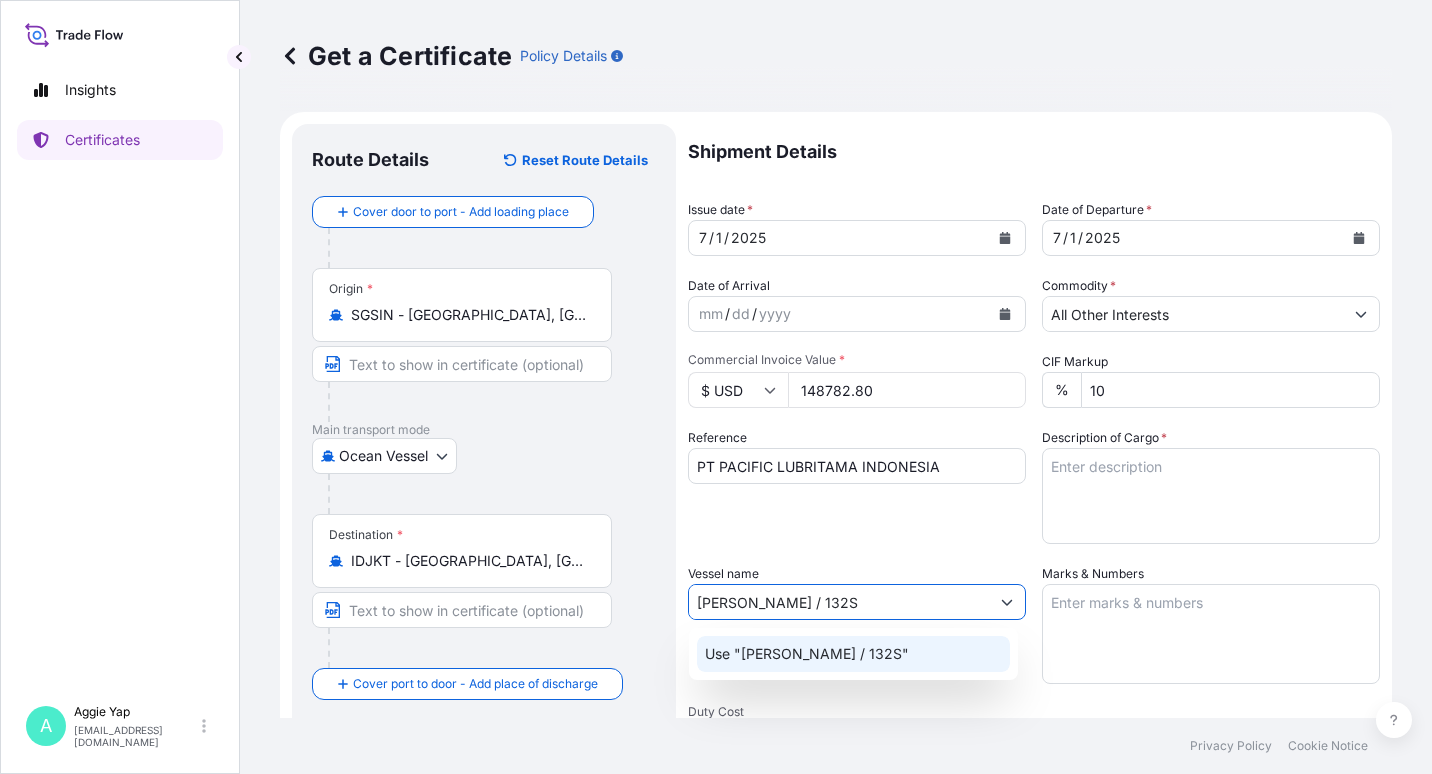 click on "Use "[PERSON_NAME] / 132S"" 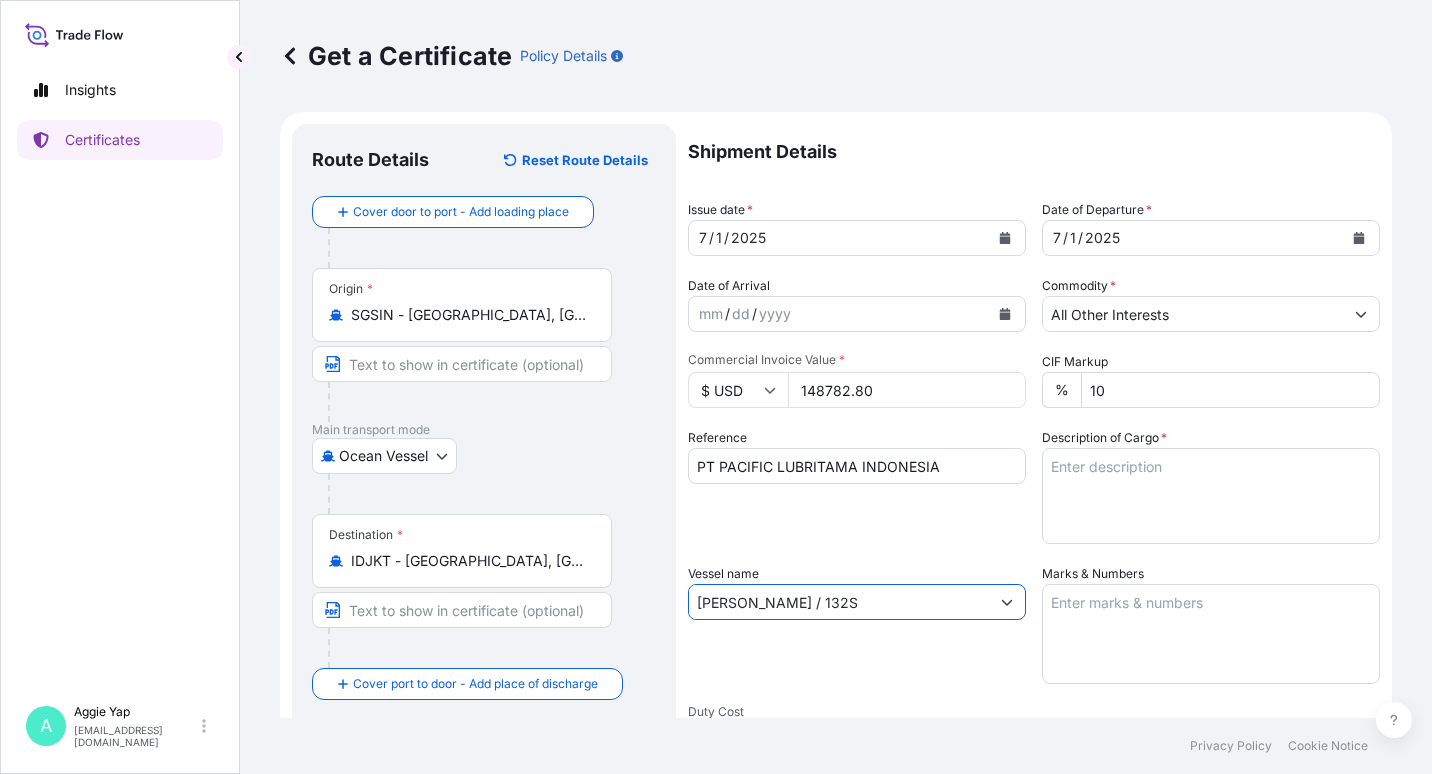 type on "[PERSON_NAME] / 132S" 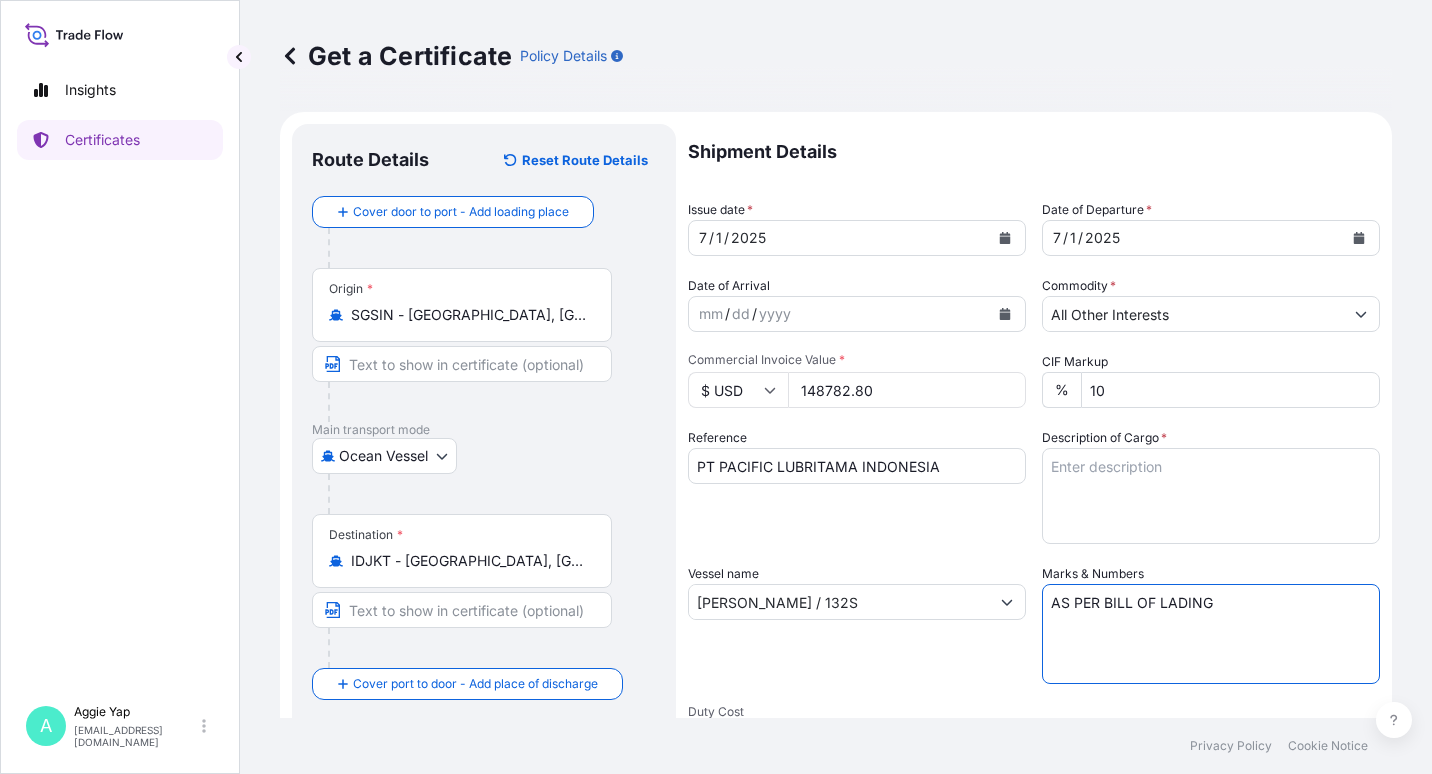 type on "AS PER BILL OF LADING" 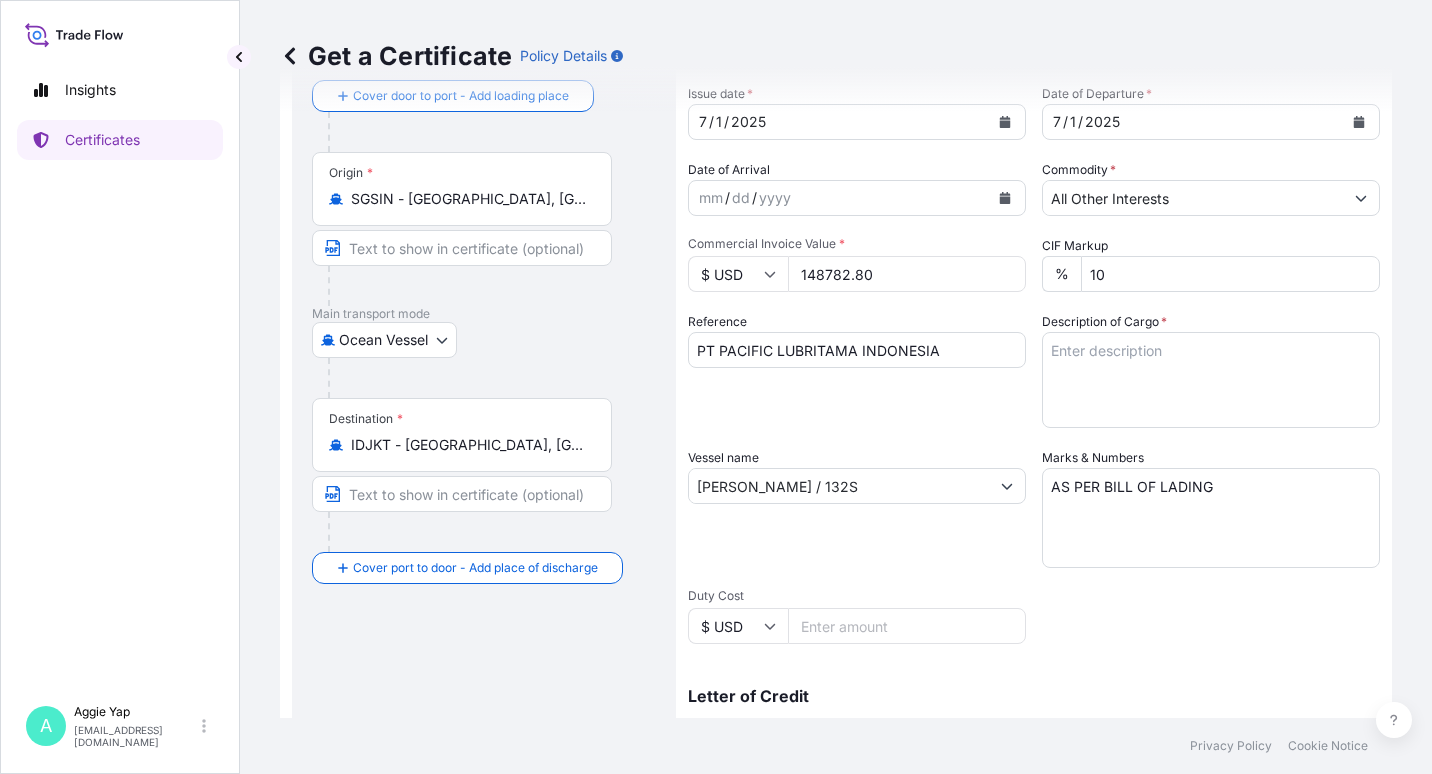 scroll, scrollTop: 400, scrollLeft: 0, axis: vertical 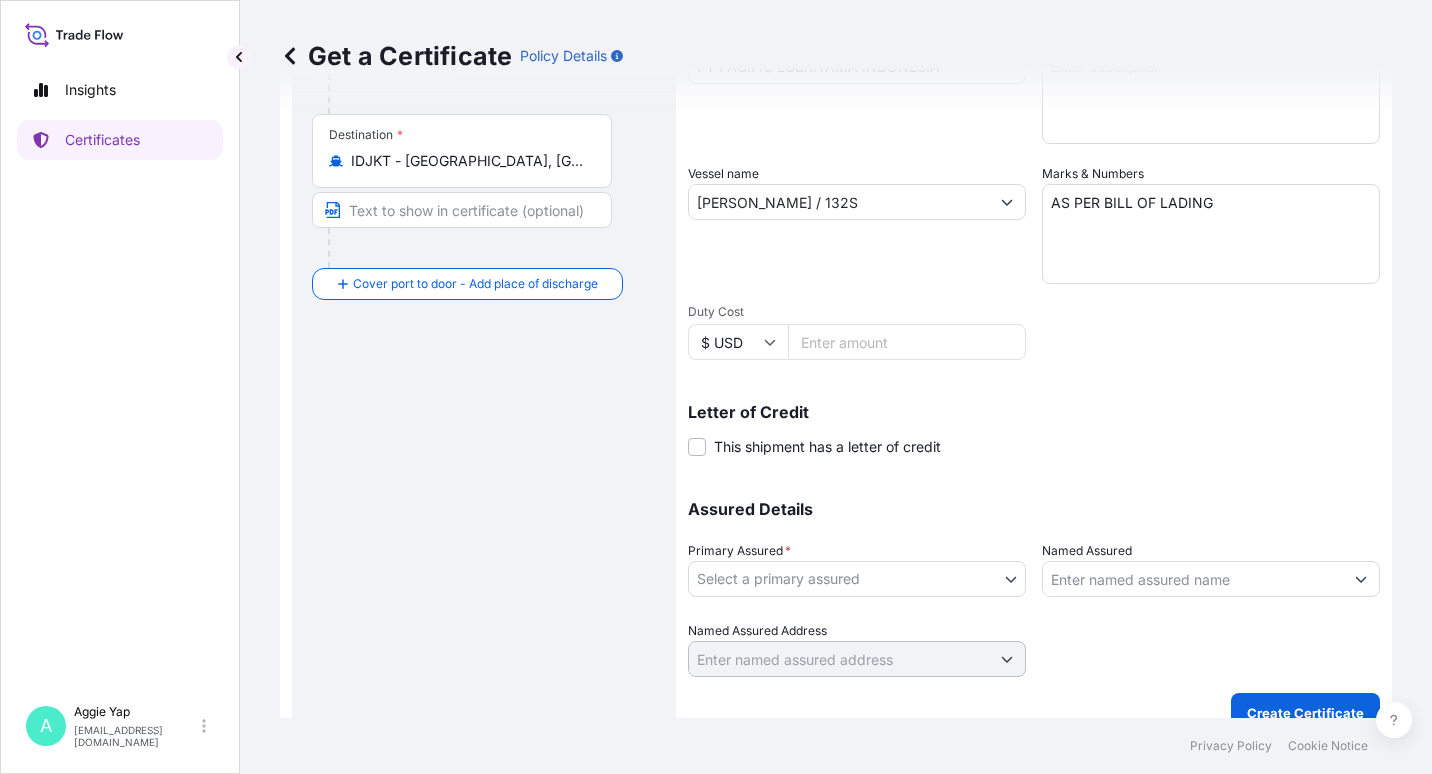 click on "Insights Certificates A [PERSON_NAME] [EMAIL_ADDRESS][DOMAIN_NAME] Get a Certificate Policy Details Route Details Reset Route Details   Cover door to port - Add loading place Place of loading Road / [GEOGRAPHIC_DATA] / Inland Origin * [GEOGRAPHIC_DATA] - [GEOGRAPHIC_DATA], [GEOGRAPHIC_DATA] Main transport mode Ocean [GEOGRAPHIC_DATA] Ocean Vessel Rail Barge in Tow Destination * IDJKT - [GEOGRAPHIC_DATA], [GEOGRAPHIC_DATA], [GEOGRAPHIC_DATA] Cover port to door - Add place of discharge Road / [GEOGRAPHIC_DATA] / Inland Place of Discharge Shipment Details Issue date * [DATE] Date of Departure * [DATE] Date of Arrival mm / dd / yyyy Commodity * All Other Interests Packing Category Commercial Invoice Value    * $ USD 148782.80 CIF Markup % 10 Reference PT PACIFIC LUBRITAMA [GEOGRAPHIC_DATA] Description of Cargo * Vessel name [PERSON_NAME] / 132S Marks & Numbers AS PER BILL OF LADING Duty Cost   $ USD Letter of Credit This shipment has a letter of credit Letter of credit * Letter of credit may not exceed 12000 characters Assured Details Primary Assured * Select a primary assured" at bounding box center [716, 387] 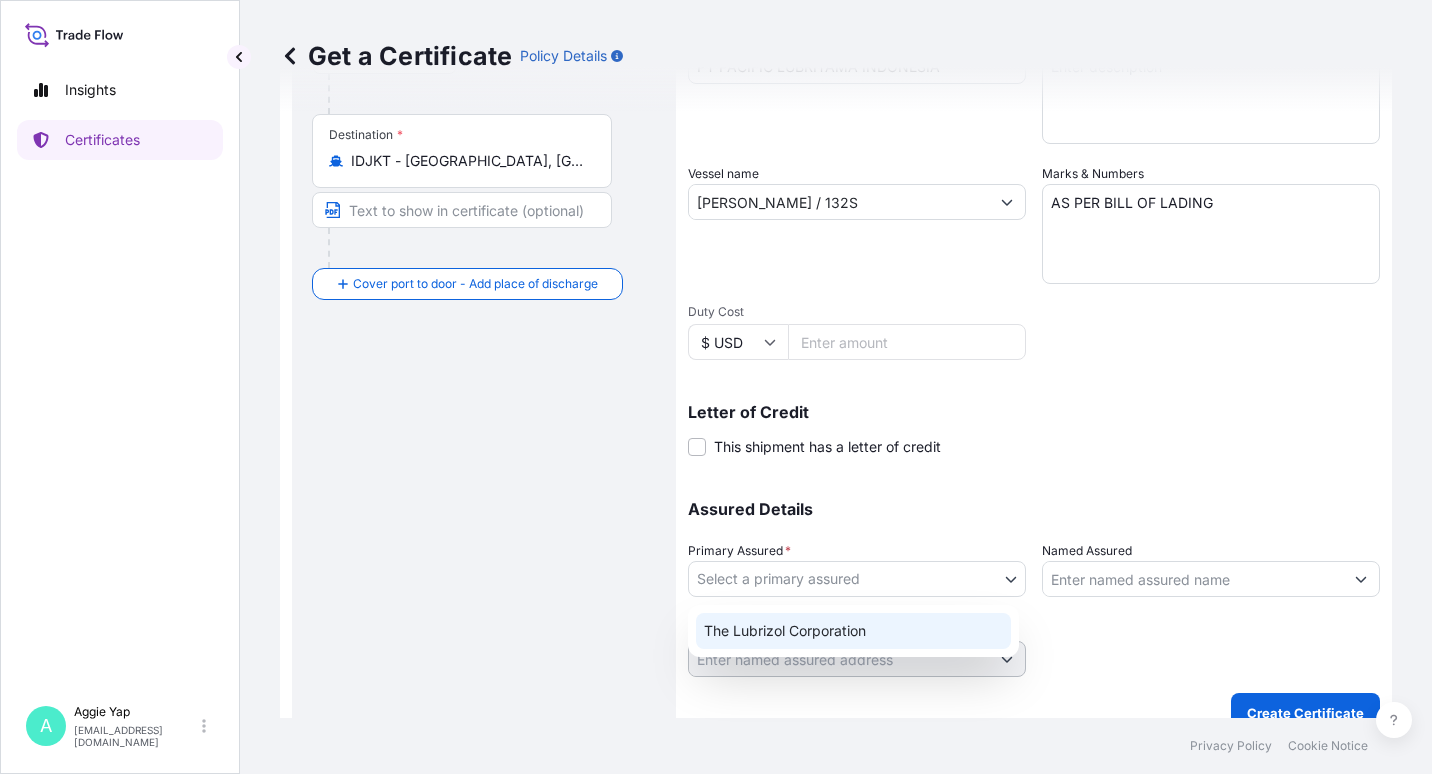 click on "The Lubrizol Corporation" at bounding box center (853, 631) 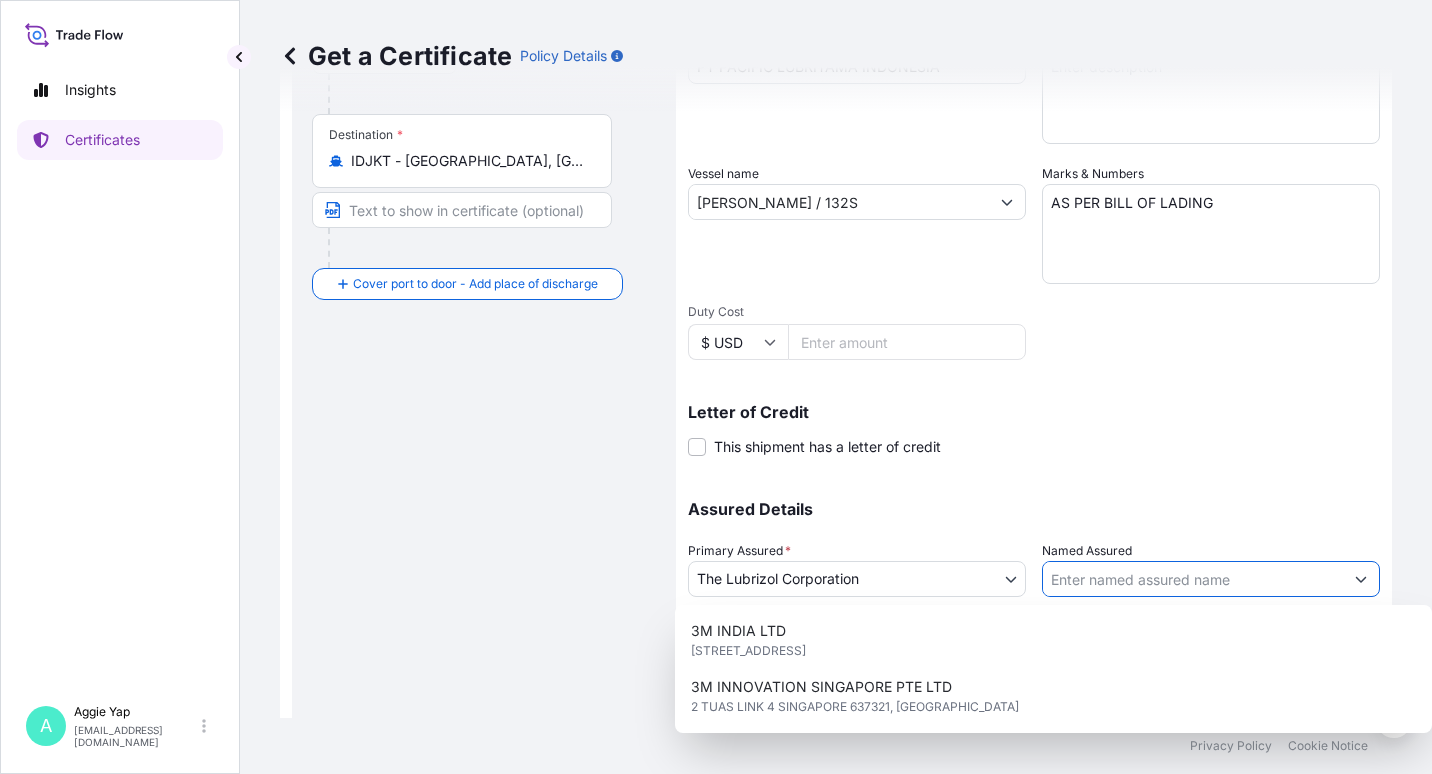 click on "Named Assured" at bounding box center [1193, 579] 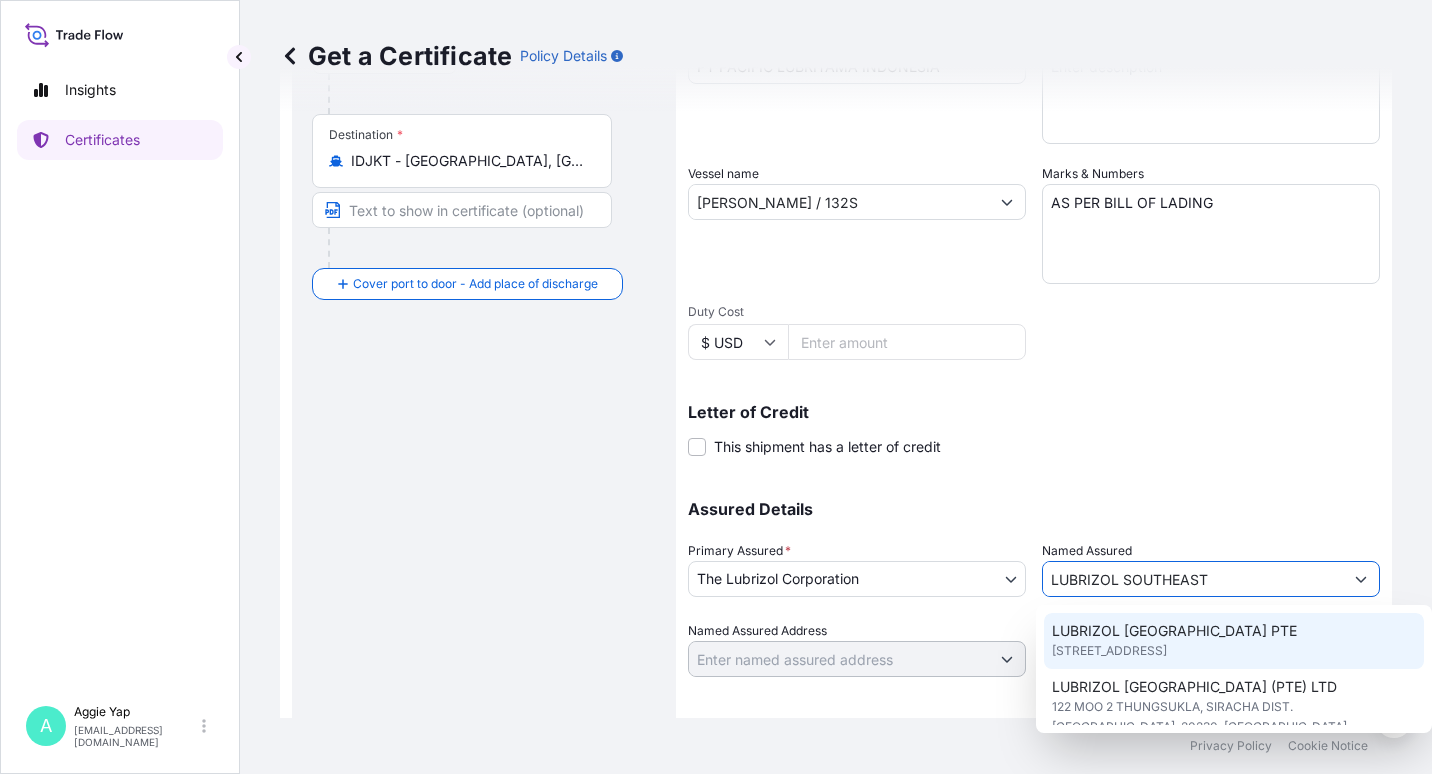 click on "LUBRIZOL [GEOGRAPHIC_DATA] PTE" at bounding box center (1174, 631) 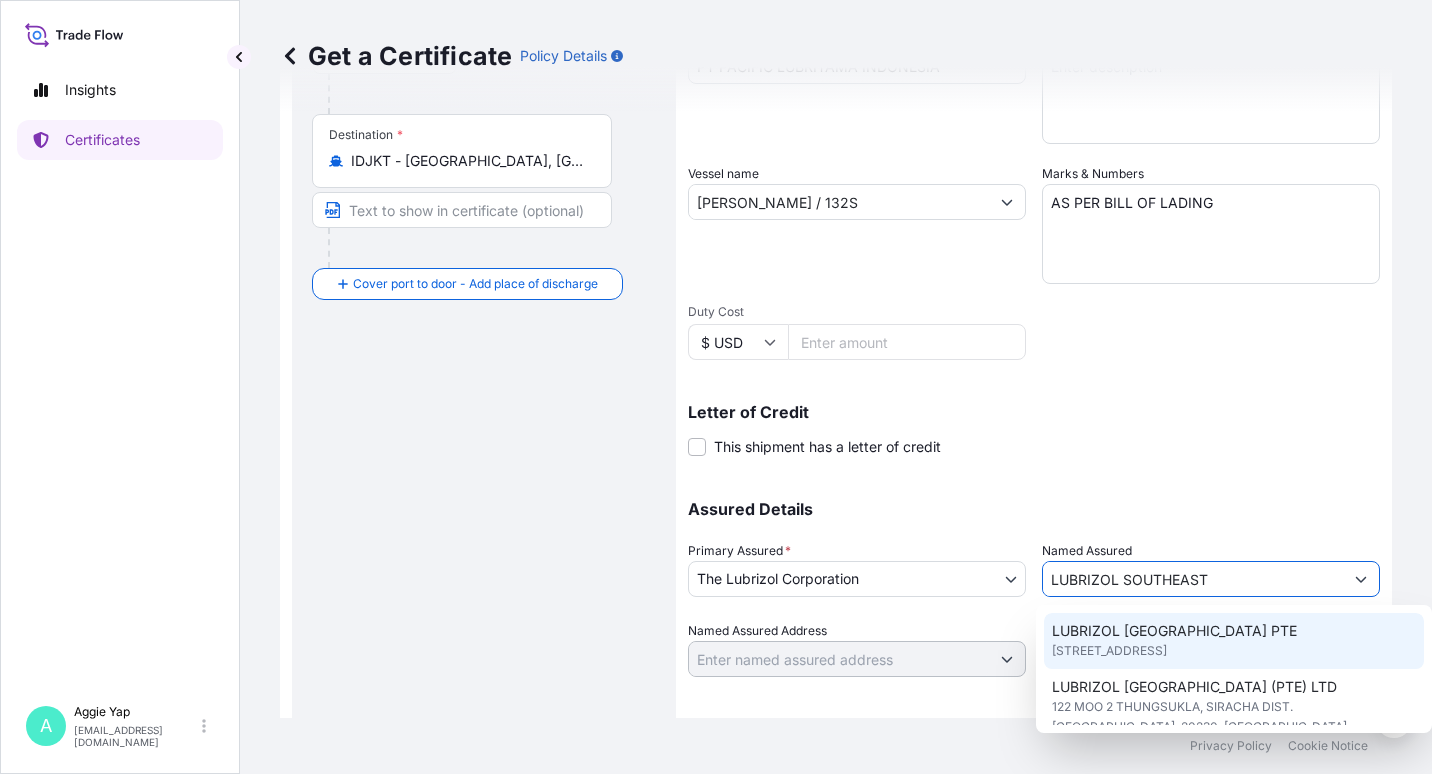 type on "LUBRIZOL [GEOGRAPHIC_DATA] PTE" 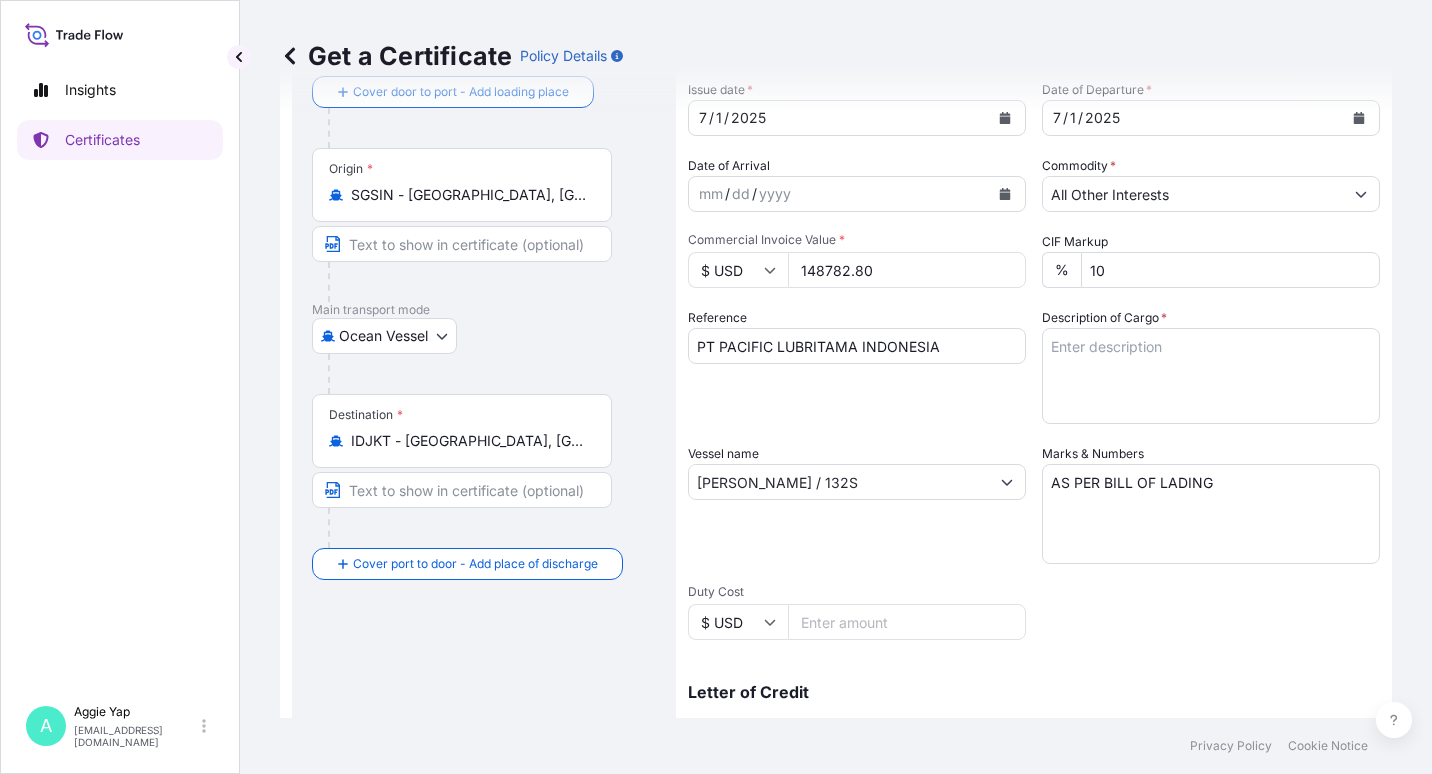 scroll, scrollTop: 100, scrollLeft: 0, axis: vertical 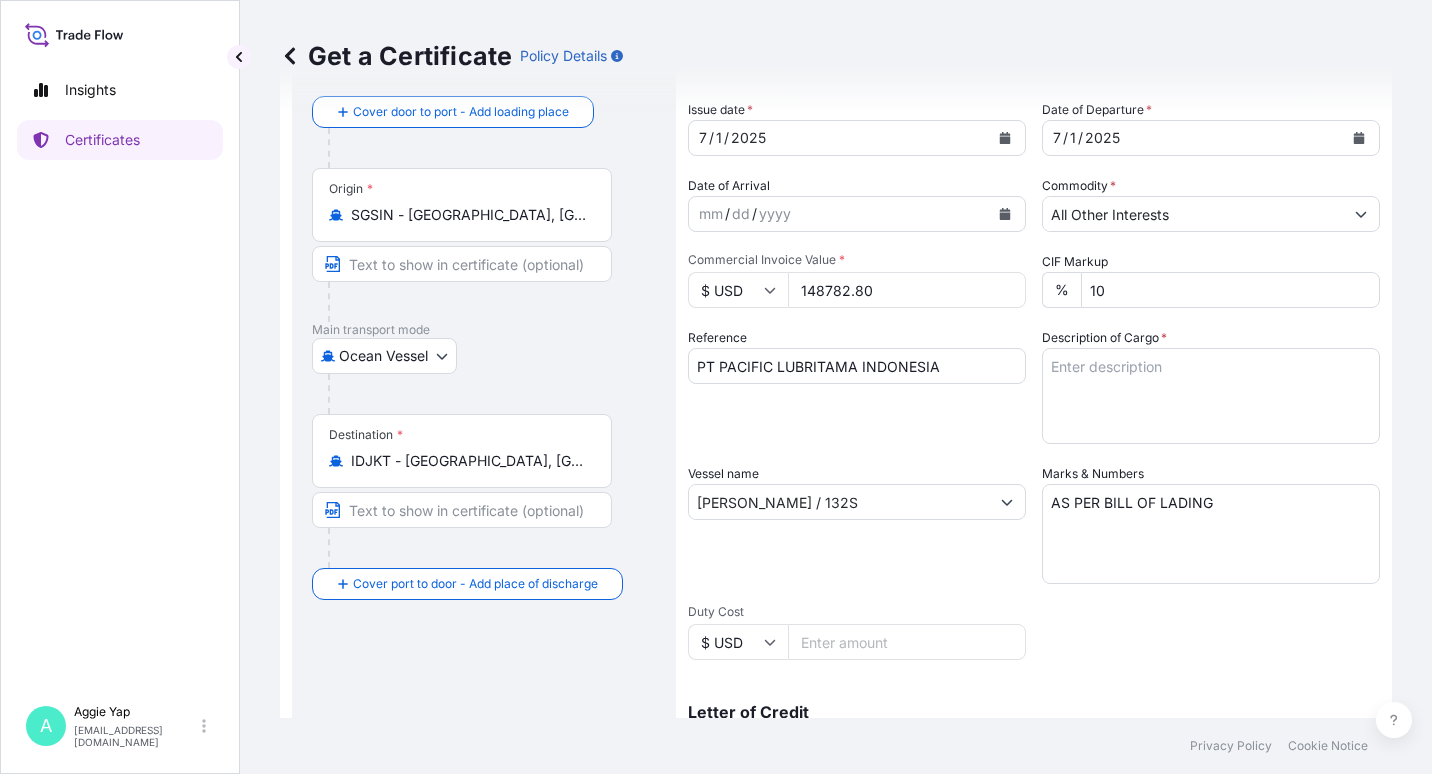 type on "LUBRIZOL [GEOGRAPHIC_DATA] PTE" 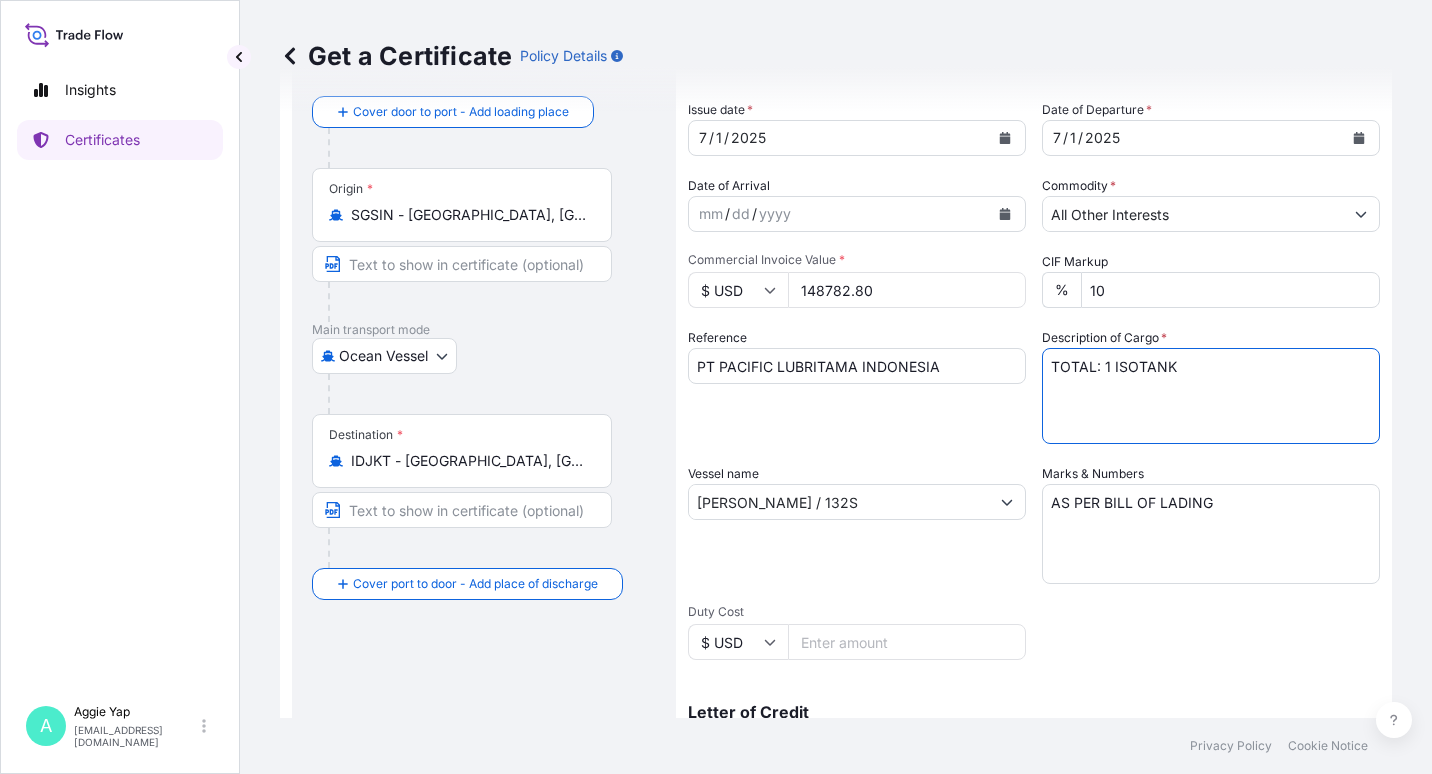 paste on "ADDITIVES
UA6895
CUSTOMER PO NO : 36099" 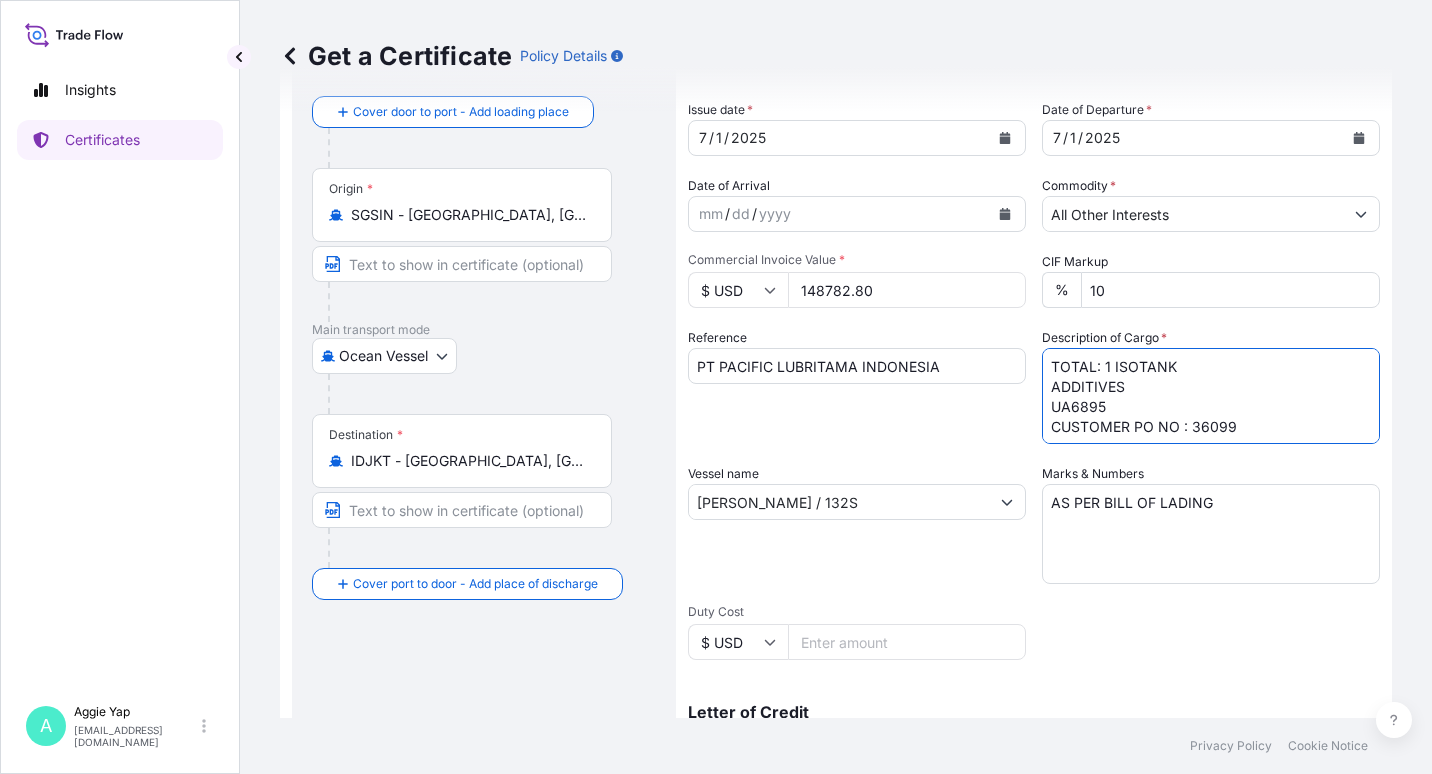 scroll, scrollTop: 2, scrollLeft: 0, axis: vertical 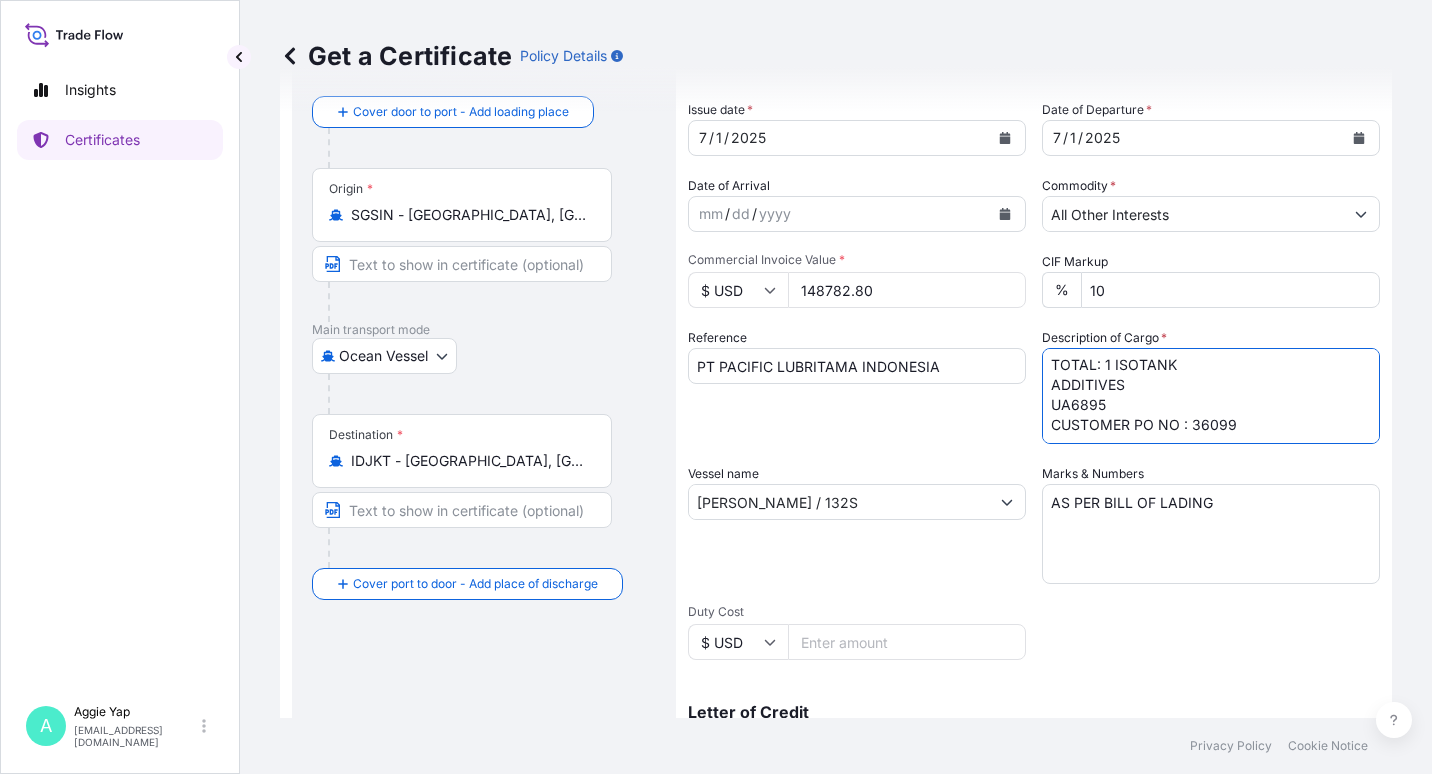 drag, startPoint x: 1126, startPoint y: 427, endPoint x: 989, endPoint y: 437, distance: 137.36447 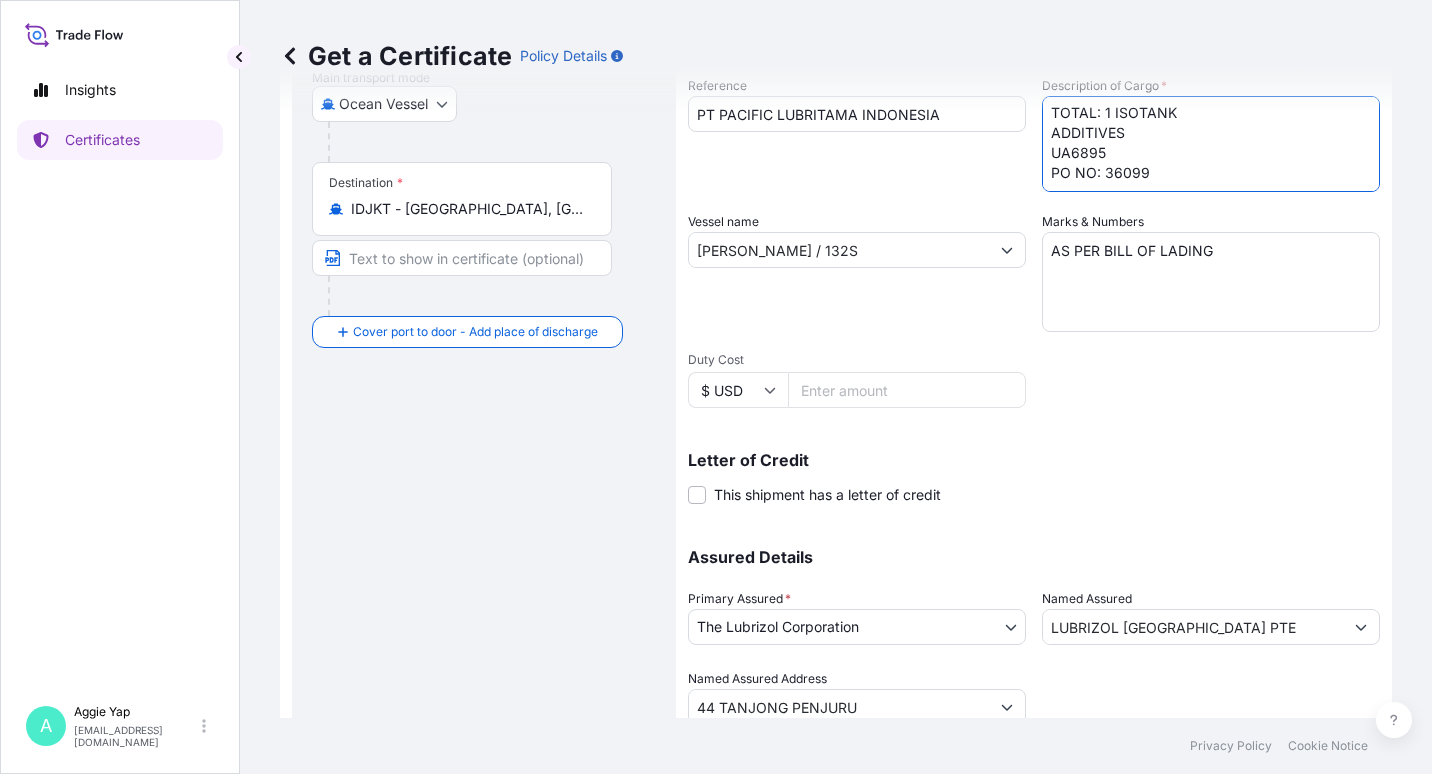 scroll, scrollTop: 427, scrollLeft: 0, axis: vertical 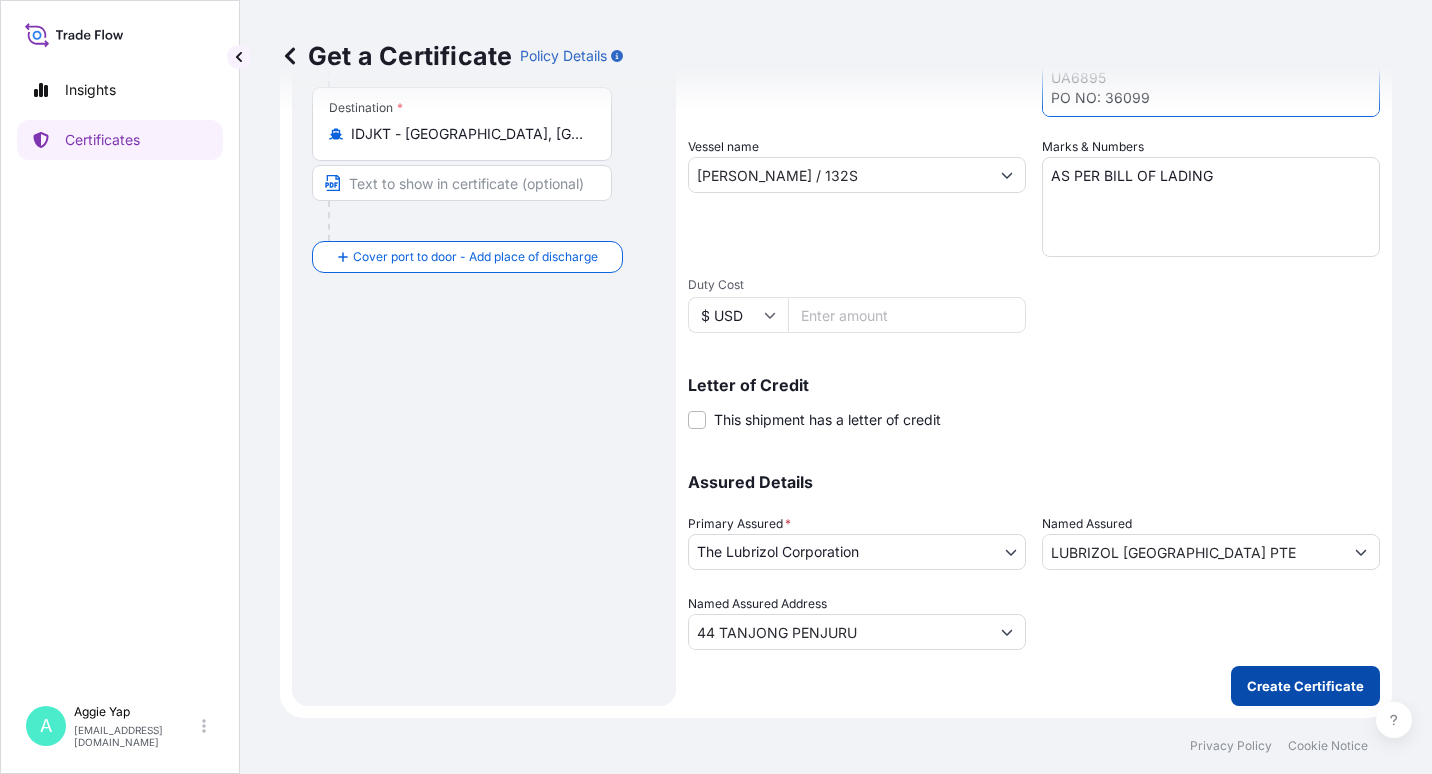 type on "TOTAL: 1 ISOTANK
ADDITIVES
UA6895
PO NO: 36099" 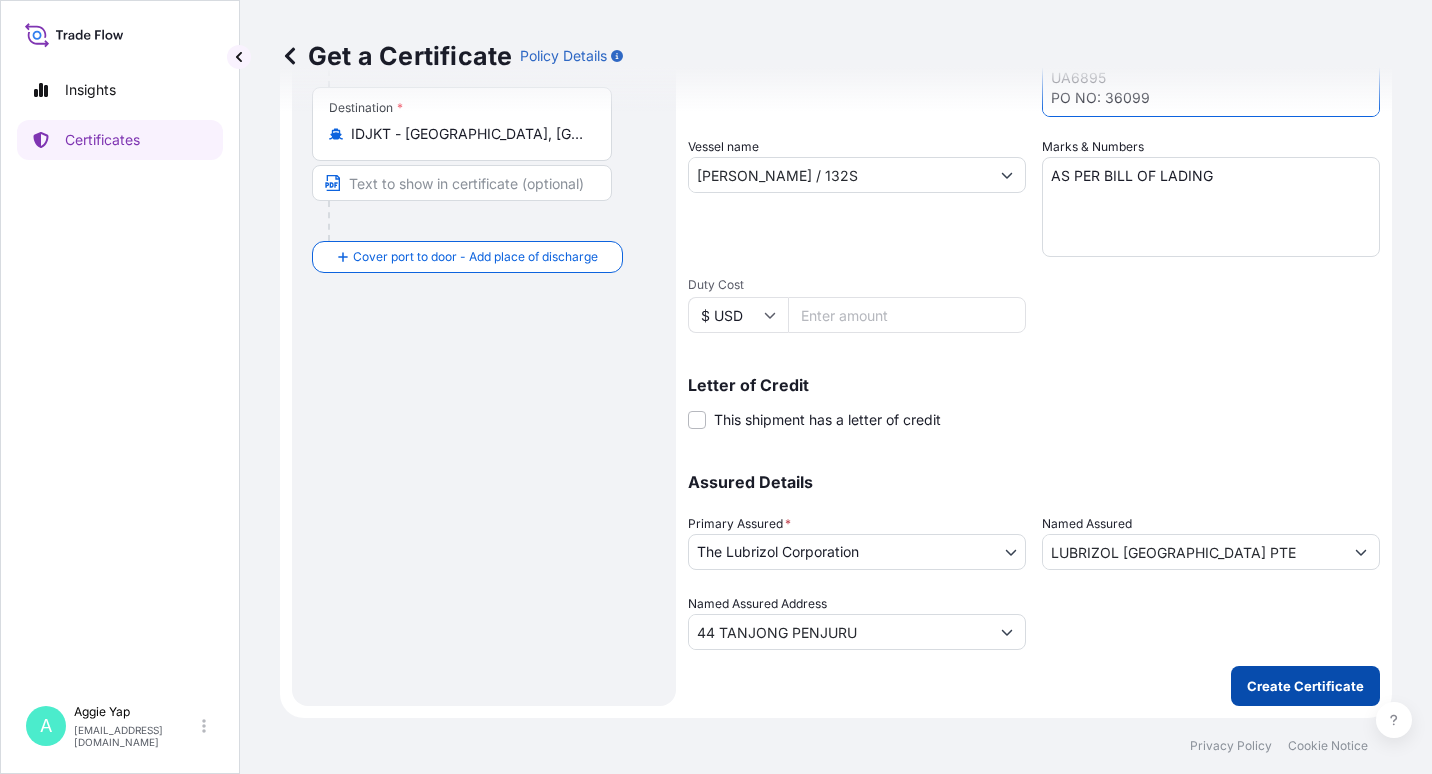 click on "Create Certificate" at bounding box center (1305, 686) 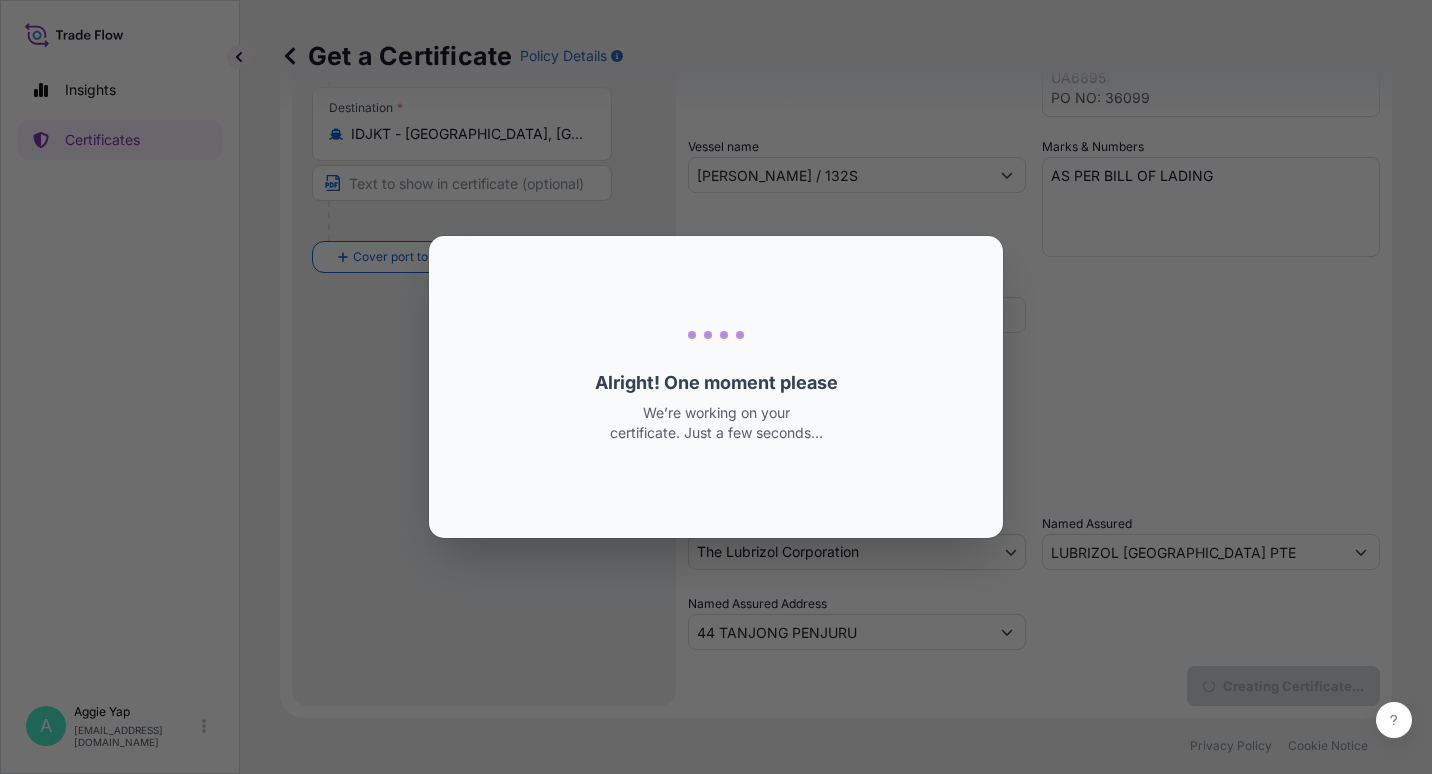 scroll, scrollTop: 0, scrollLeft: 0, axis: both 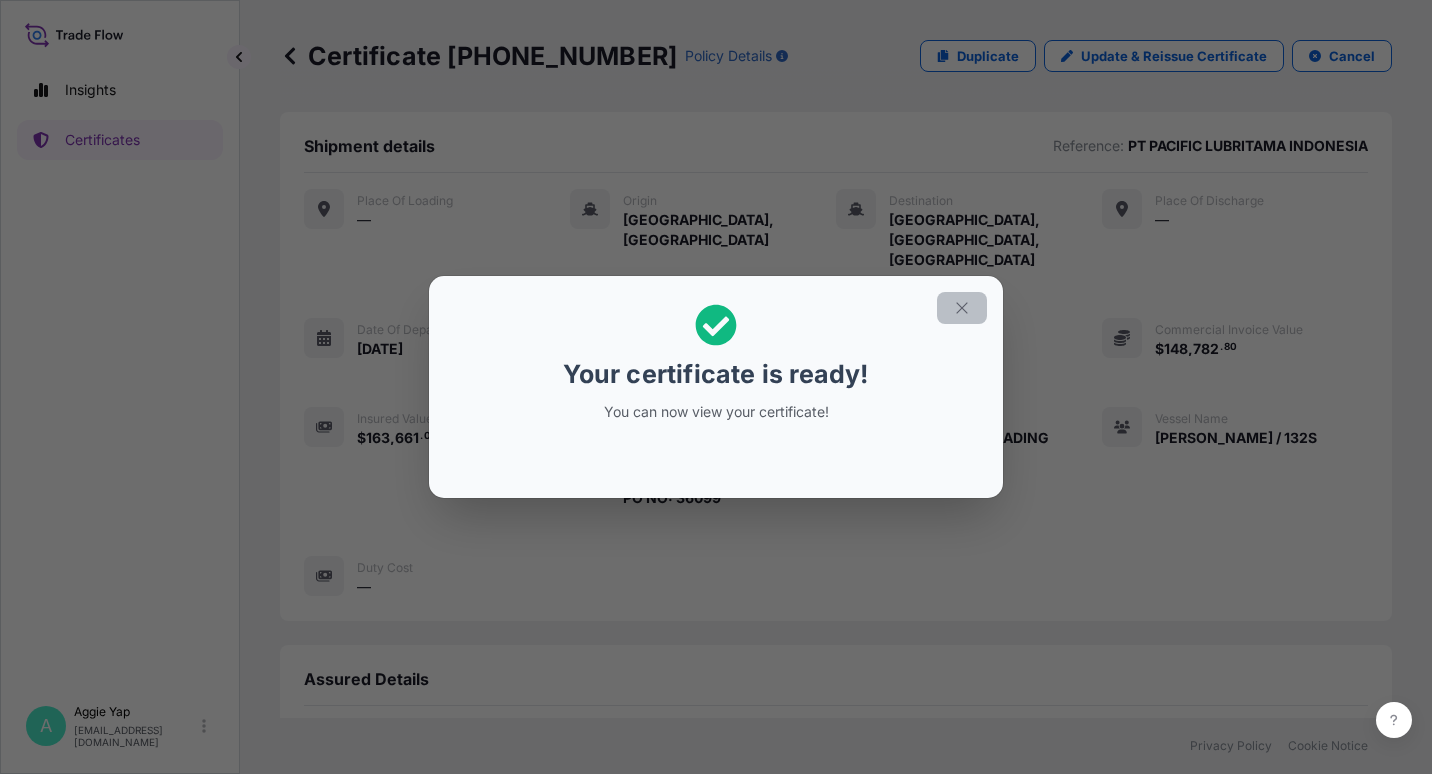 click at bounding box center (962, 308) 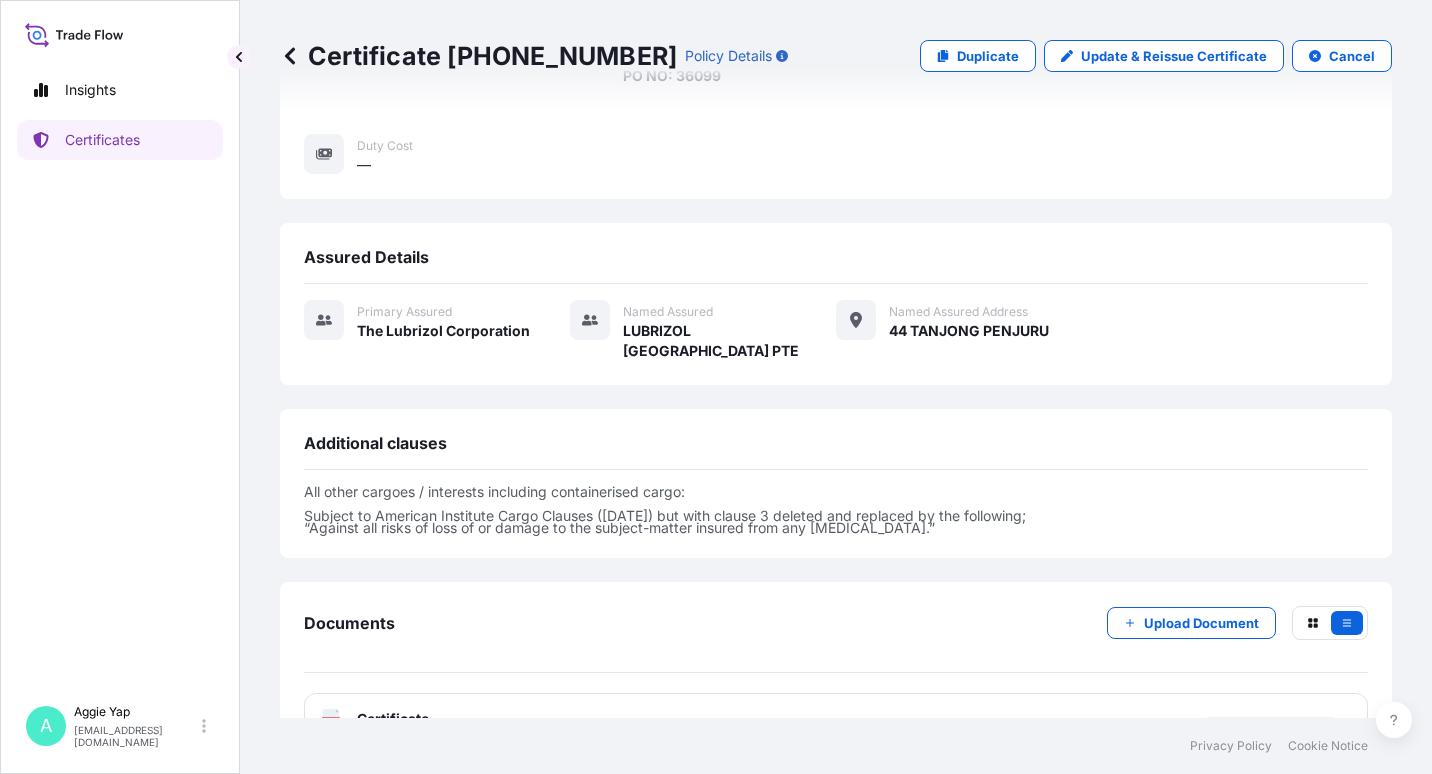 scroll, scrollTop: 433, scrollLeft: 0, axis: vertical 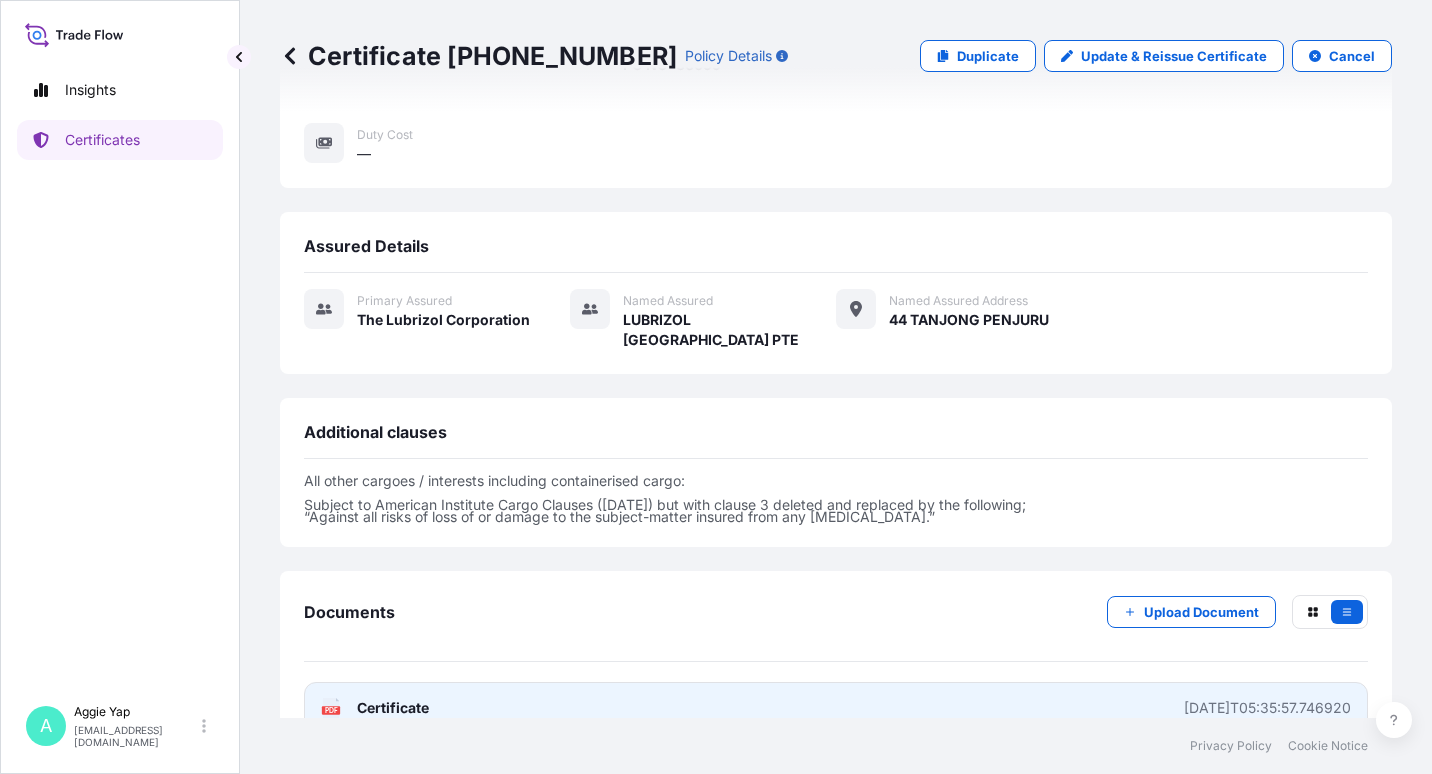 click on "PDF Certificate [DATE]T05:35:57.746920" at bounding box center [836, 708] 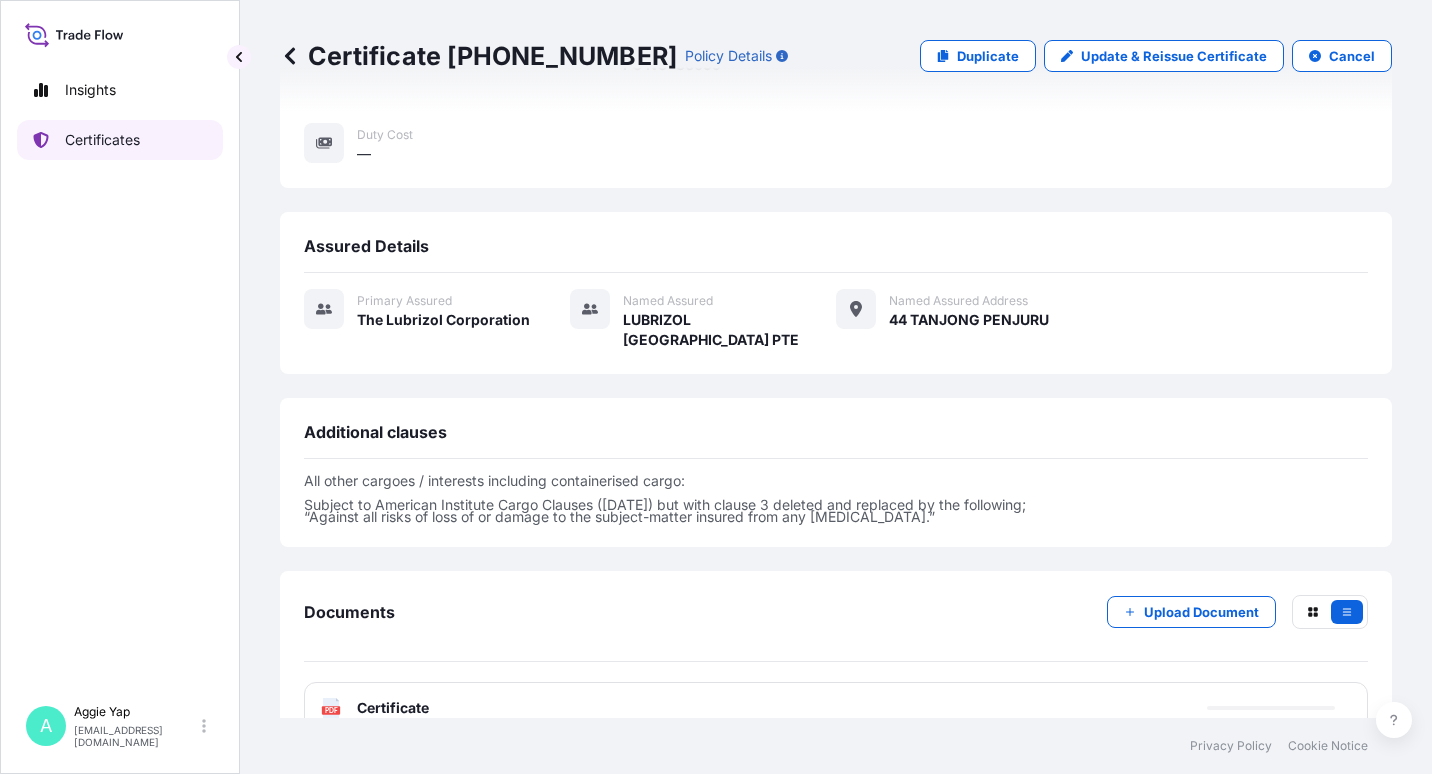 click on "Certificates" at bounding box center [120, 140] 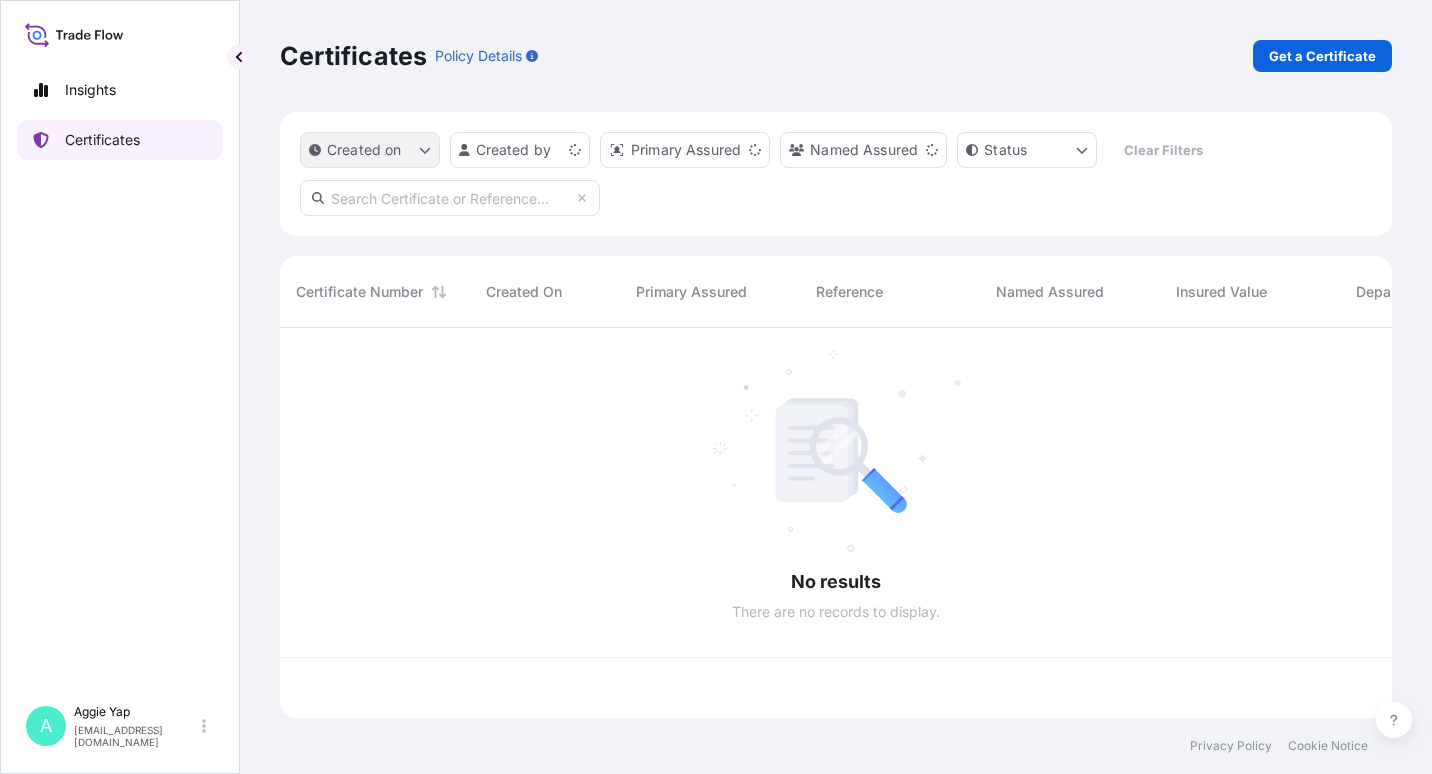 scroll, scrollTop: 0, scrollLeft: 0, axis: both 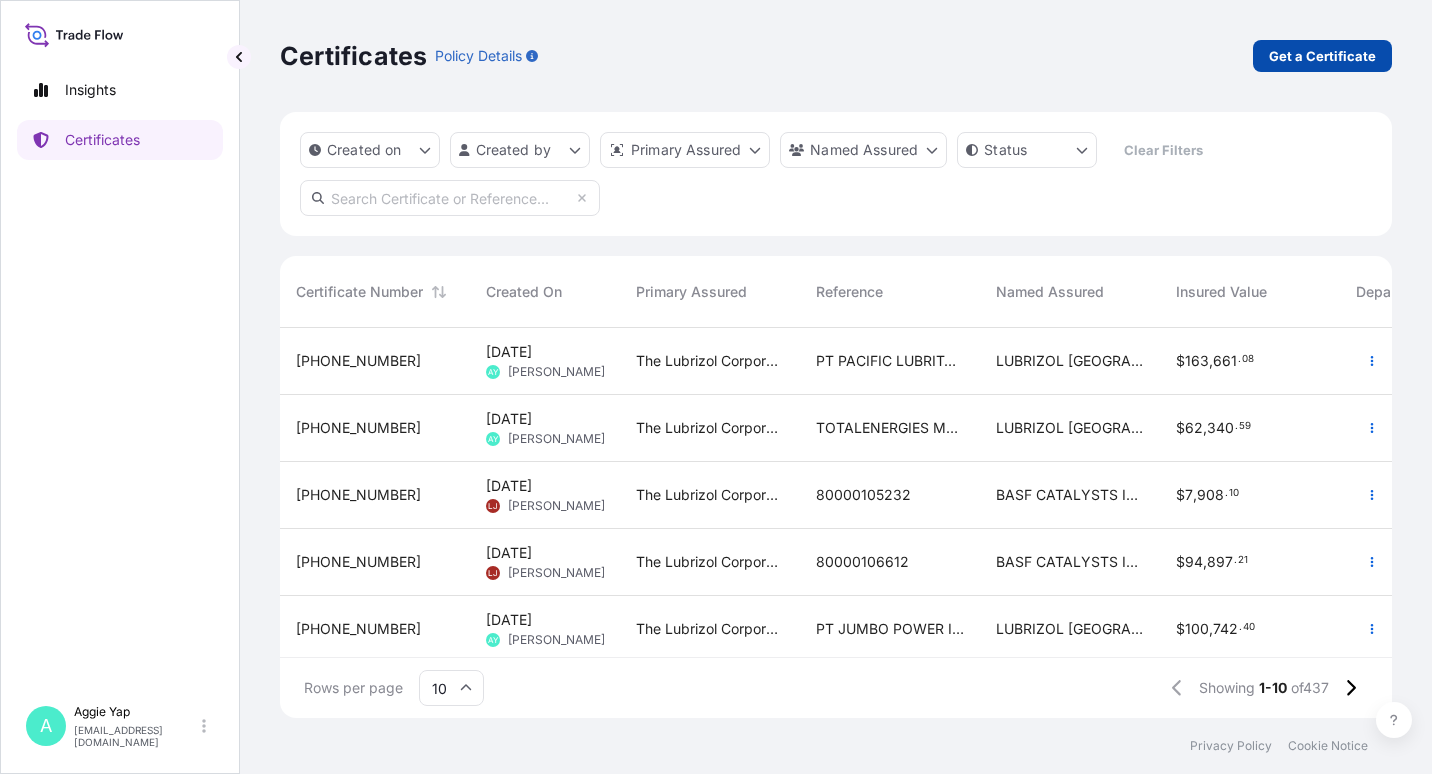 click on "Get a Certificate" at bounding box center [1322, 56] 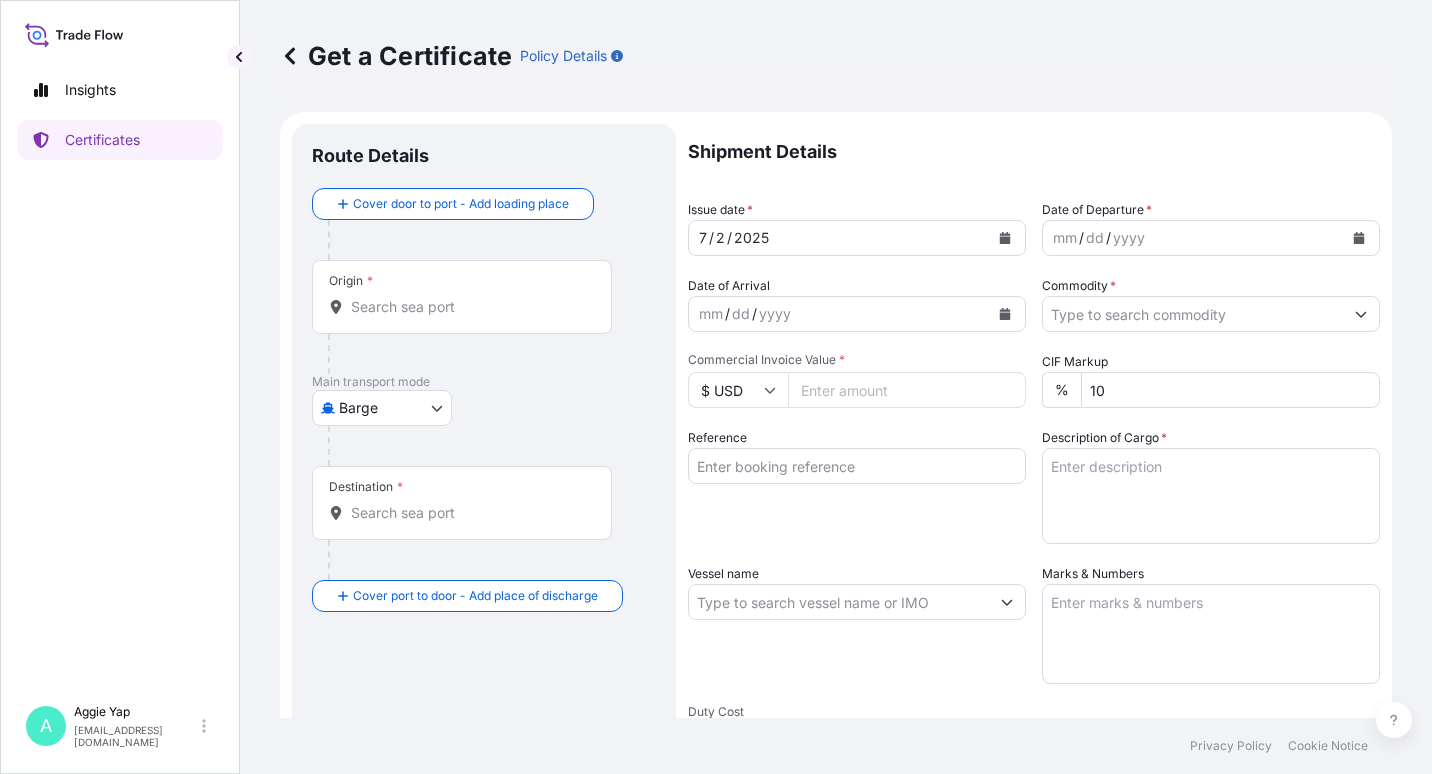 click on "Insights Certificates A [PERSON_NAME] [EMAIL_ADDRESS][DOMAIN_NAME] Get a Certificate Policy Details Route Details   Cover door to port - Add loading place Place of loading Road / [GEOGRAPHIC_DATA] / Inland Origin * Main transport mode Barge Air Barge Road Ocean Vessel Rail Barge in Tow Destination * Cover port to door - Add place of discharge Road / Inland Road / Inland Place of Discharge Shipment Details Issue date * [DATE] Date of Departure * mm / dd / yyyy Date of Arrival mm / dd / yyyy Commodity * Packing Category Commercial Invoice Value    * $ USD CIF Markup % 10 Reference Description of Cargo * Vessel name Marks & Numbers Duty Cost   $ USD Letter of Credit This shipment has a letter of credit Letter of credit * Letter of credit may not exceed 12000 characters Assured Details Primary Assured * Select a primary assured The Lubrizol Corporation Named Assured Named Assured Address Create Certificate Privacy Policy Cookie Notice
0 Selected Date: [DATE]" at bounding box center [716, 387] 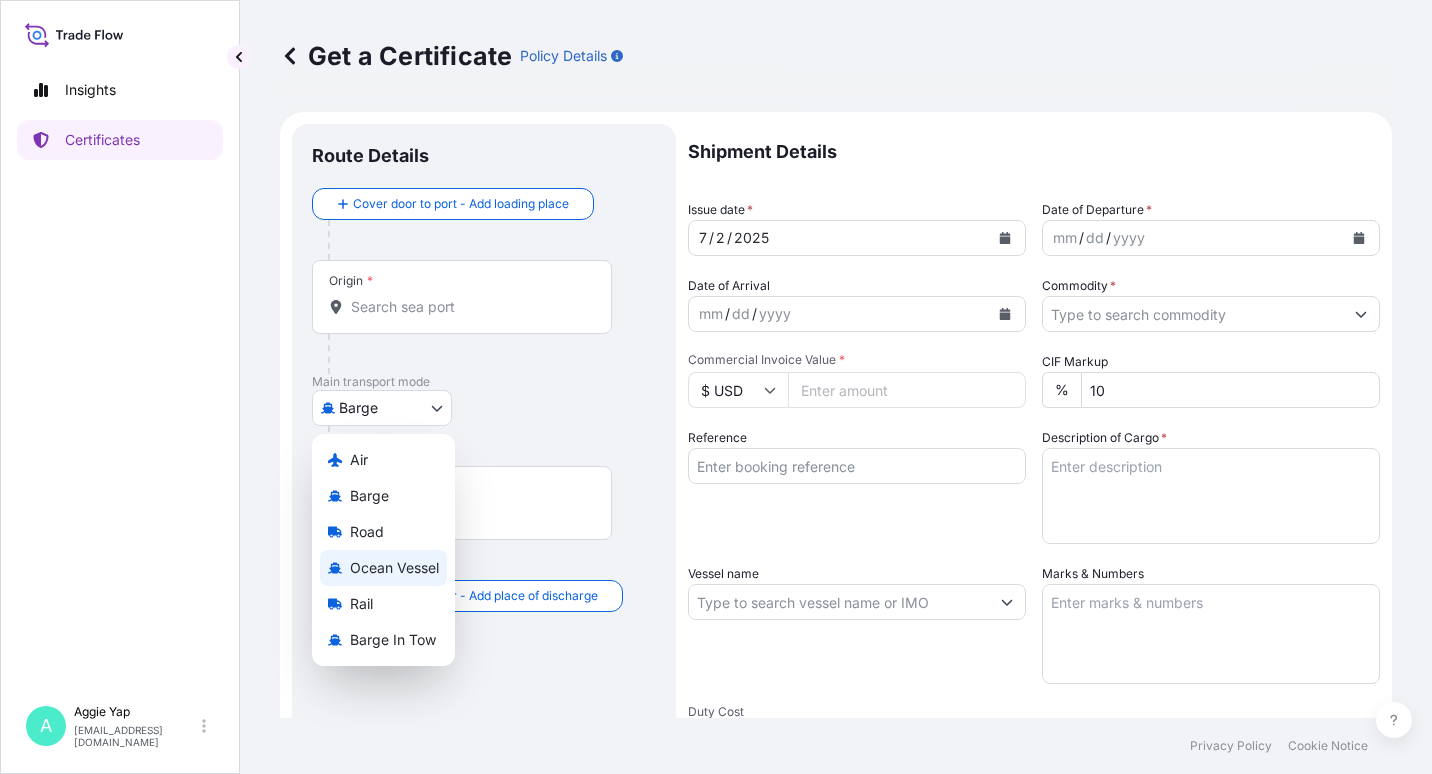 click on "Ocean Vessel" at bounding box center (394, 568) 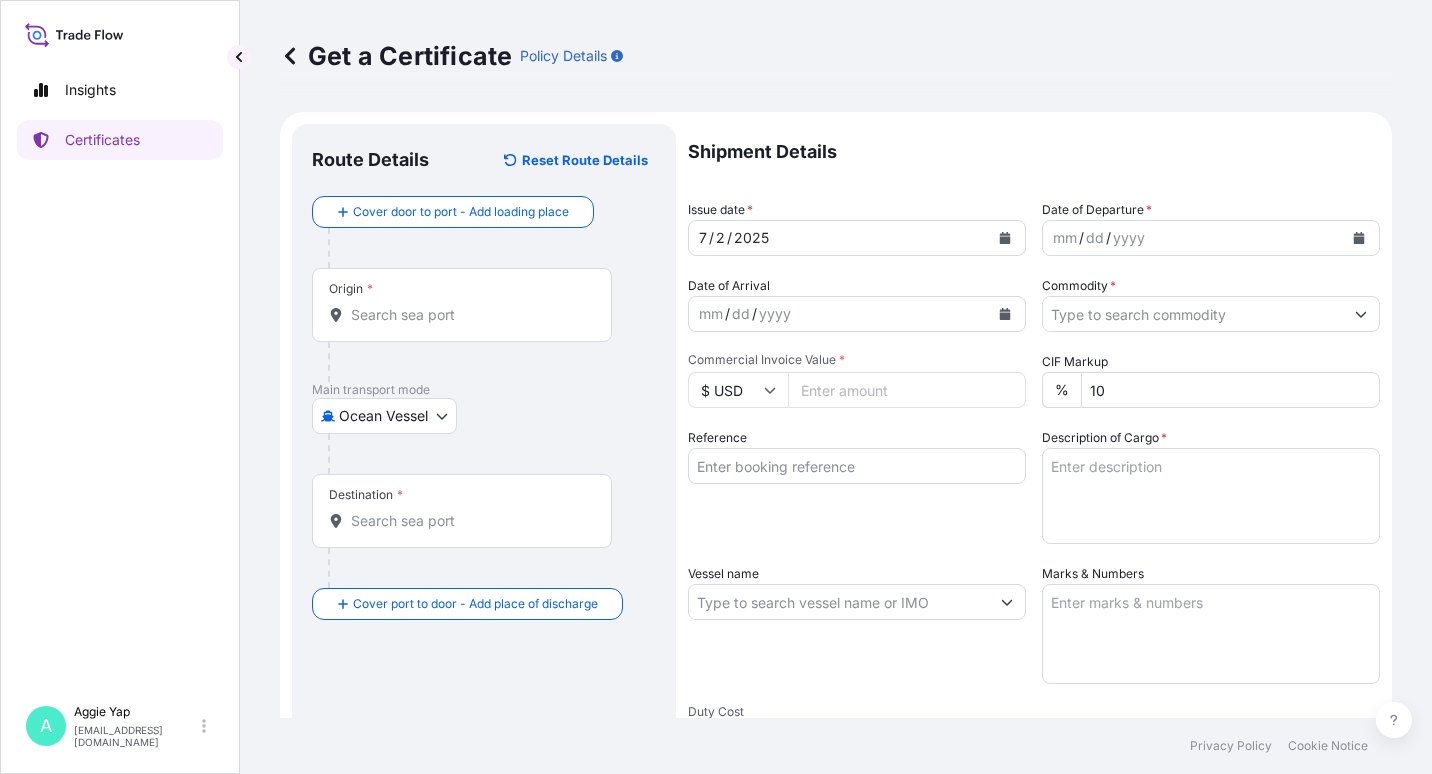 click on "Origin *" at bounding box center [462, 305] 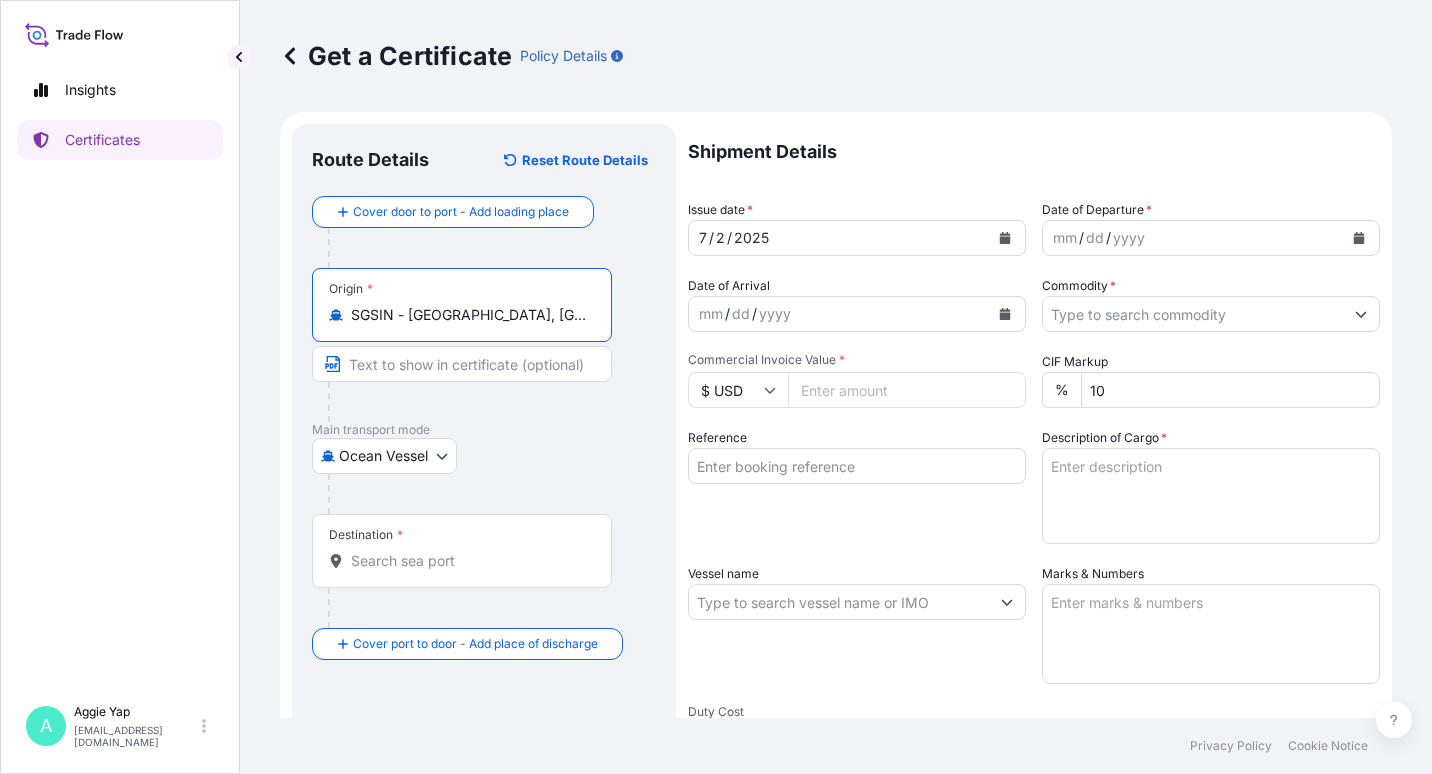 type on "SGSIN - [GEOGRAPHIC_DATA], [GEOGRAPHIC_DATA]" 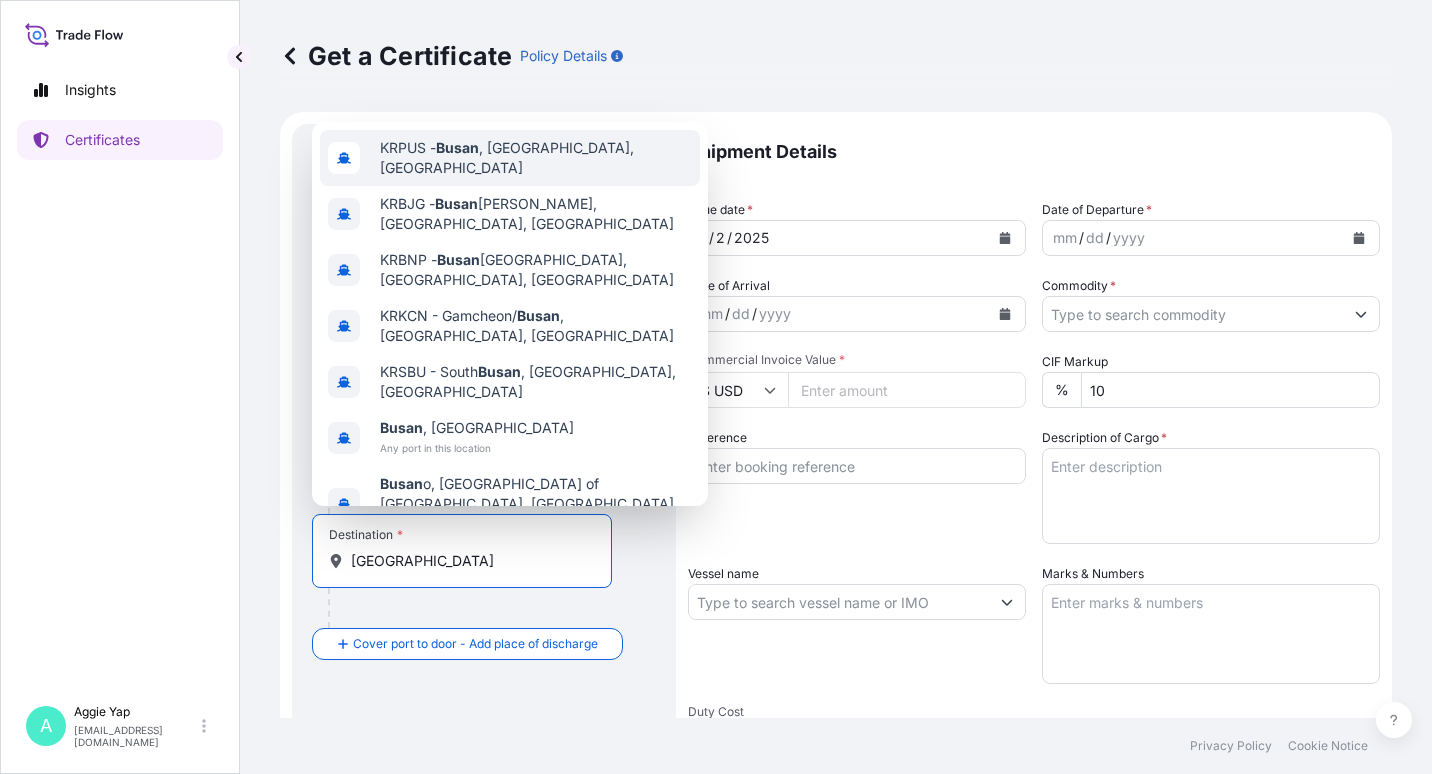 click on "KRPUS -  [GEOGRAPHIC_DATA] , [GEOGRAPHIC_DATA], [GEOGRAPHIC_DATA]" at bounding box center (536, 158) 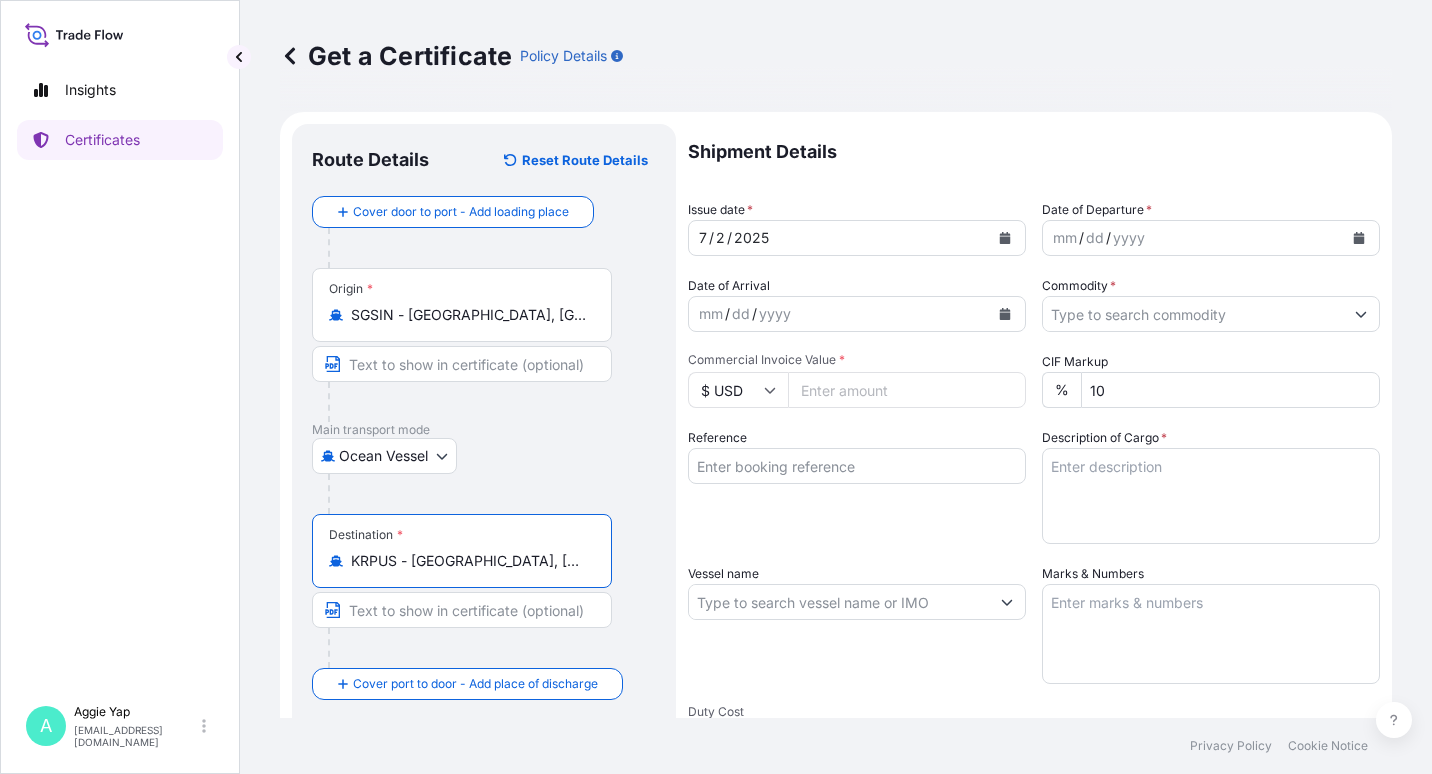 type on "KRPUS - [GEOGRAPHIC_DATA], [GEOGRAPHIC_DATA], [GEOGRAPHIC_DATA]" 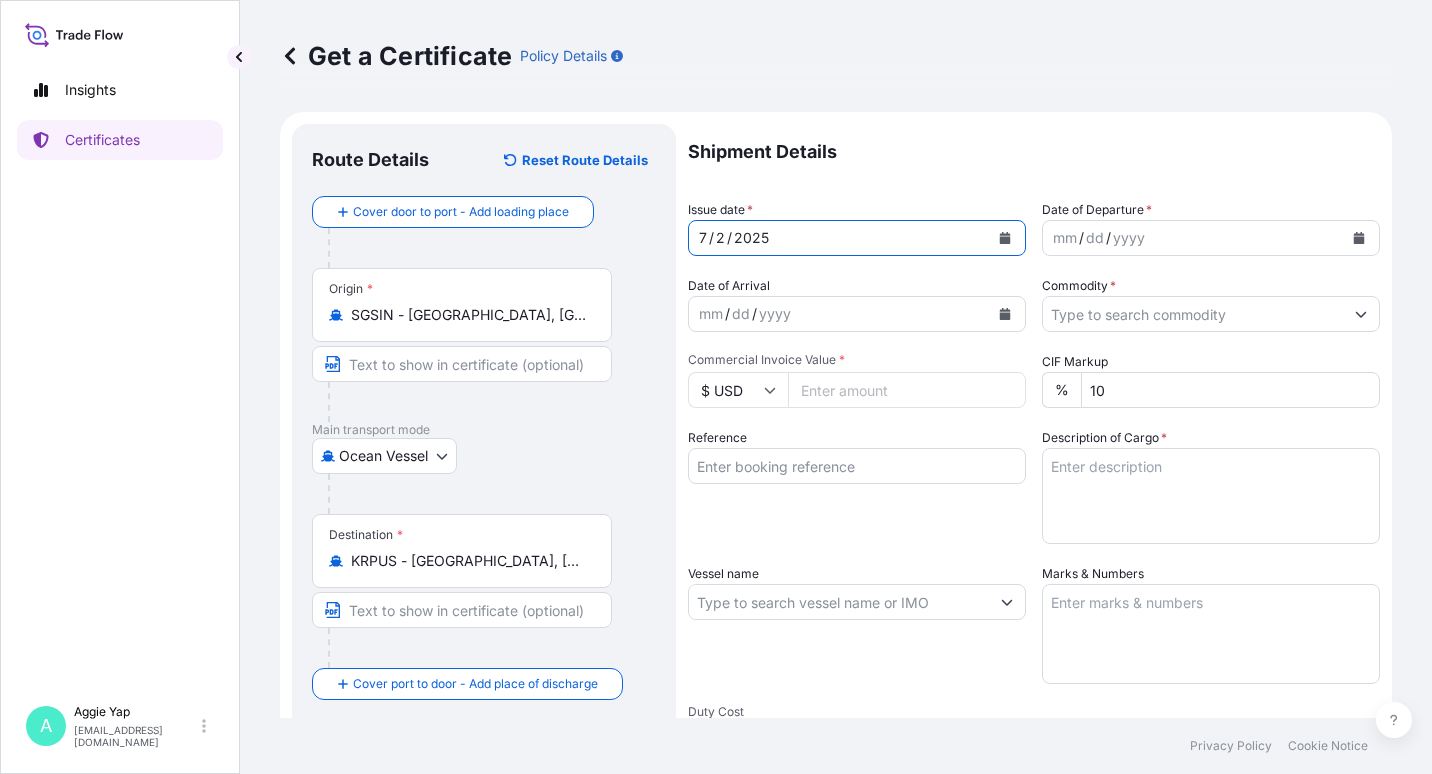 click 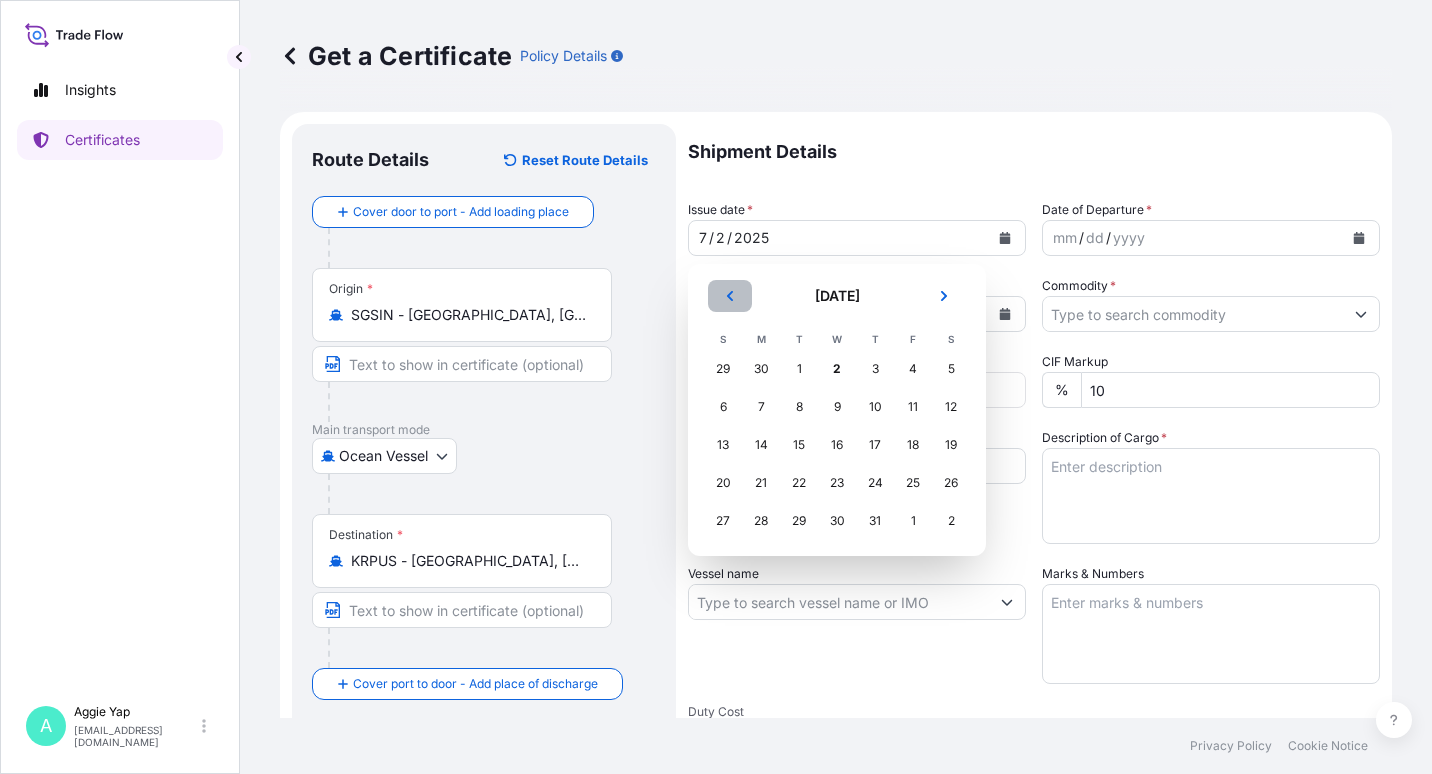 click 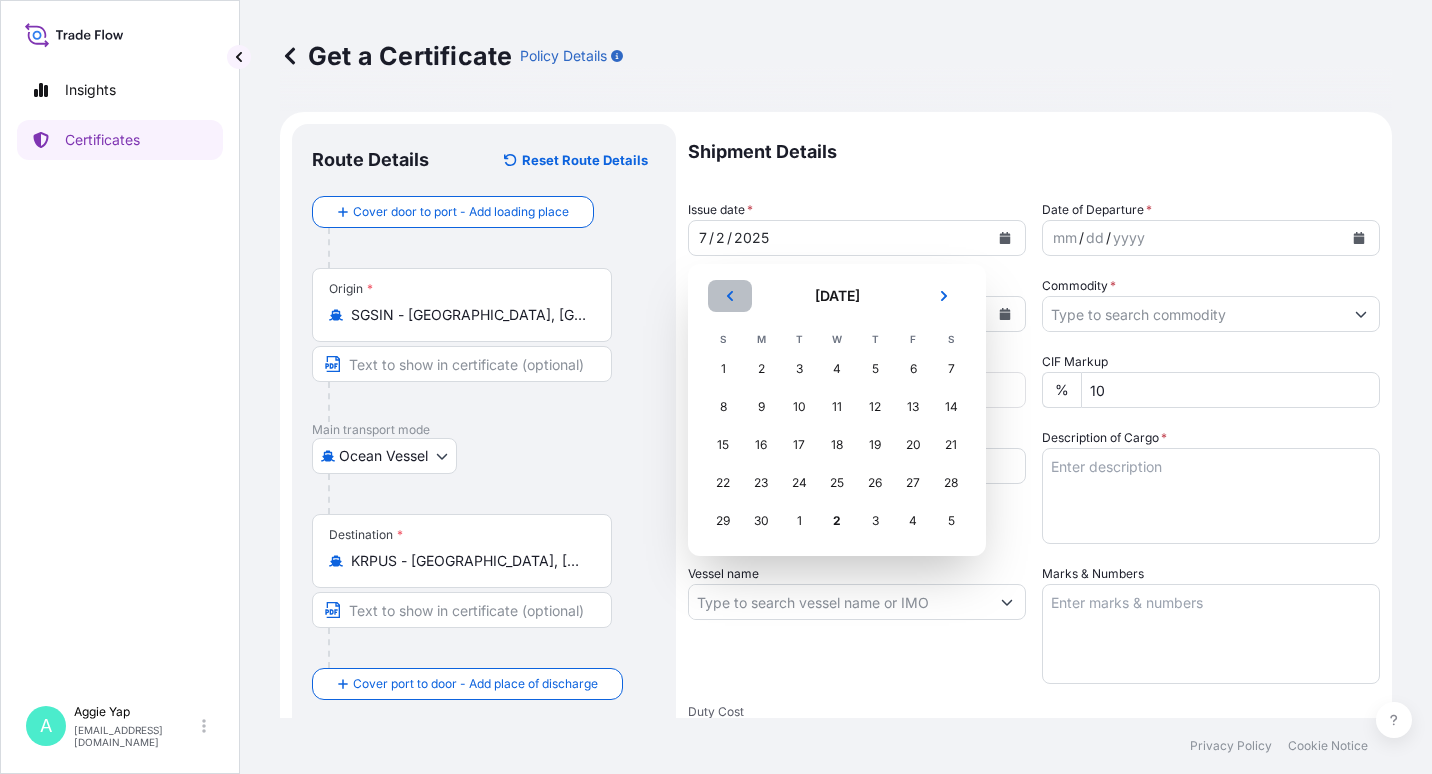 click 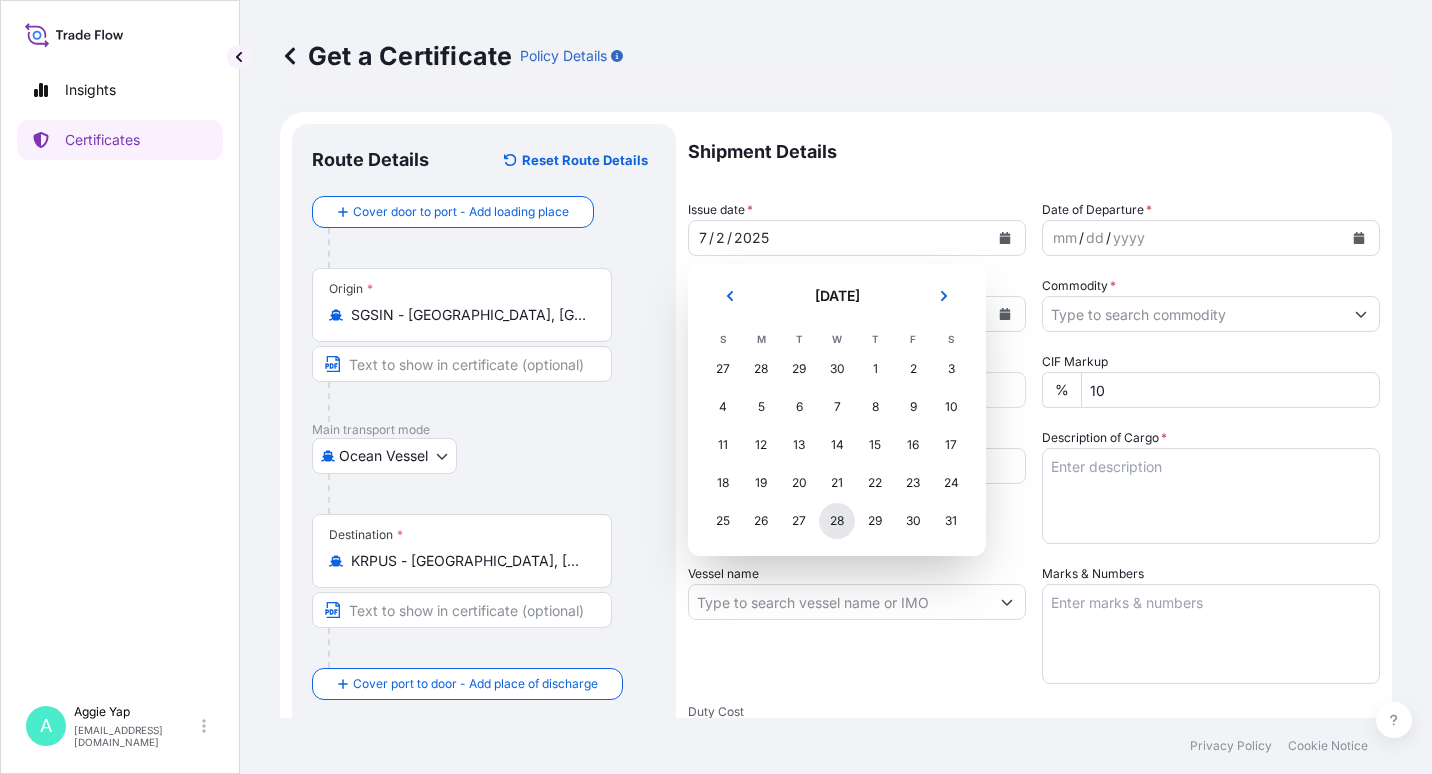 click on "28" at bounding box center (837, 521) 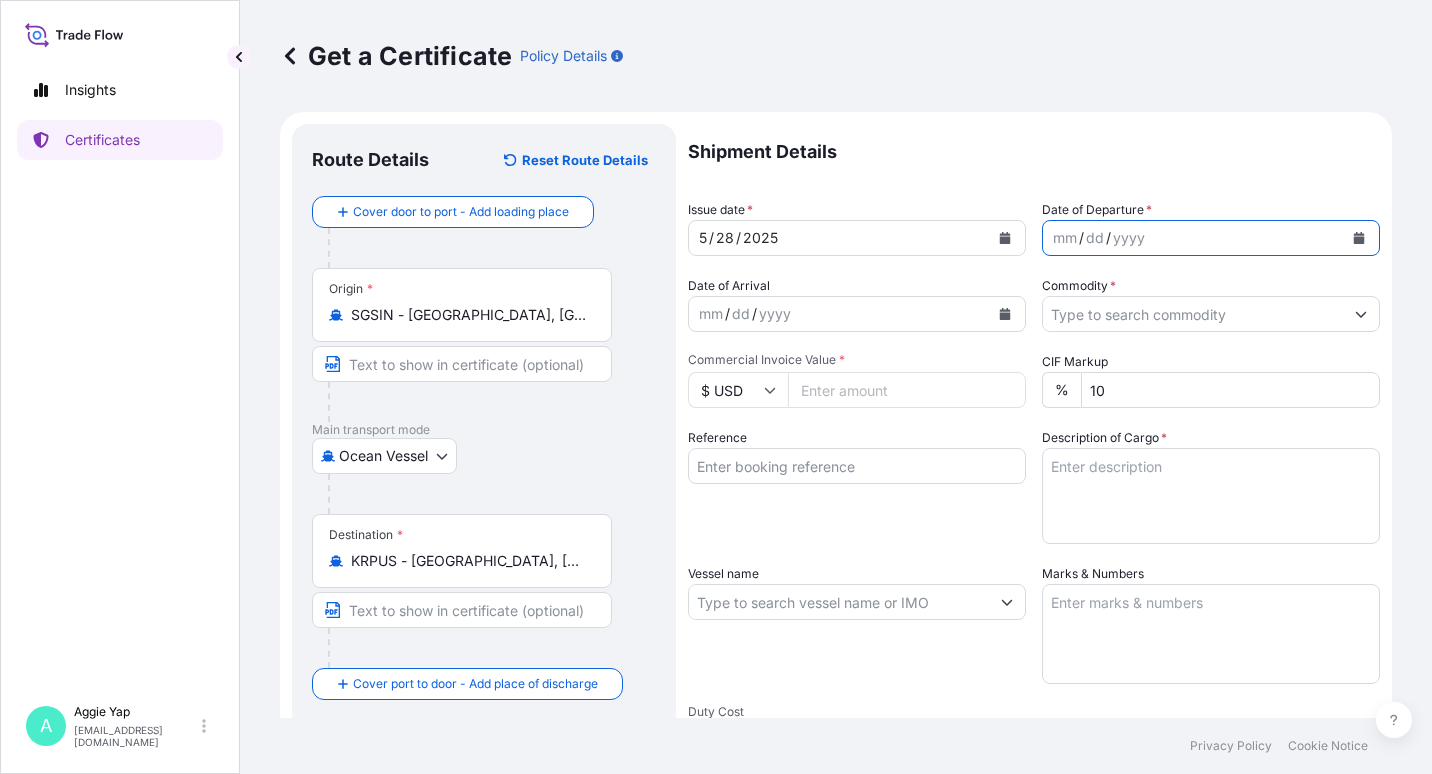 click at bounding box center (1359, 238) 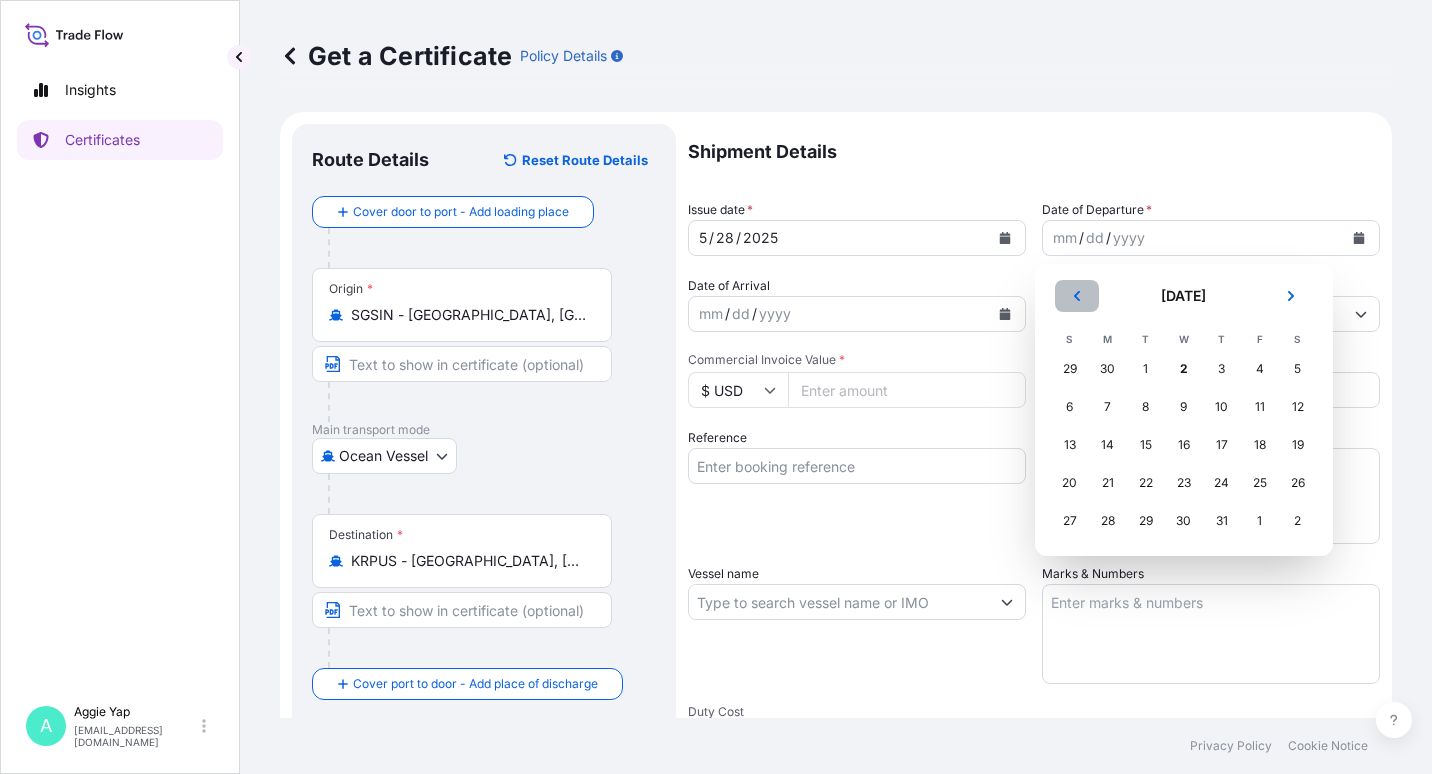 click at bounding box center (1077, 296) 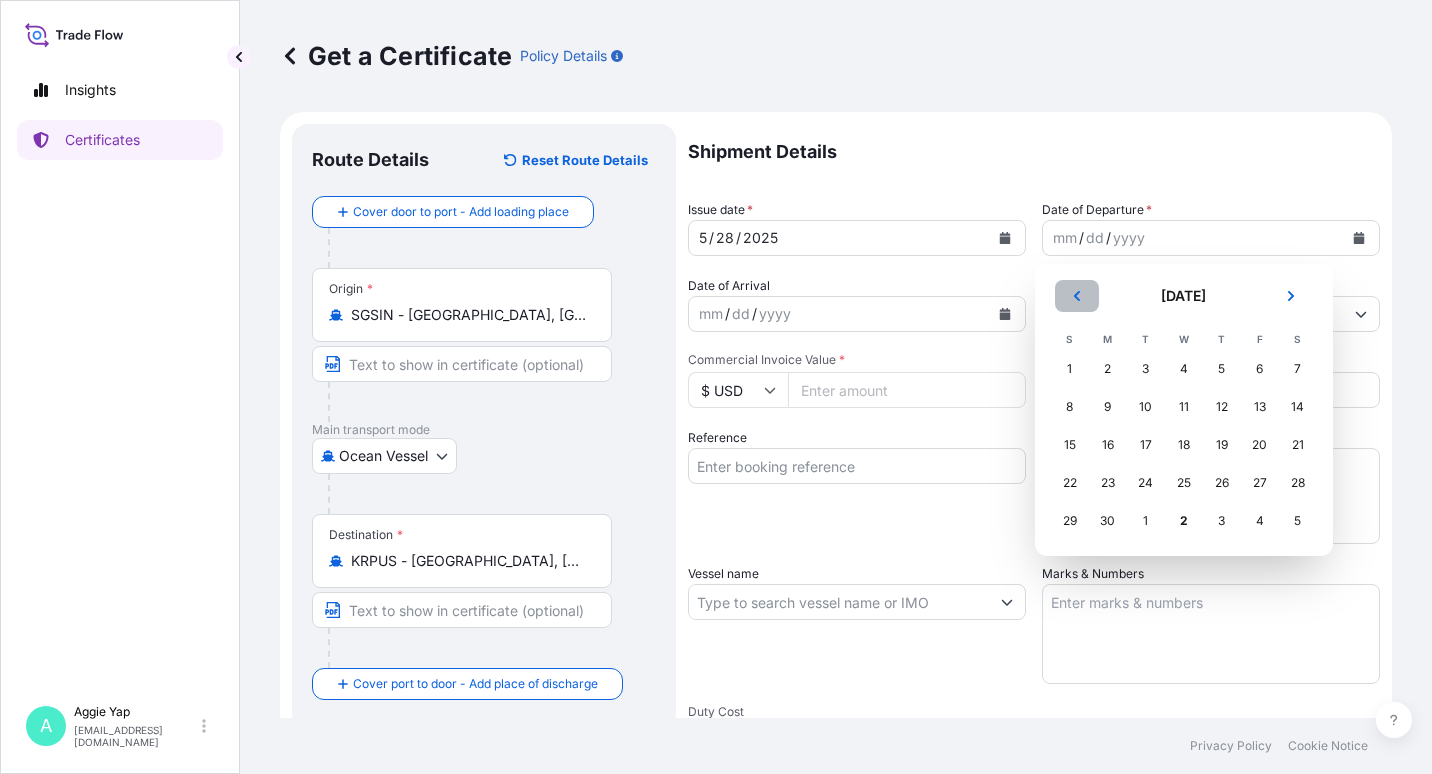 click at bounding box center [1077, 296] 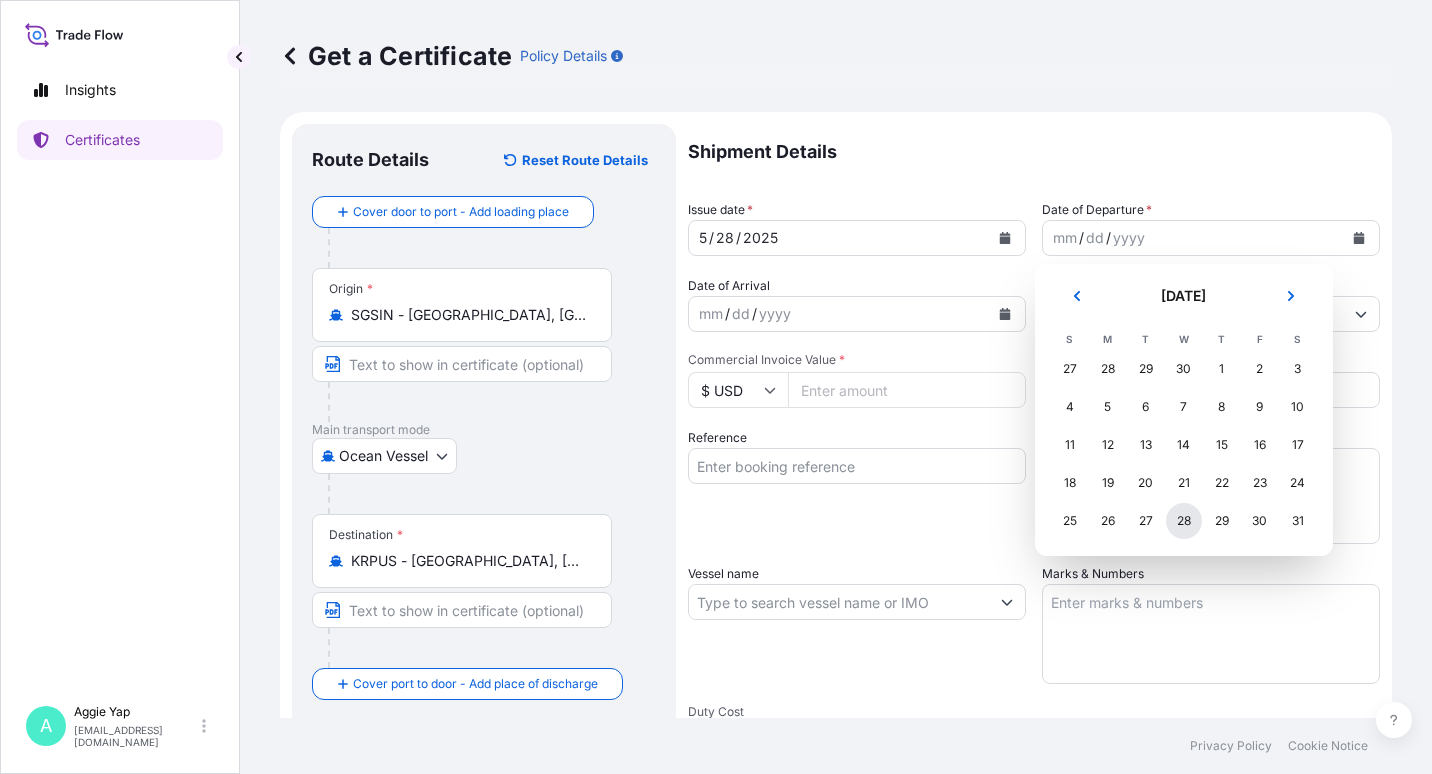 click on "28" at bounding box center [1184, 521] 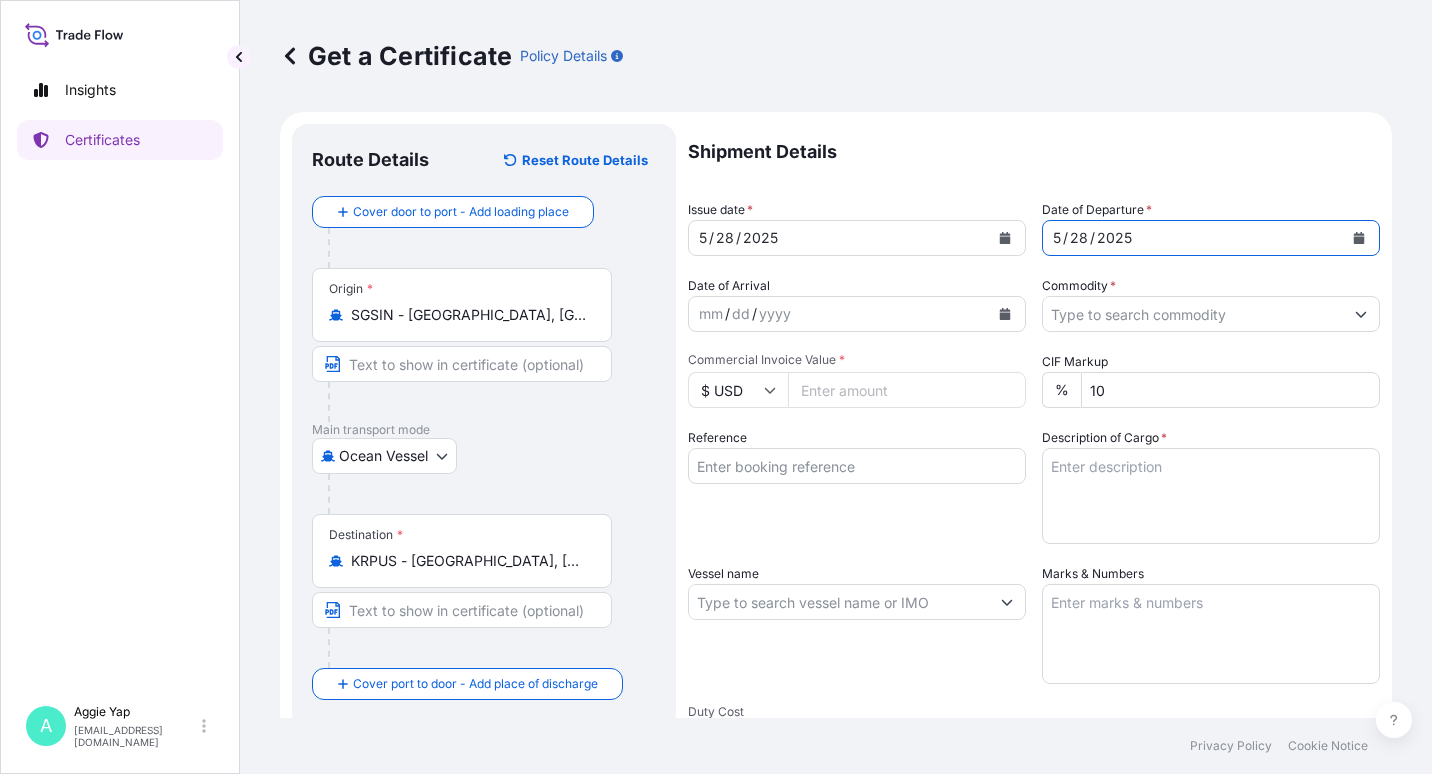 click on "Commodity *" at bounding box center [1193, 314] 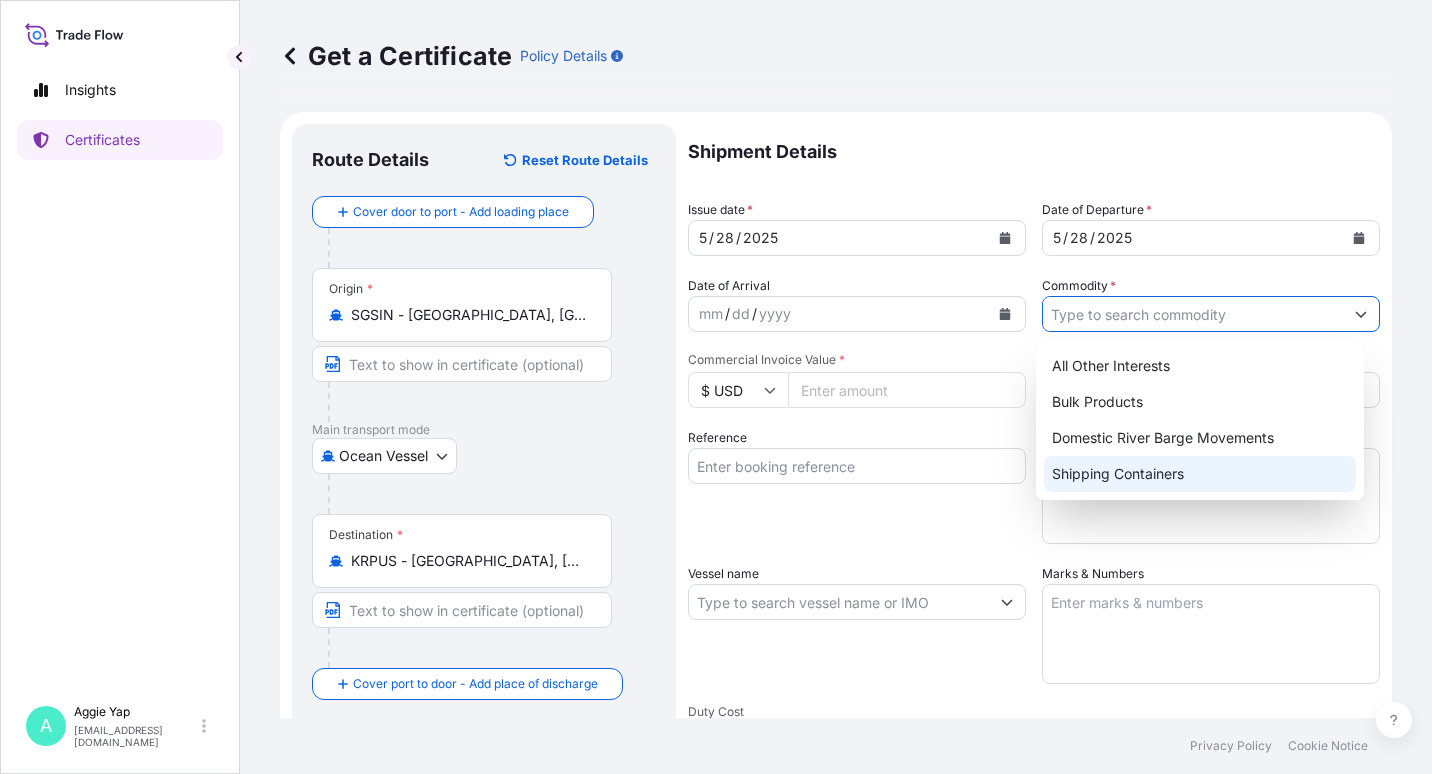 click on "Shipping Containers" at bounding box center (1200, 474) 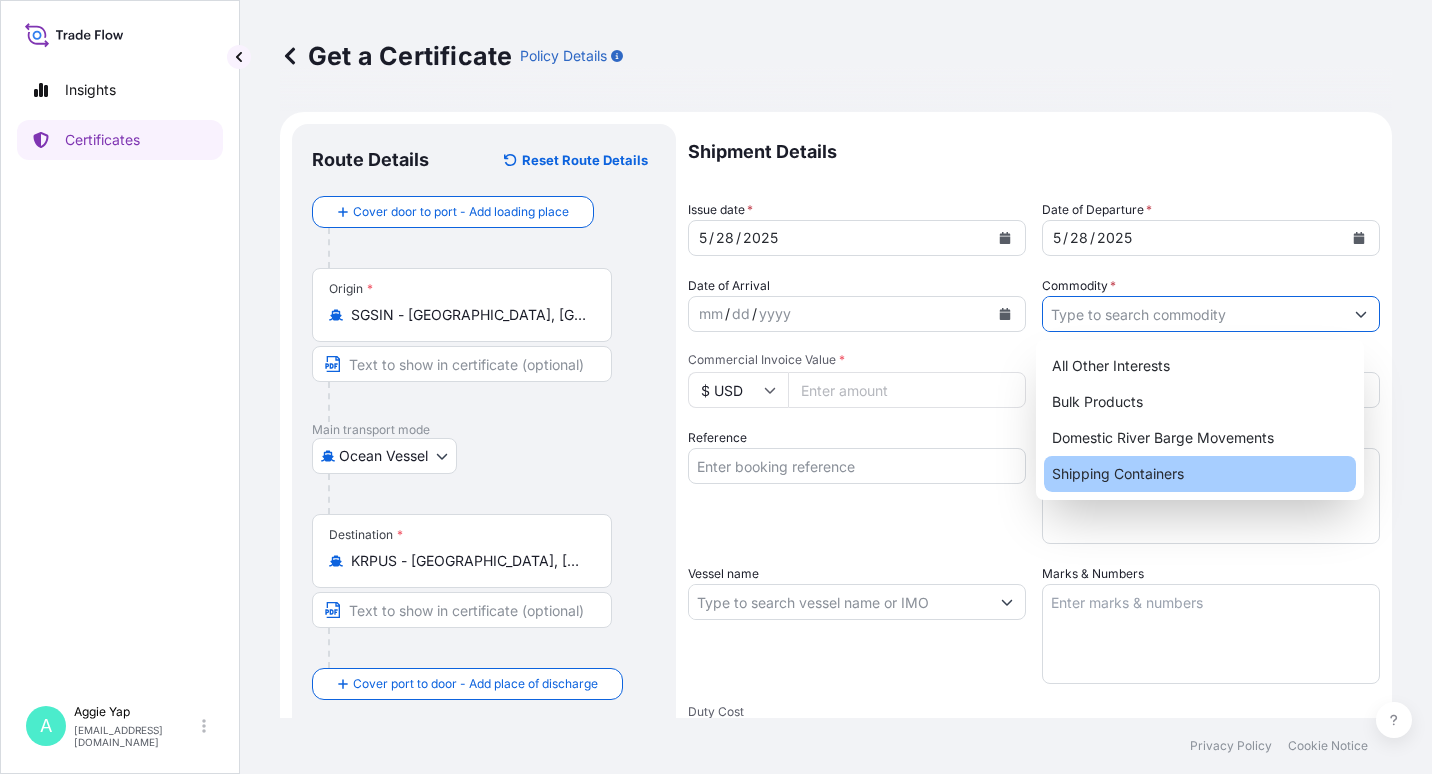 type on "Shipping Containers" 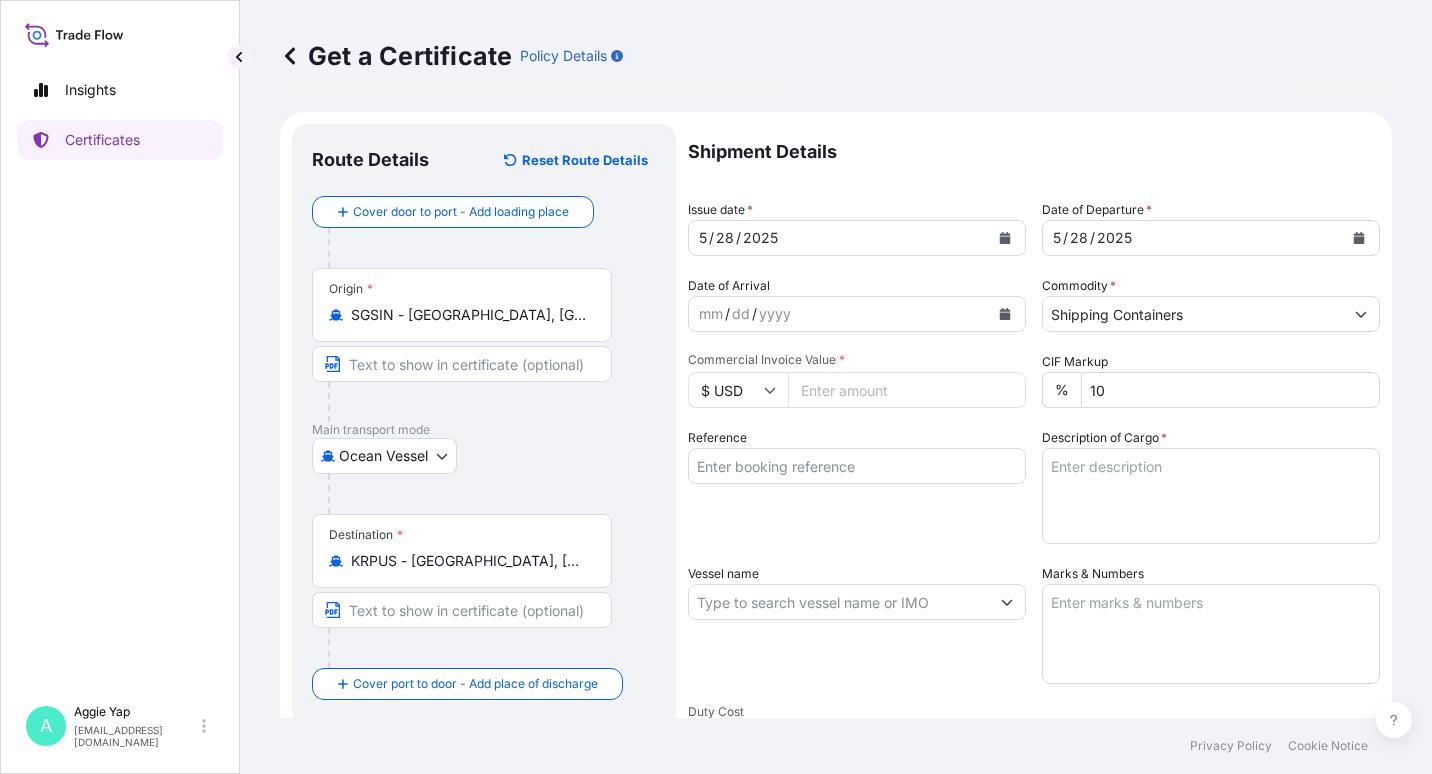 click on "Commercial Invoice Value    *" at bounding box center (907, 390) 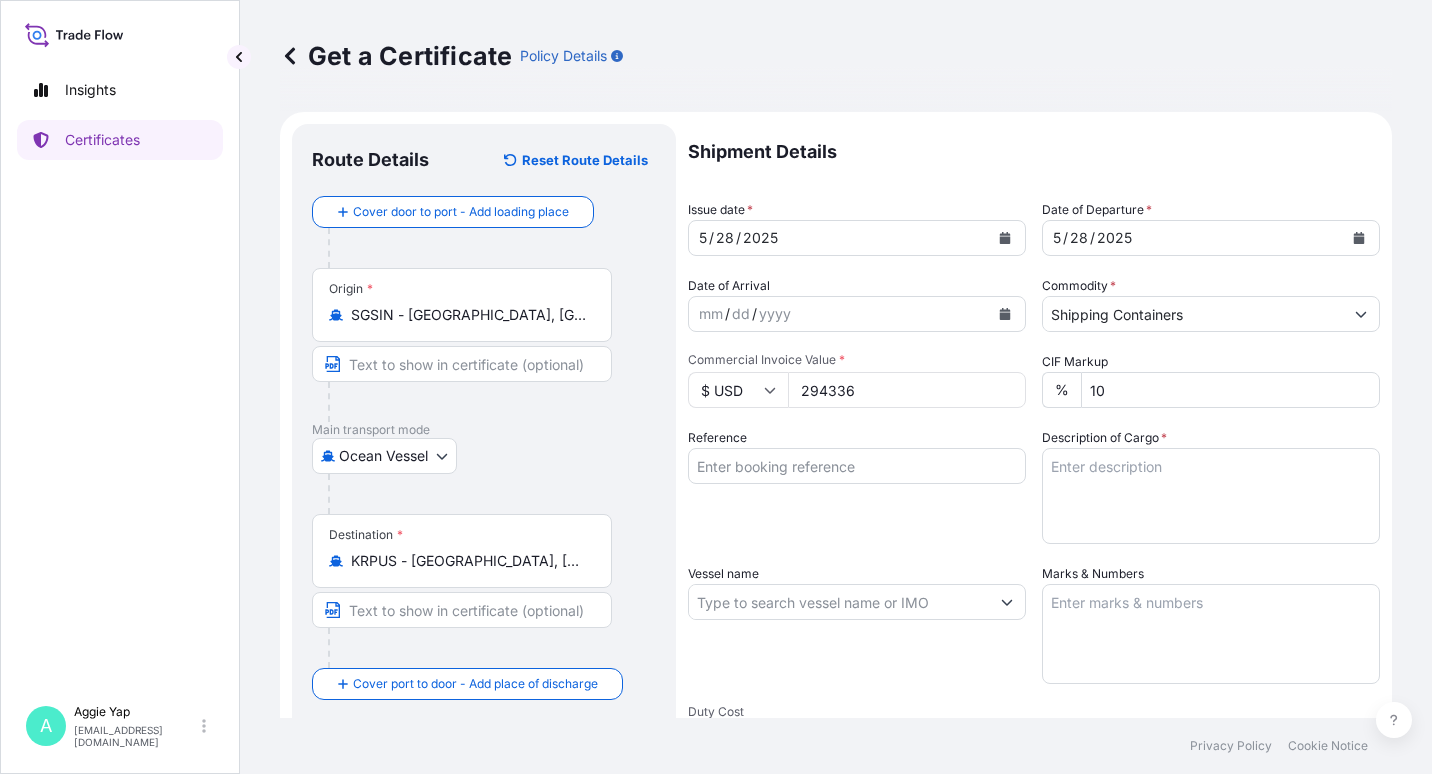 type on "294336" 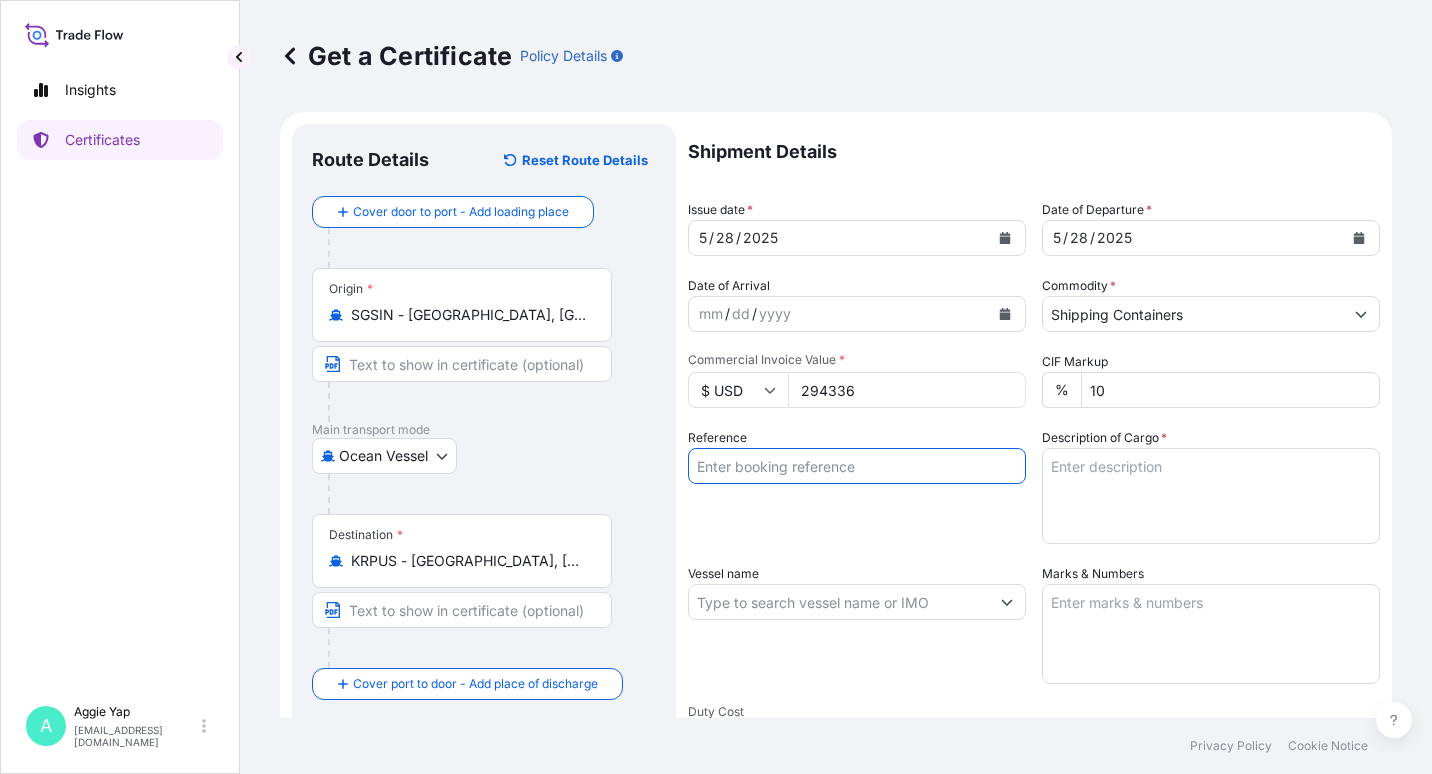 drag, startPoint x: 803, startPoint y: 452, endPoint x: 806, endPoint y: 462, distance: 10.440307 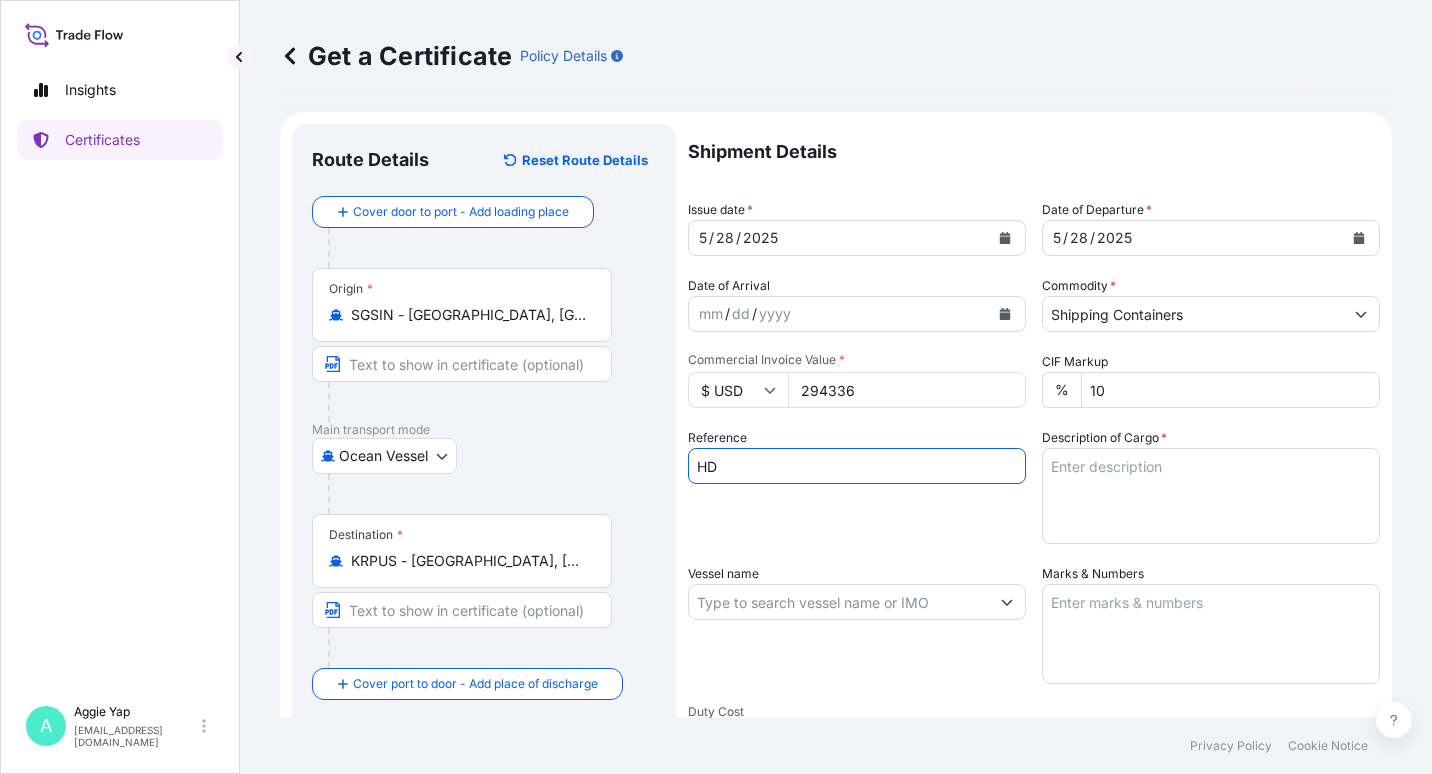 type on "HD HYUNDAI OILBANK CO LTD" 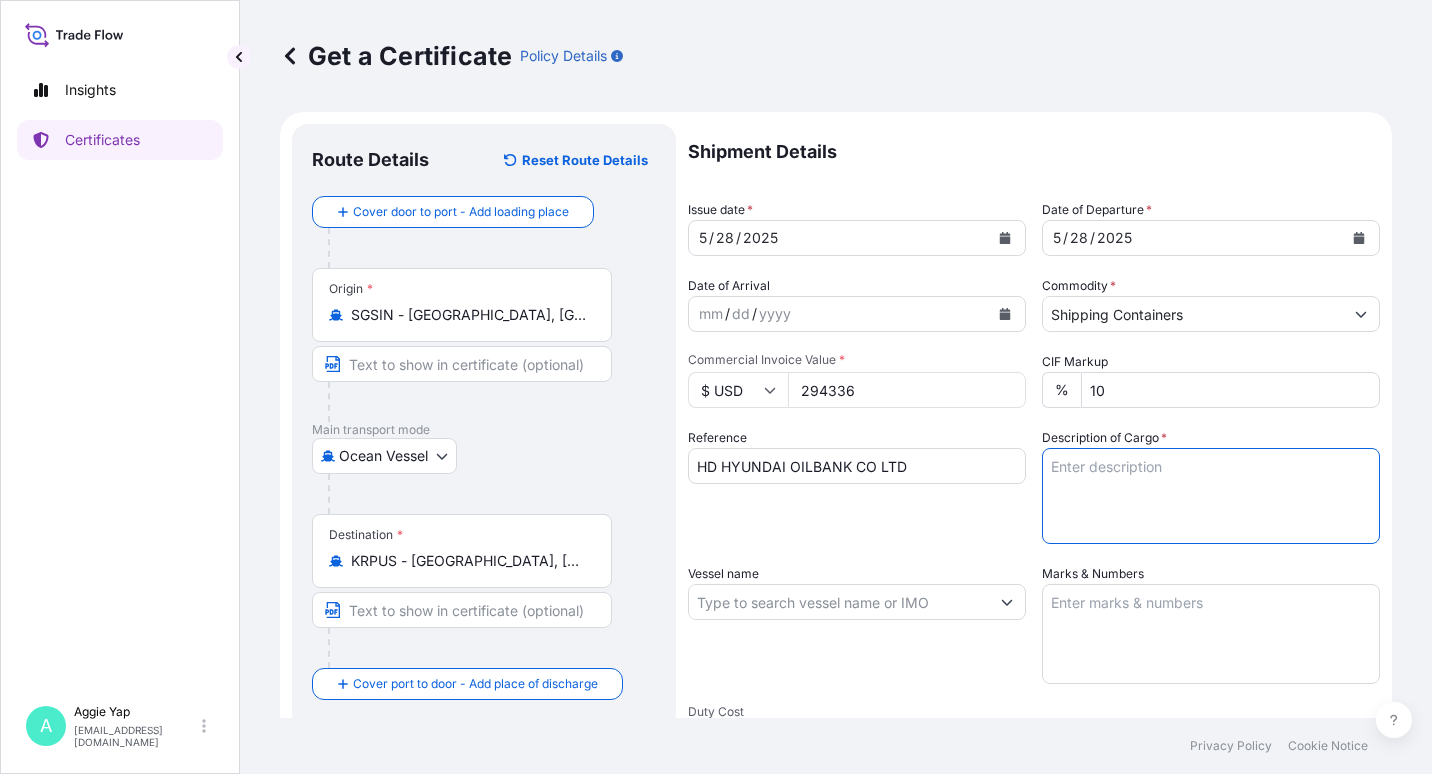 click on "Vessel name" at bounding box center (839, 602) 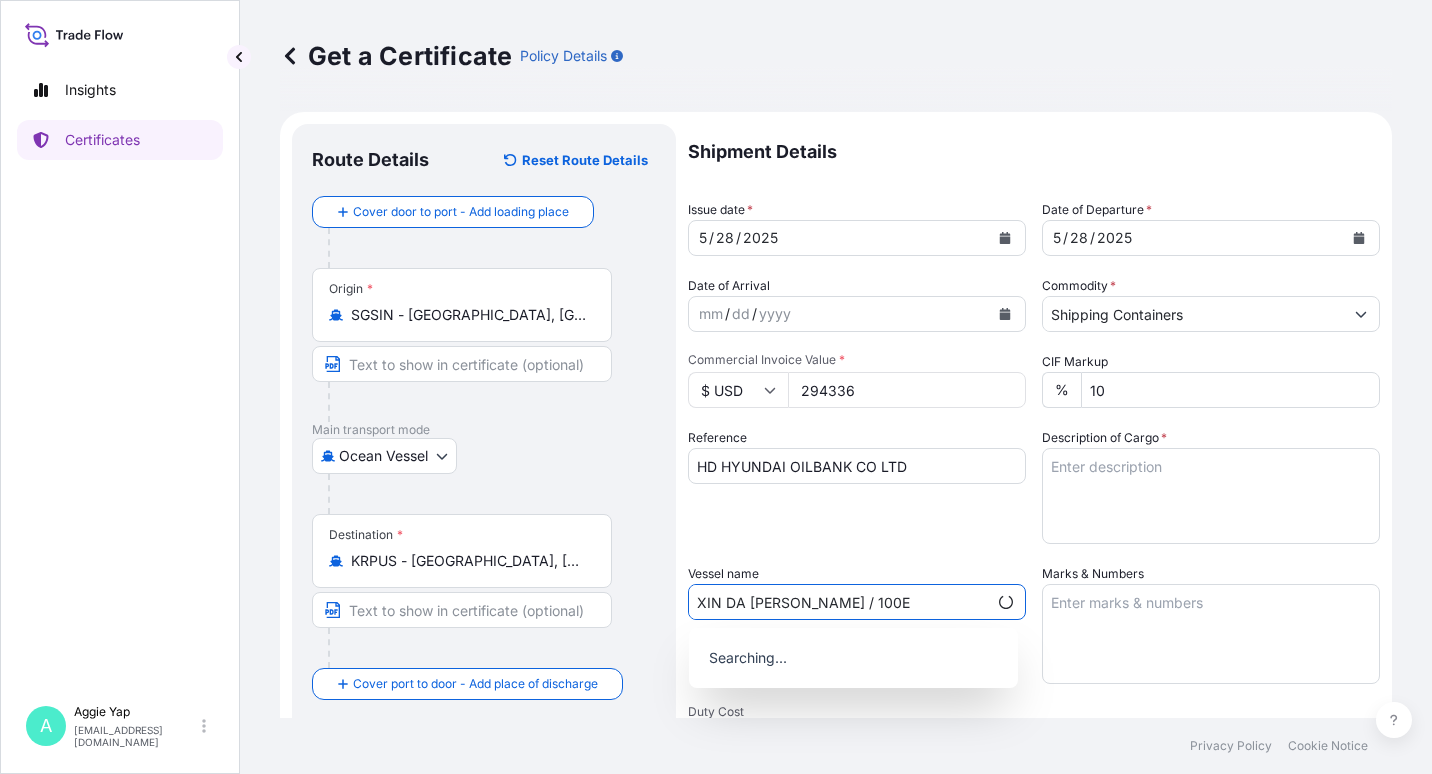 type on "XIN DA [PERSON_NAME] / 100E" 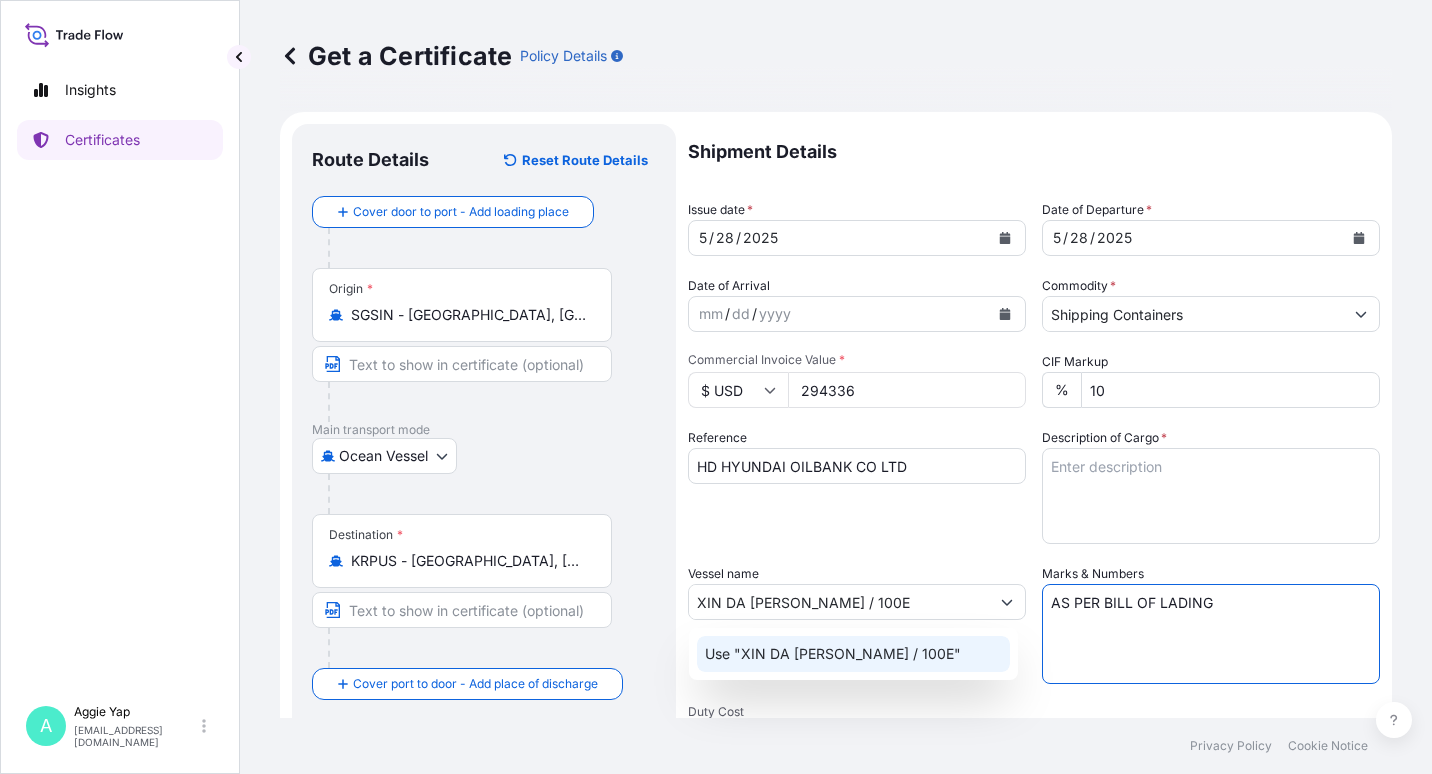 type on "AS PER BILL OF LADING" 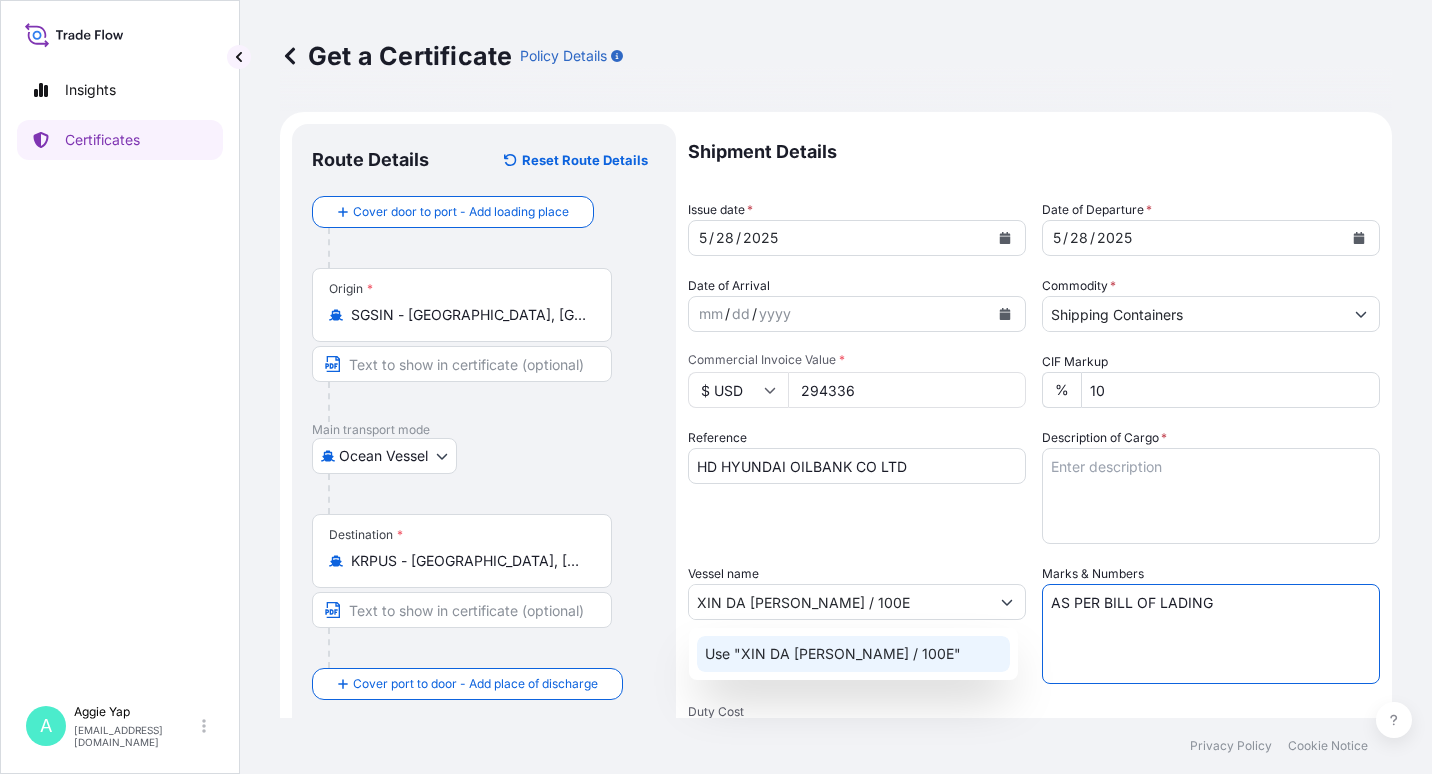 click on "Description of Cargo *" at bounding box center [1211, 496] 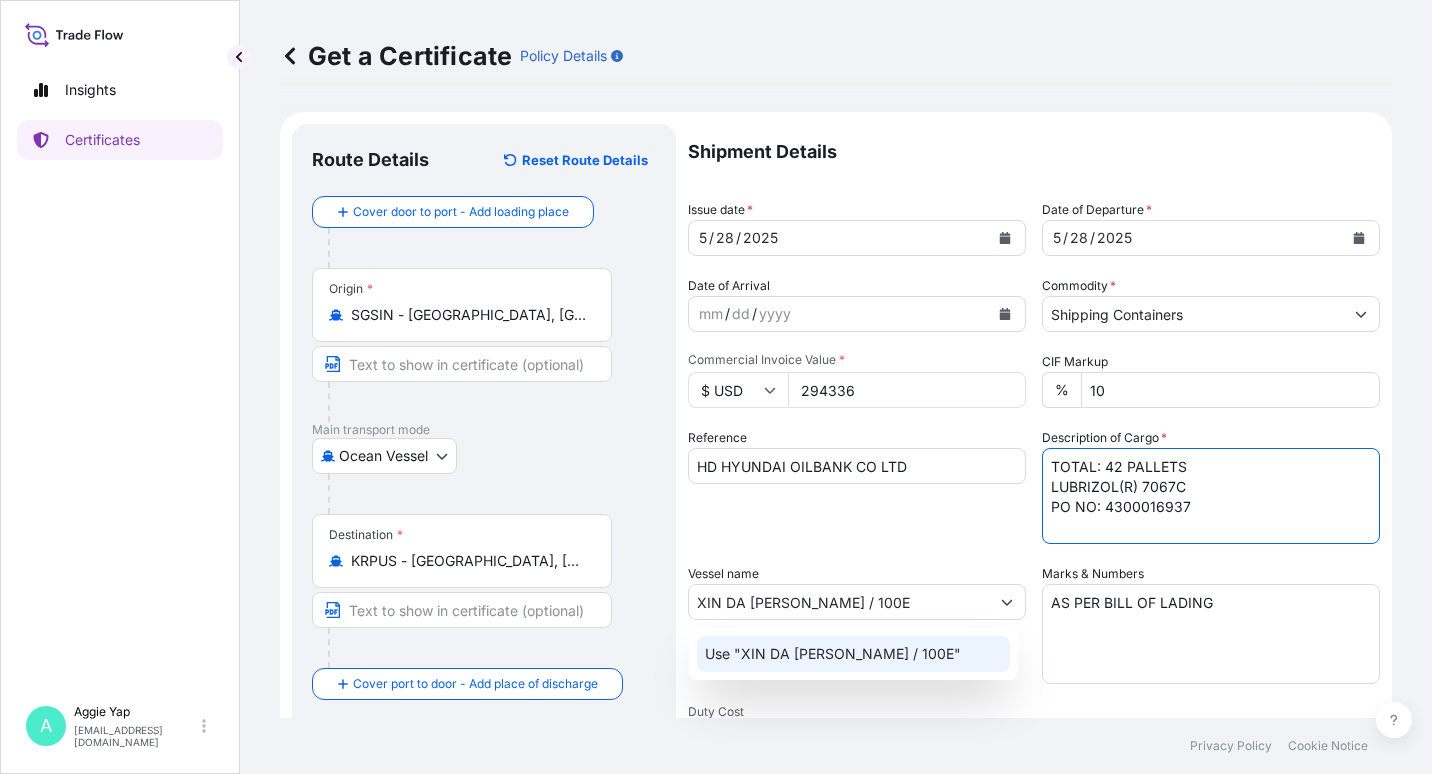 scroll, scrollTop: 100, scrollLeft: 0, axis: vertical 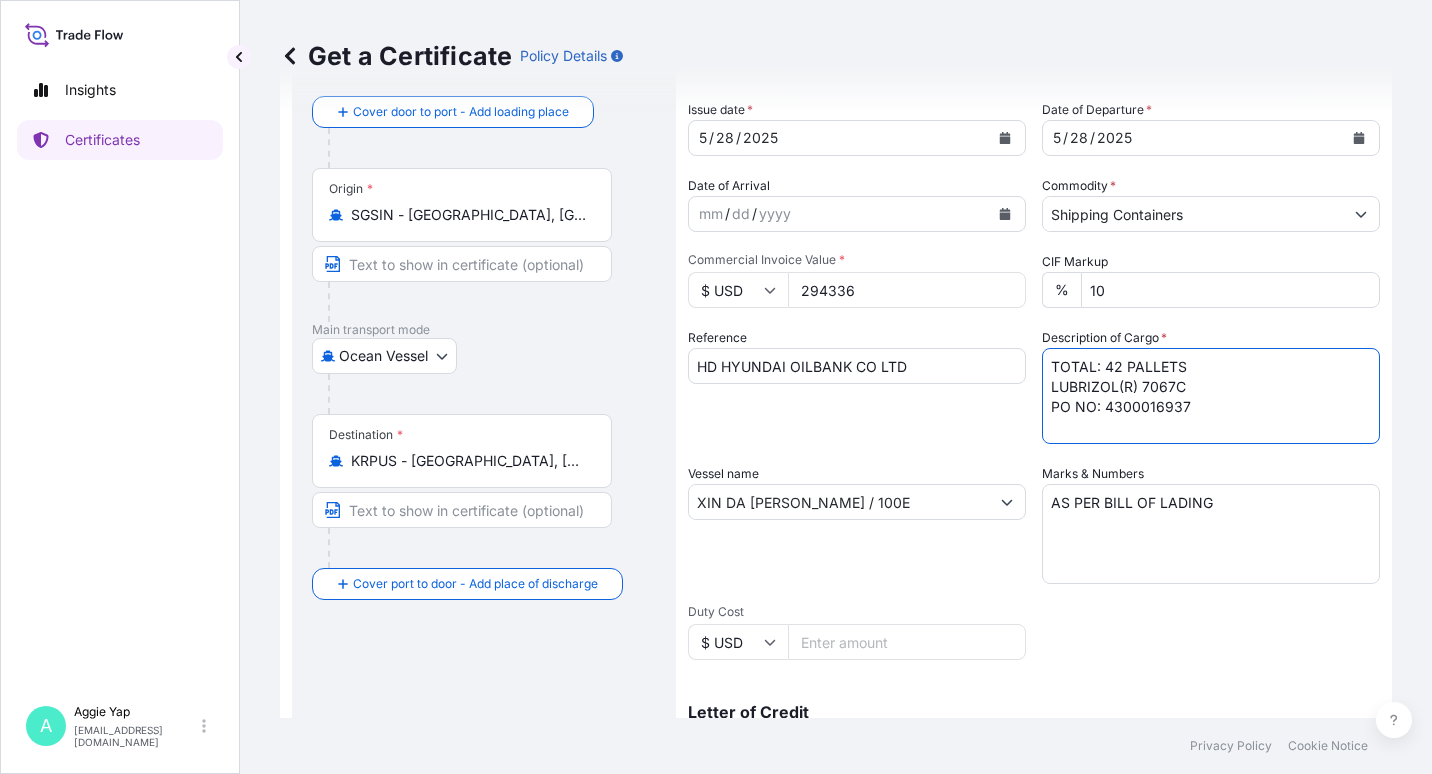 type on "TOTAL: 42 PALLETS
LUBRIZOL(R) 7067C
PO NO: 4300016937" 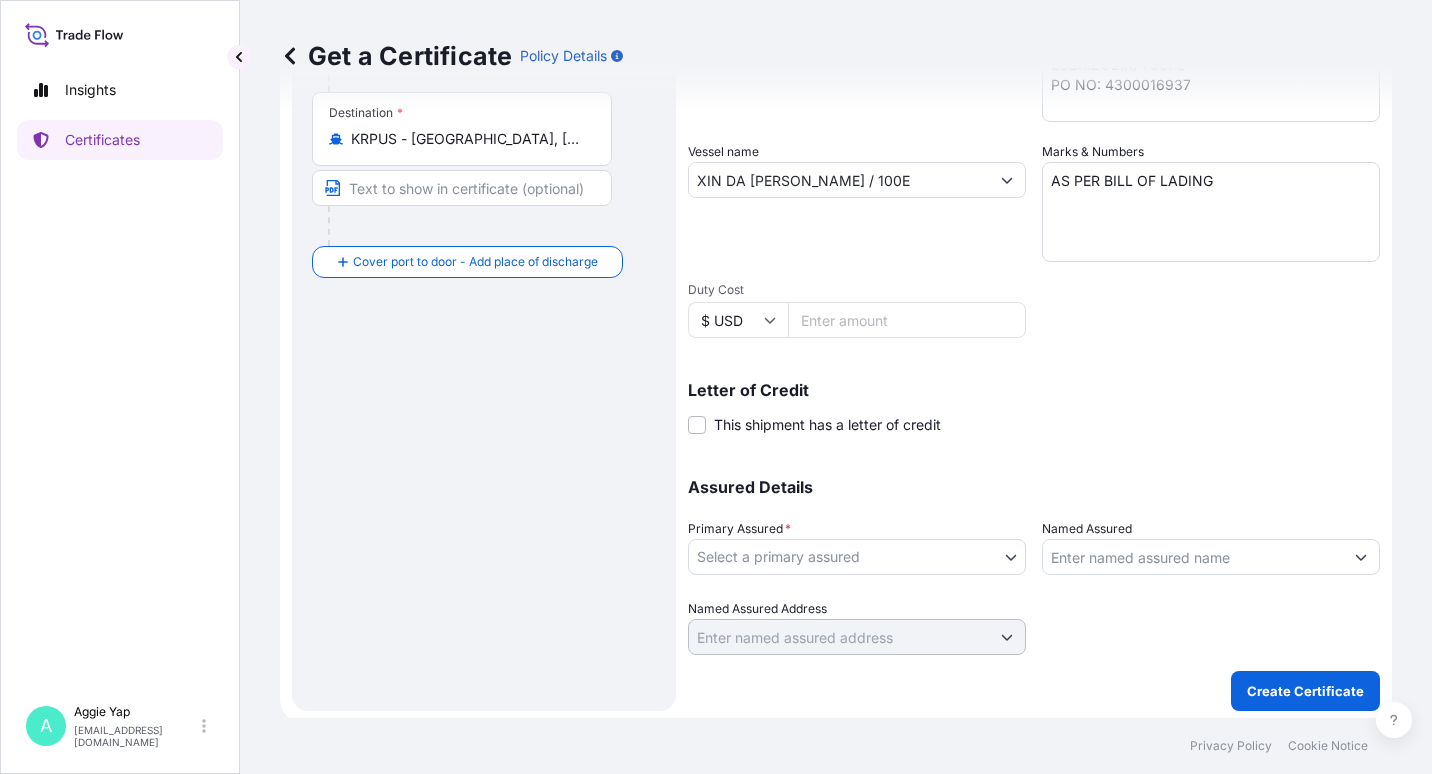 scroll, scrollTop: 427, scrollLeft: 0, axis: vertical 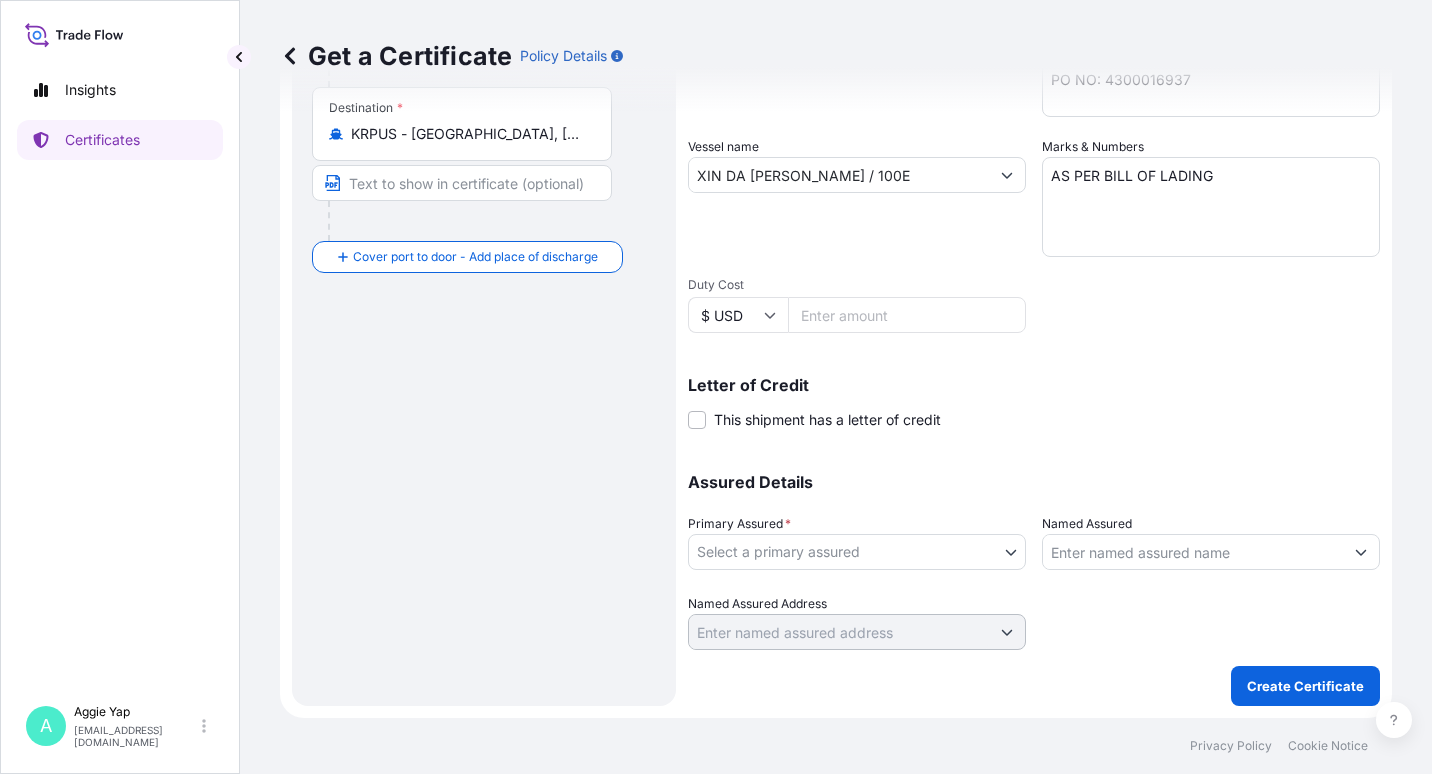 click on "Insights Certificates A [PERSON_NAME] [EMAIL_ADDRESS][DOMAIN_NAME] Get a Certificate Policy Details Route Details Reset Route Details   Cover door to port - Add loading place Place of loading Road / [GEOGRAPHIC_DATA] / Inland Origin * [GEOGRAPHIC_DATA] - [GEOGRAPHIC_DATA], [GEOGRAPHIC_DATA] Main transport mode Ocean [GEOGRAPHIC_DATA] Ocean Vessel Rail Barge in Tow Destination * KRPUS - Busan, [GEOGRAPHIC_DATA], South Cover port to door - Add place of discharge Road / [GEOGRAPHIC_DATA] / Inland Place of Discharge Shipment Details Issue date * [DATE] Date of Departure * [DATE] Date of Arrival mm / dd / yyyy Commodity * Shipping Containers Packing Category Commercial Invoice Value    * $ USD 294336 CIF Markup % 10 Reference HD HYUNDAI OILBANK CO LTD Description of Cargo * TOTAL: 42 PALLETS
LUBRIZOL(R) 7067C
PO NO: 4300016937 Vessel name XIN DA [PERSON_NAME] / 100E Marks & Numbers AS PER BILL OF LADING Duty Cost   $ USD Letter of Credit This shipment has a letter of credit Letter of credit * Letter of credit may not exceed 12000 characters *
0" at bounding box center (716, 387) 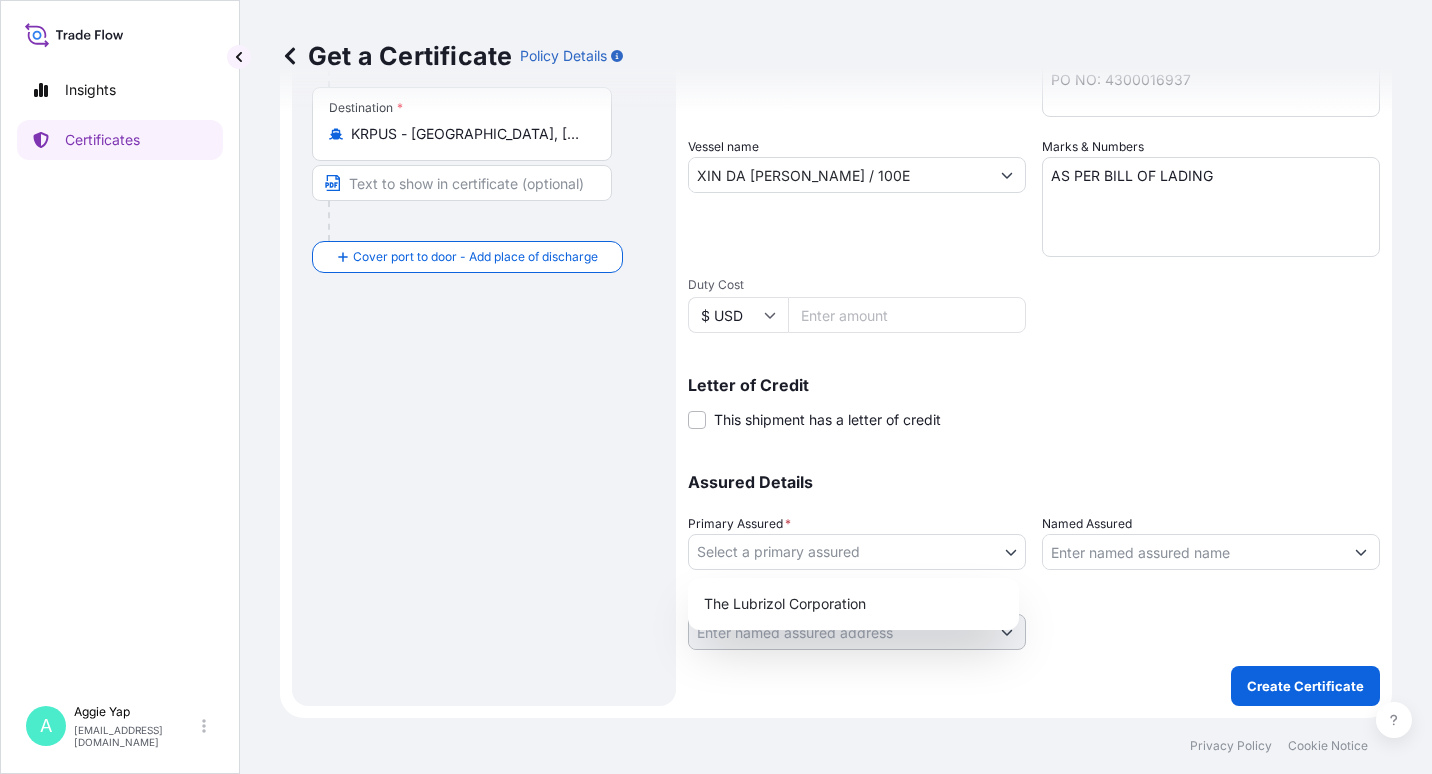 click on "Insights Certificates A [PERSON_NAME] [EMAIL_ADDRESS][DOMAIN_NAME] Get a Certificate Policy Details Route Details Reset Route Details   Cover door to port - Add loading place Place of loading Road / [GEOGRAPHIC_DATA] / Inland Origin * [GEOGRAPHIC_DATA] - [GEOGRAPHIC_DATA], [GEOGRAPHIC_DATA] Main transport mode Ocean [GEOGRAPHIC_DATA] Ocean Vessel Rail Barge in Tow Destination * KRPUS - Busan, [GEOGRAPHIC_DATA], South Cover port to door - Add place of discharge Road / [GEOGRAPHIC_DATA] / Inland Place of Discharge Shipment Details Issue date * [DATE] Date of Departure * [DATE] Date of Arrival mm / dd / yyyy Commodity * Shipping Containers Packing Category Commercial Invoice Value    * $ USD 294336 CIF Markup % 10 Reference HD HYUNDAI OILBANK CO LTD Description of Cargo * TOTAL: 42 PALLETS
LUBRIZOL(R) 7067C
PO NO: 4300016937 Vessel name XIN DA [PERSON_NAME] / 100E Marks & Numbers AS PER BILL OF LADING Duty Cost   $ USD Letter of Credit This shipment has a letter of credit Letter of credit * Letter of credit may not exceed 12000 characters *
0" at bounding box center [716, 387] 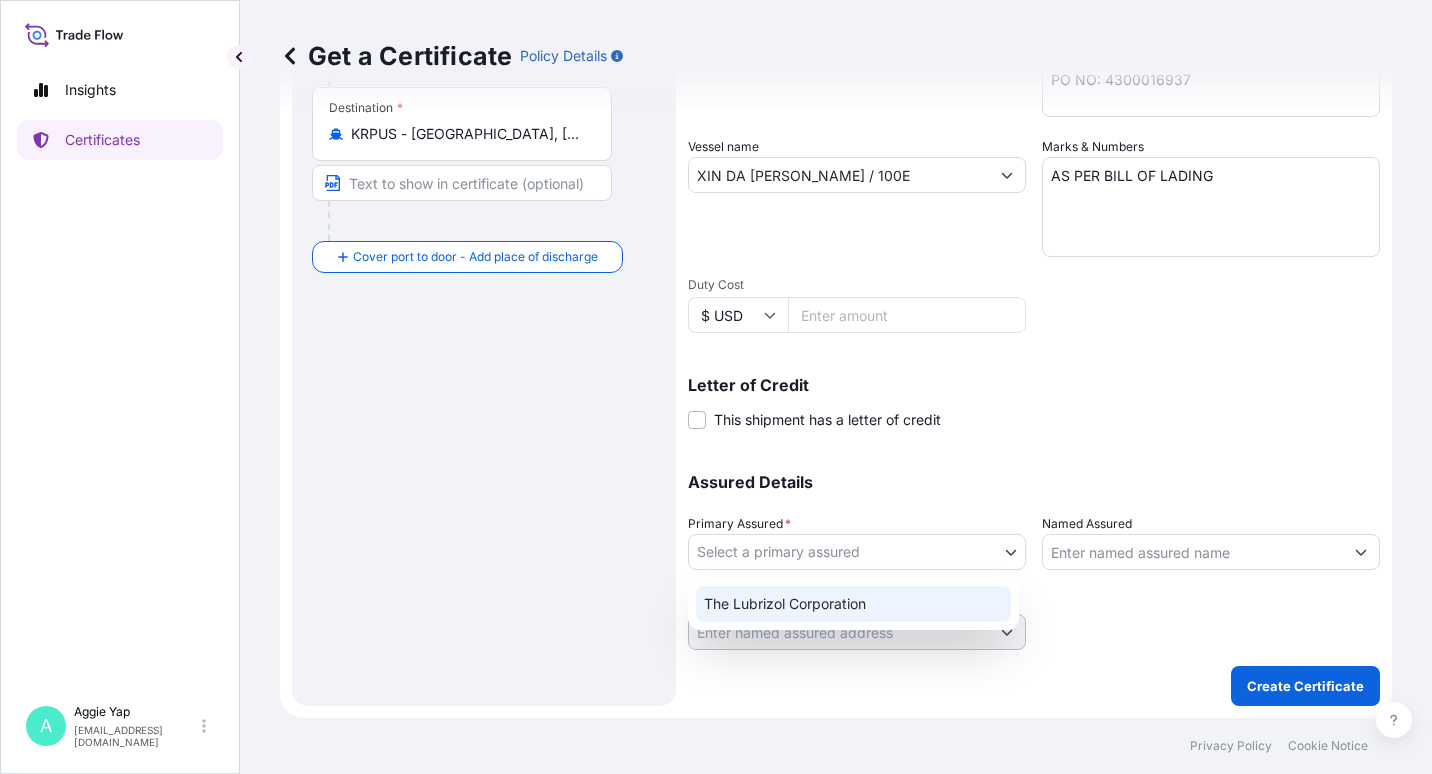 click on "The Lubrizol Corporation" at bounding box center (853, 604) 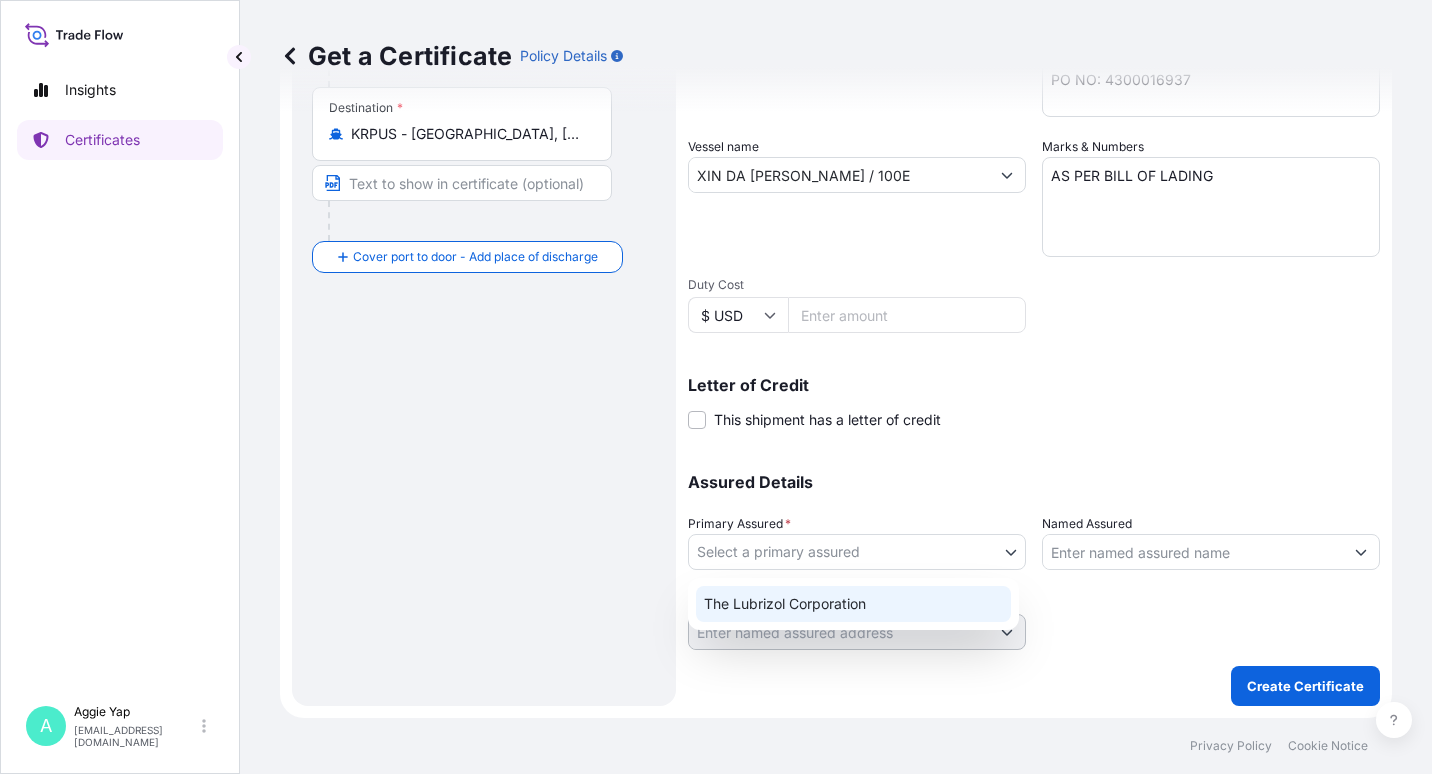 select on "31566" 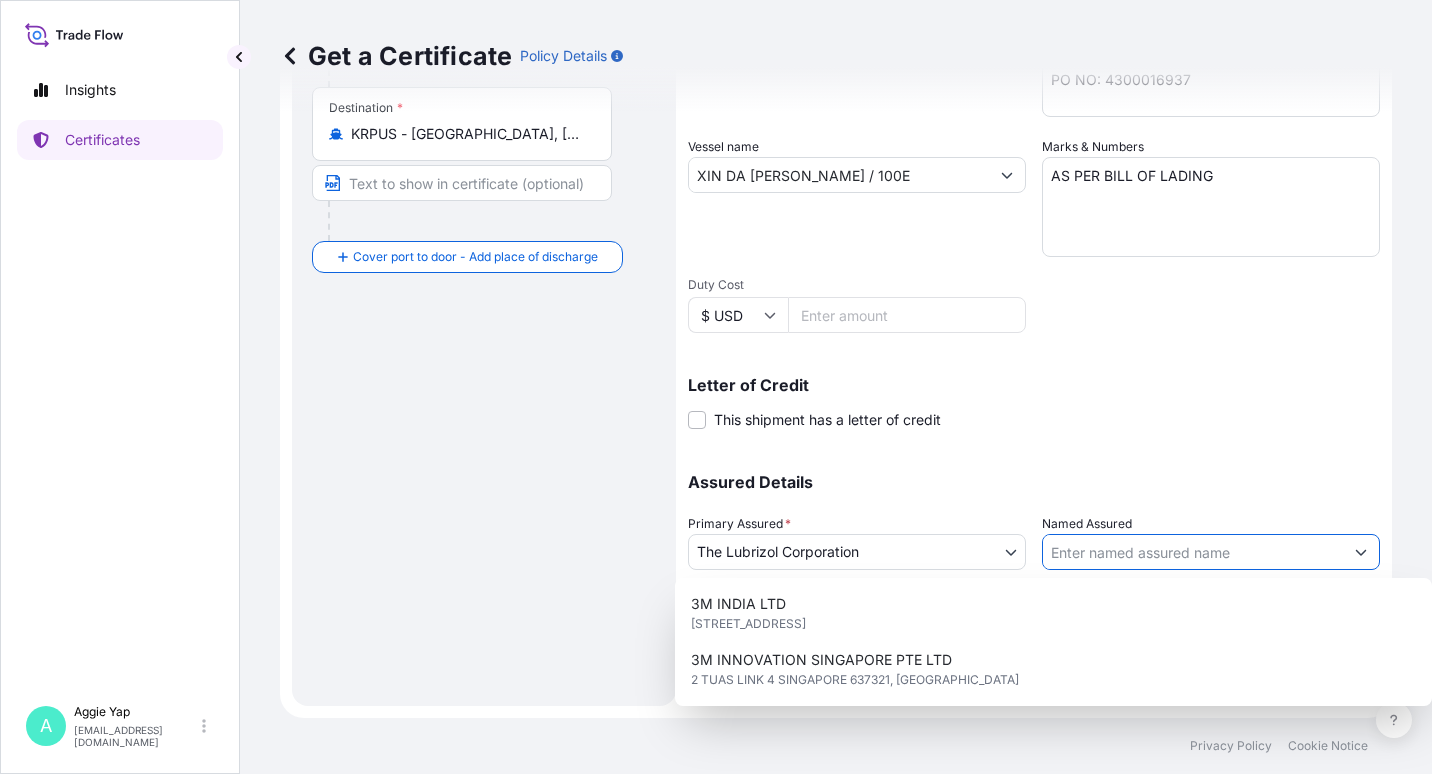click on "Named Assured" at bounding box center (1193, 552) 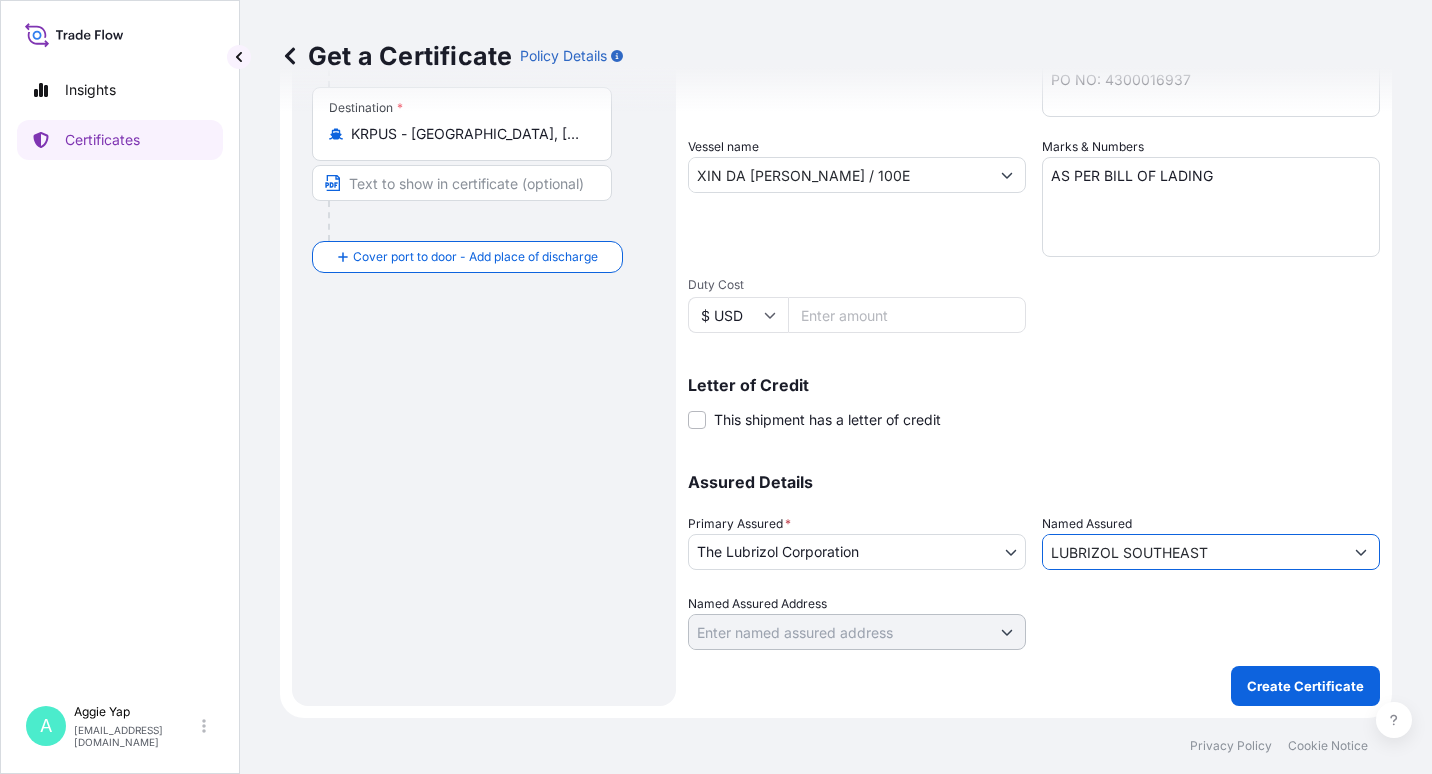 click at bounding box center (1361, 552) 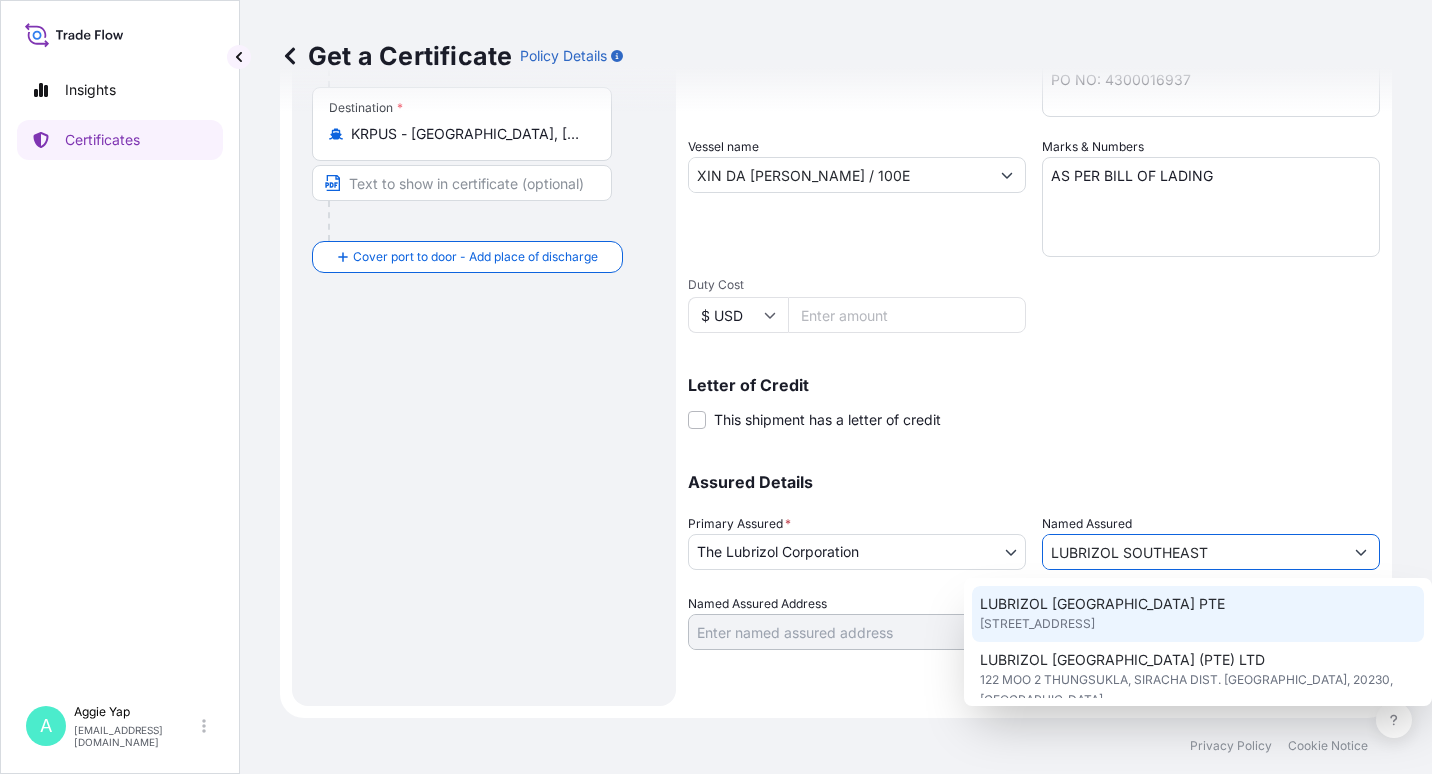 click on "LUBRIZOL [GEOGRAPHIC_DATA] PTE [STREET_ADDRESS]" at bounding box center (1198, 614) 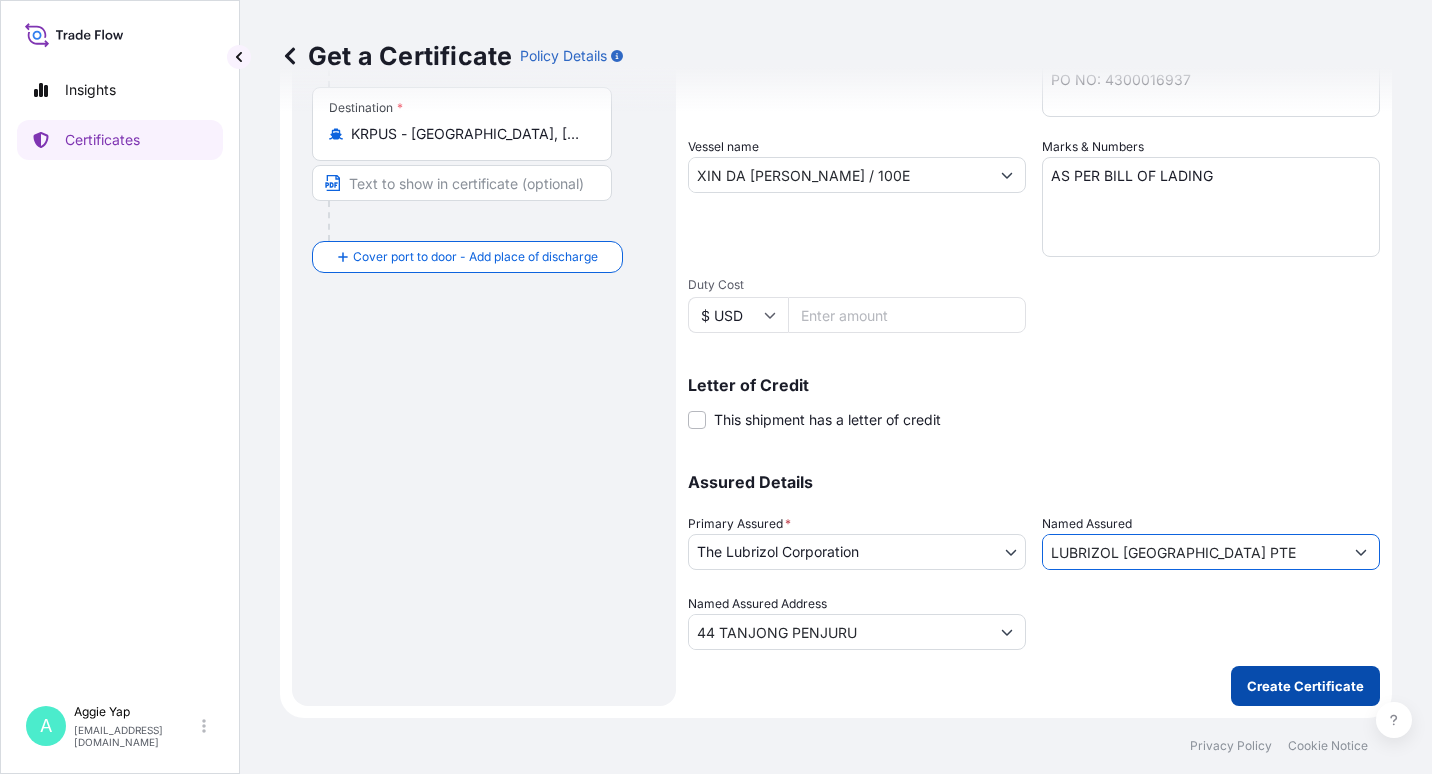 type on "LUBRIZOL [GEOGRAPHIC_DATA] PTE" 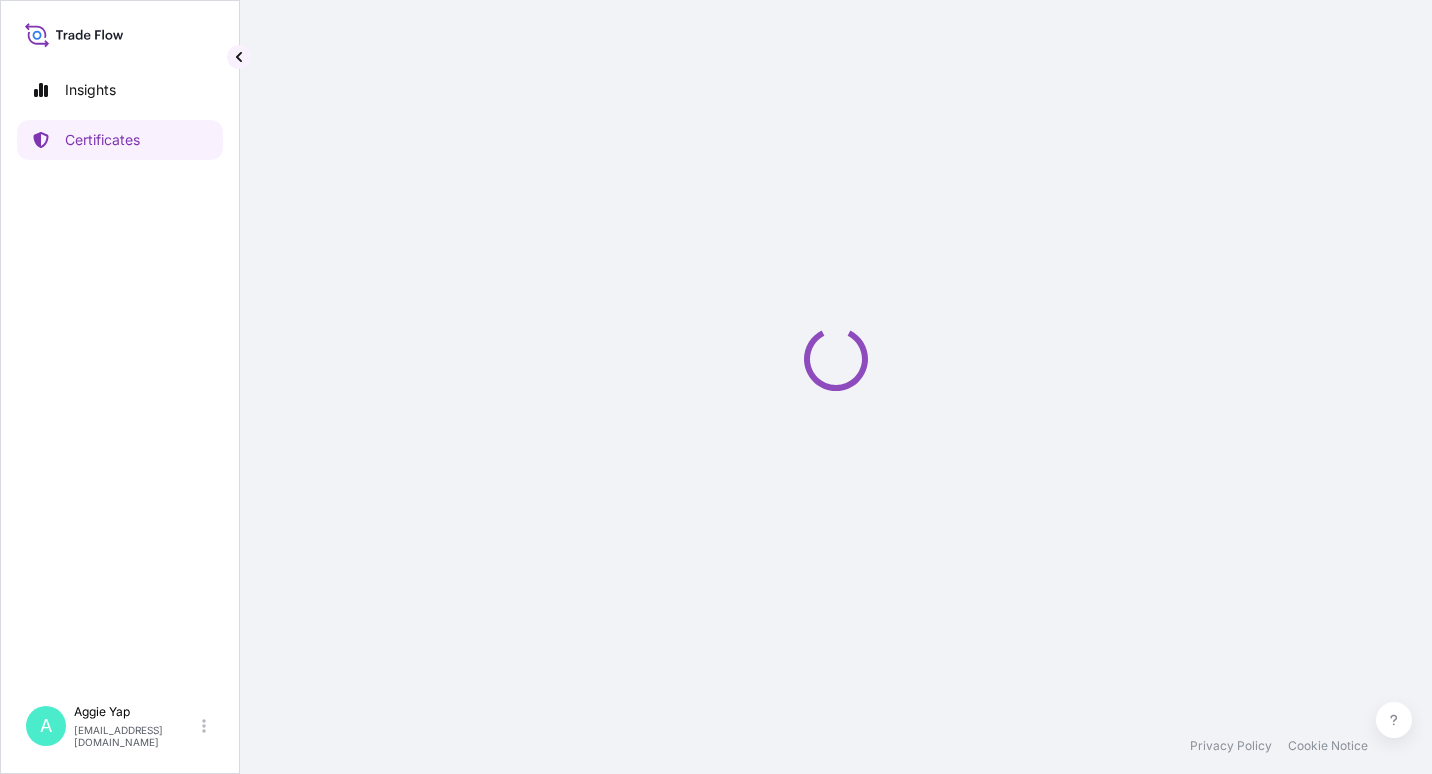 scroll, scrollTop: 0, scrollLeft: 0, axis: both 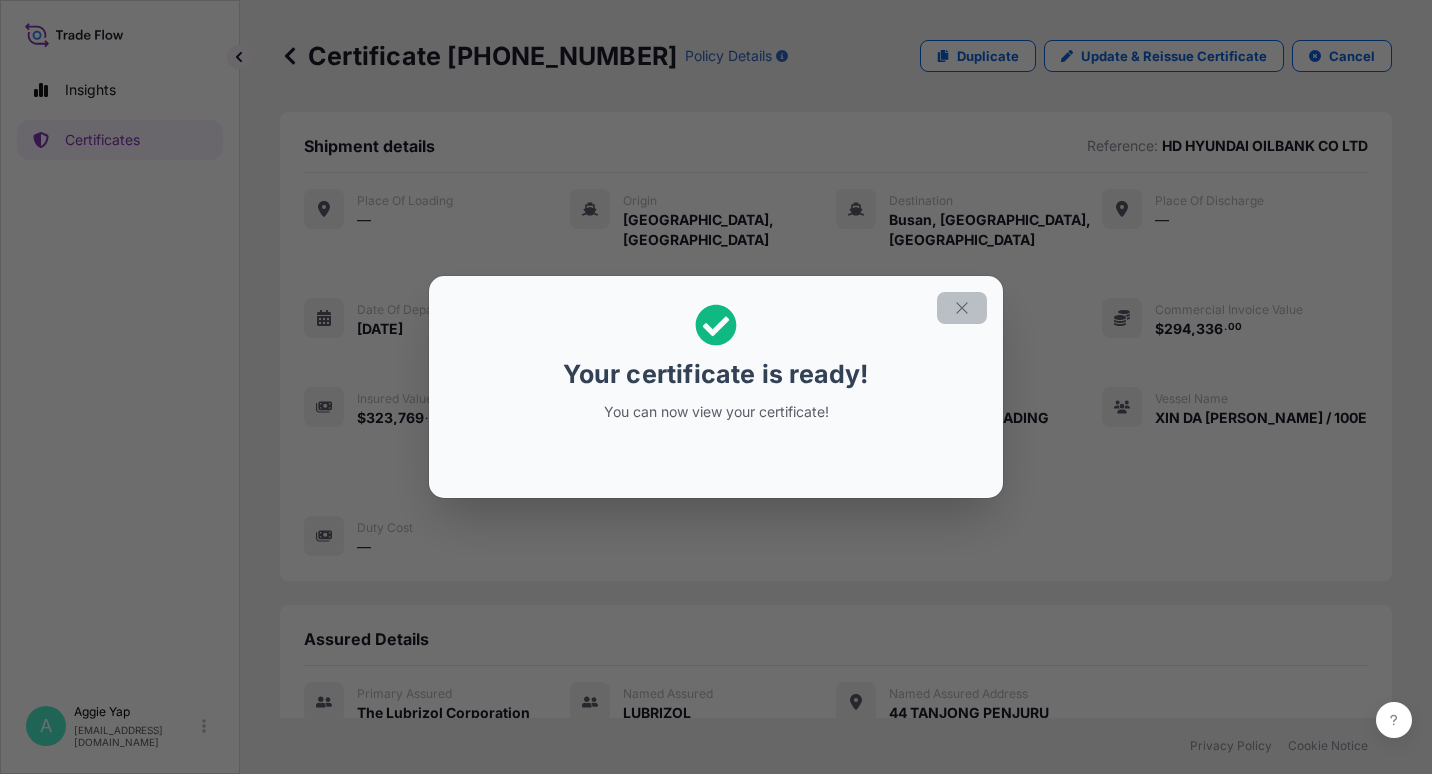 click 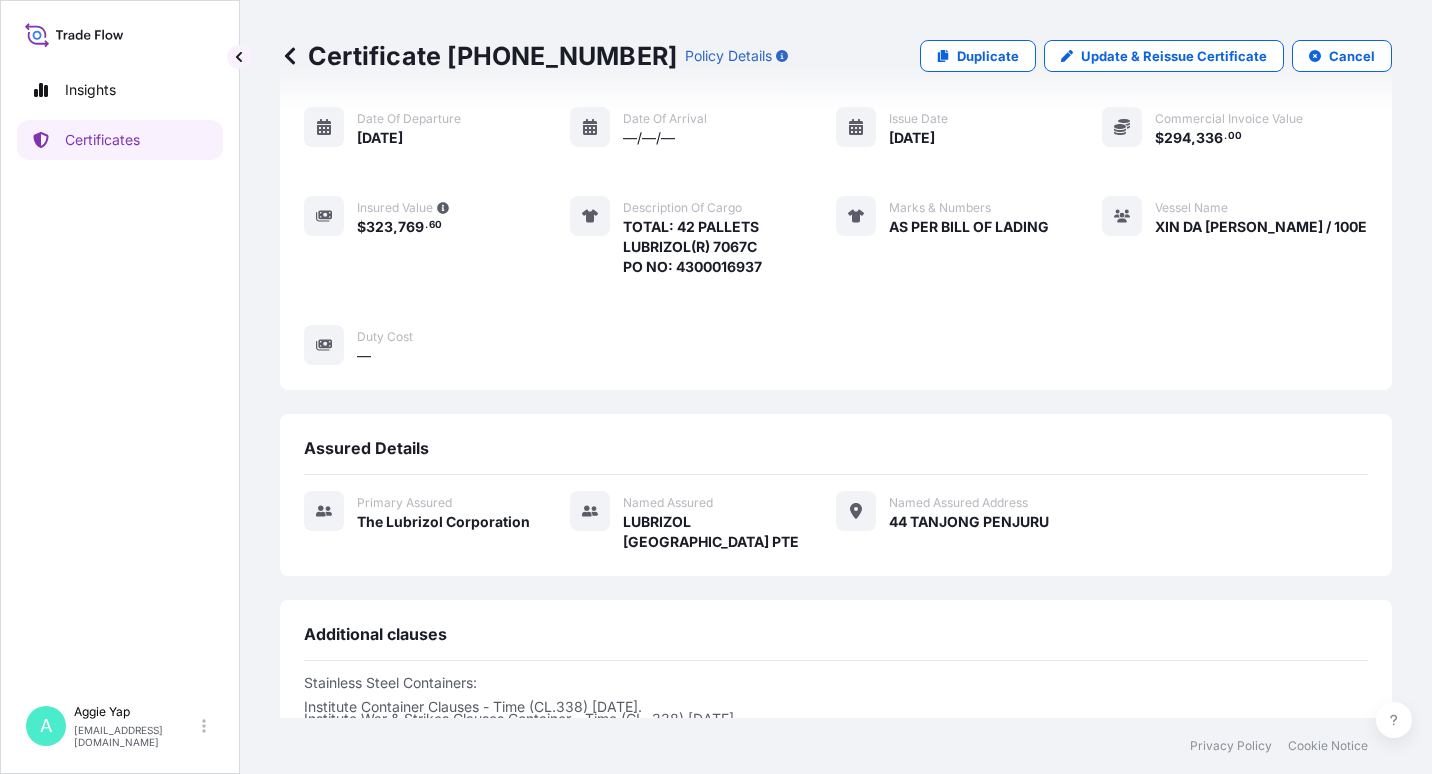 scroll, scrollTop: 400, scrollLeft: 0, axis: vertical 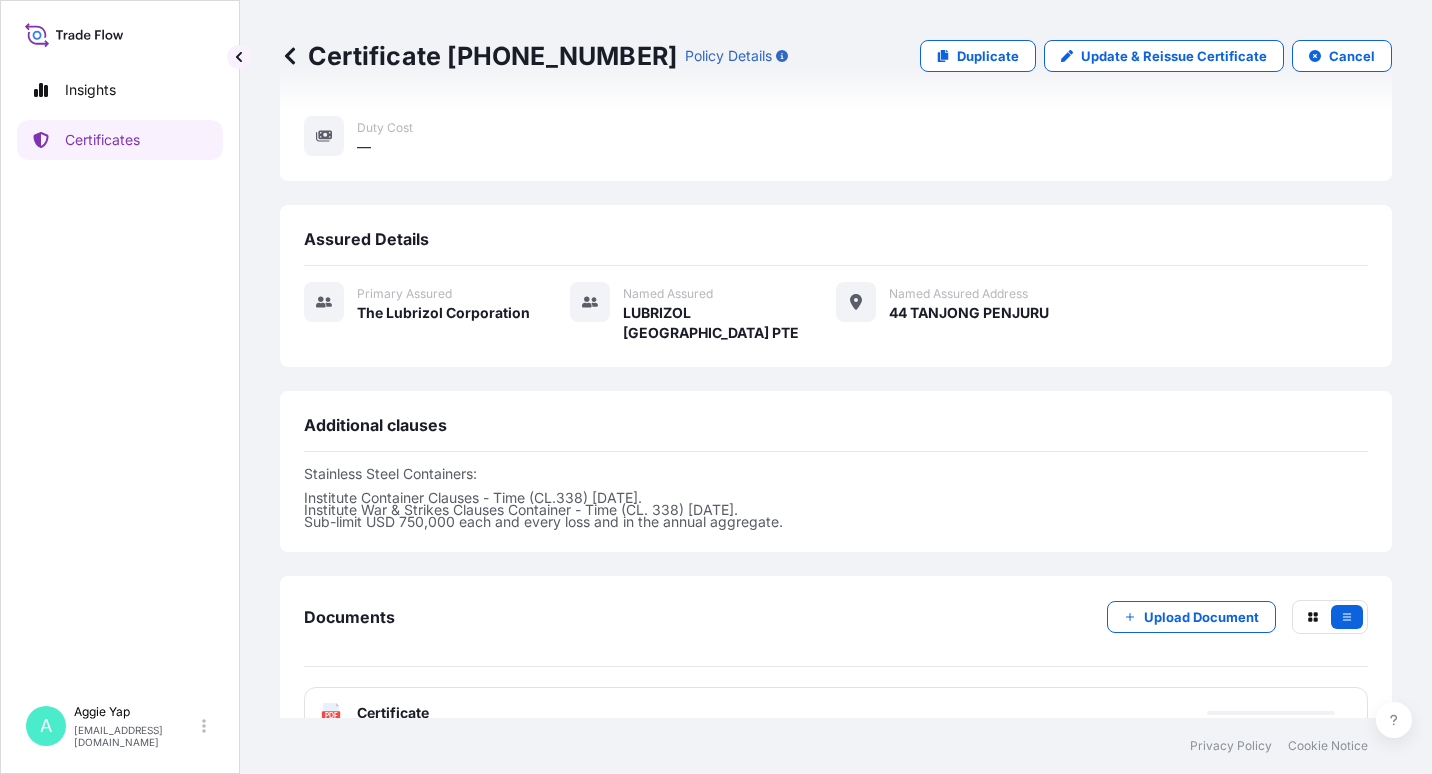 click on "PDF Certificate" at bounding box center (836, 713) 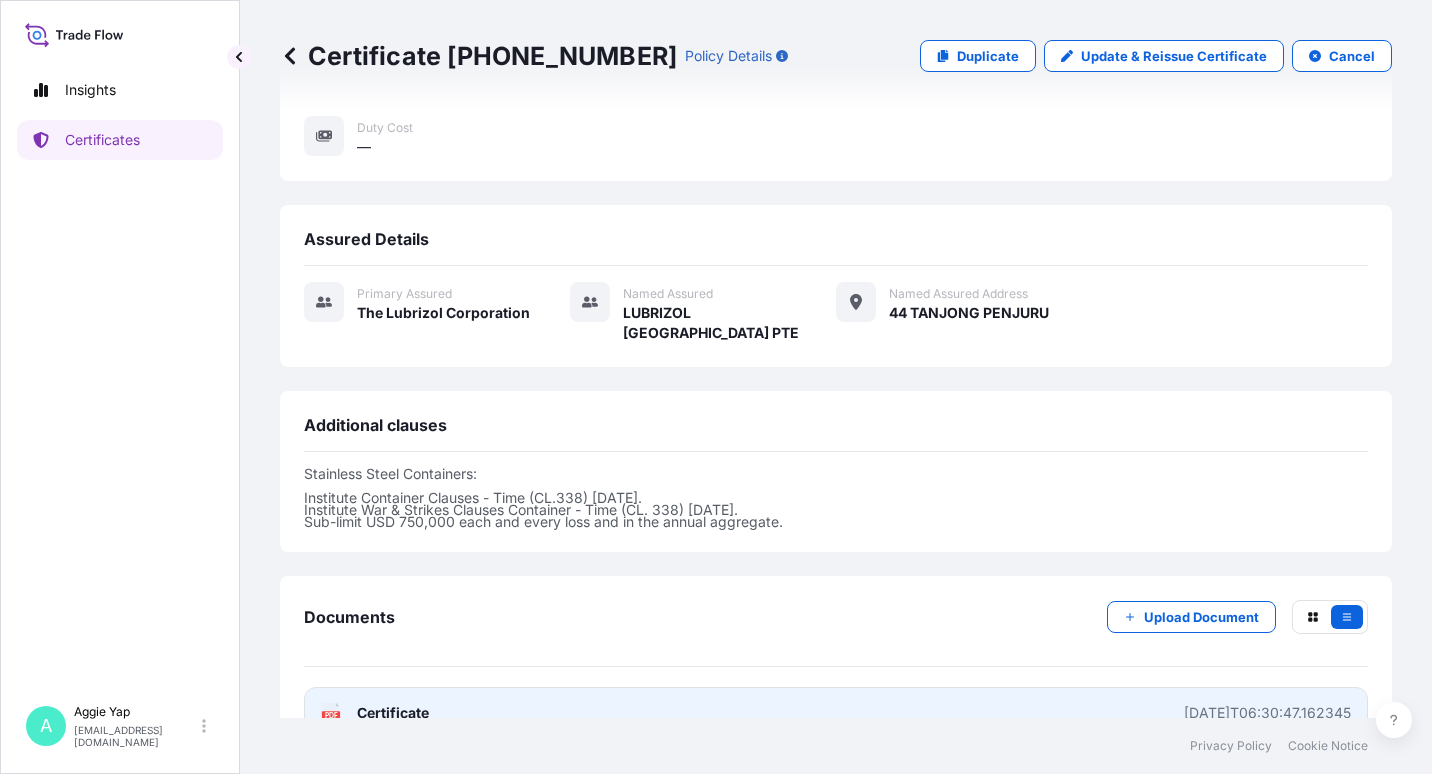 click on "PDF Certificate [DATE]T06:30:47.162345" at bounding box center [836, 713] 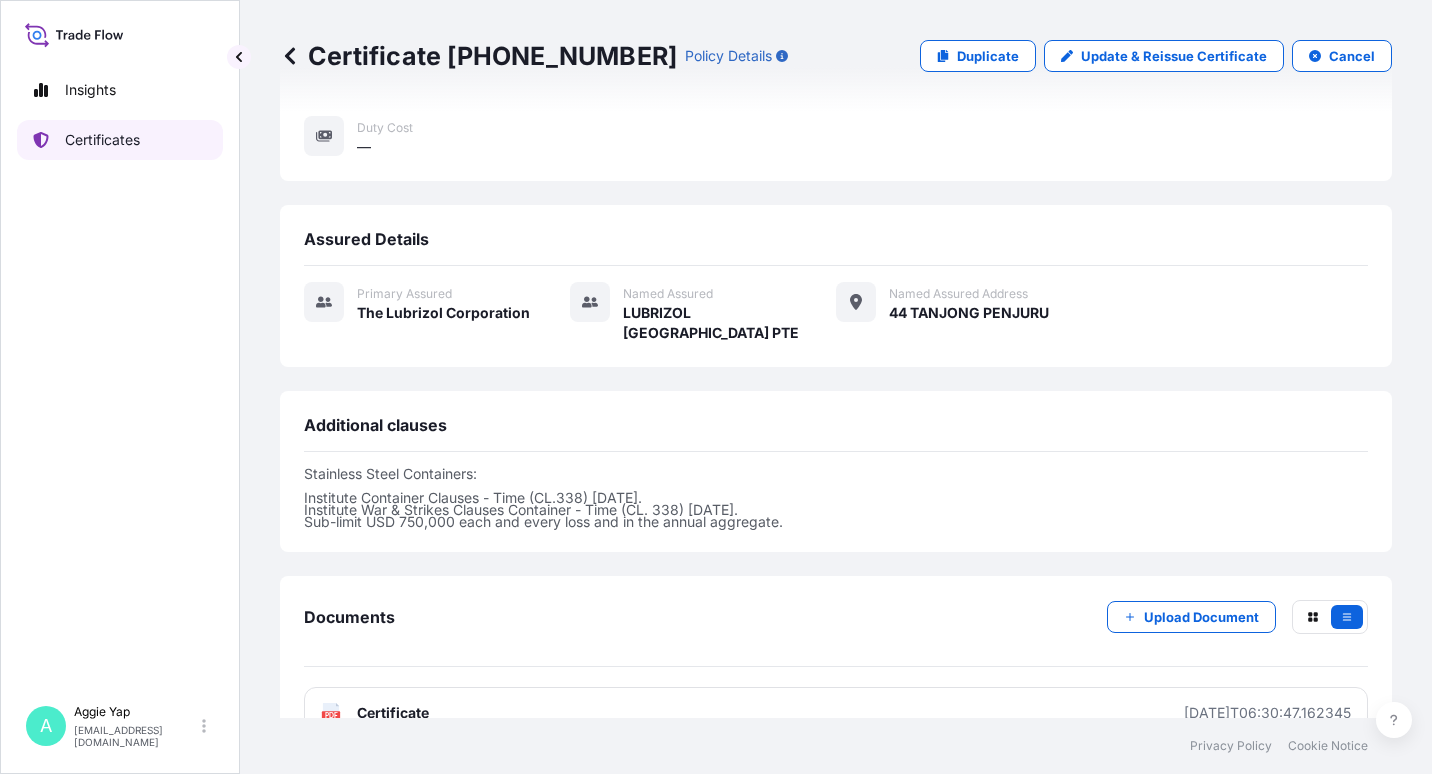 click on "Certificates" at bounding box center [102, 140] 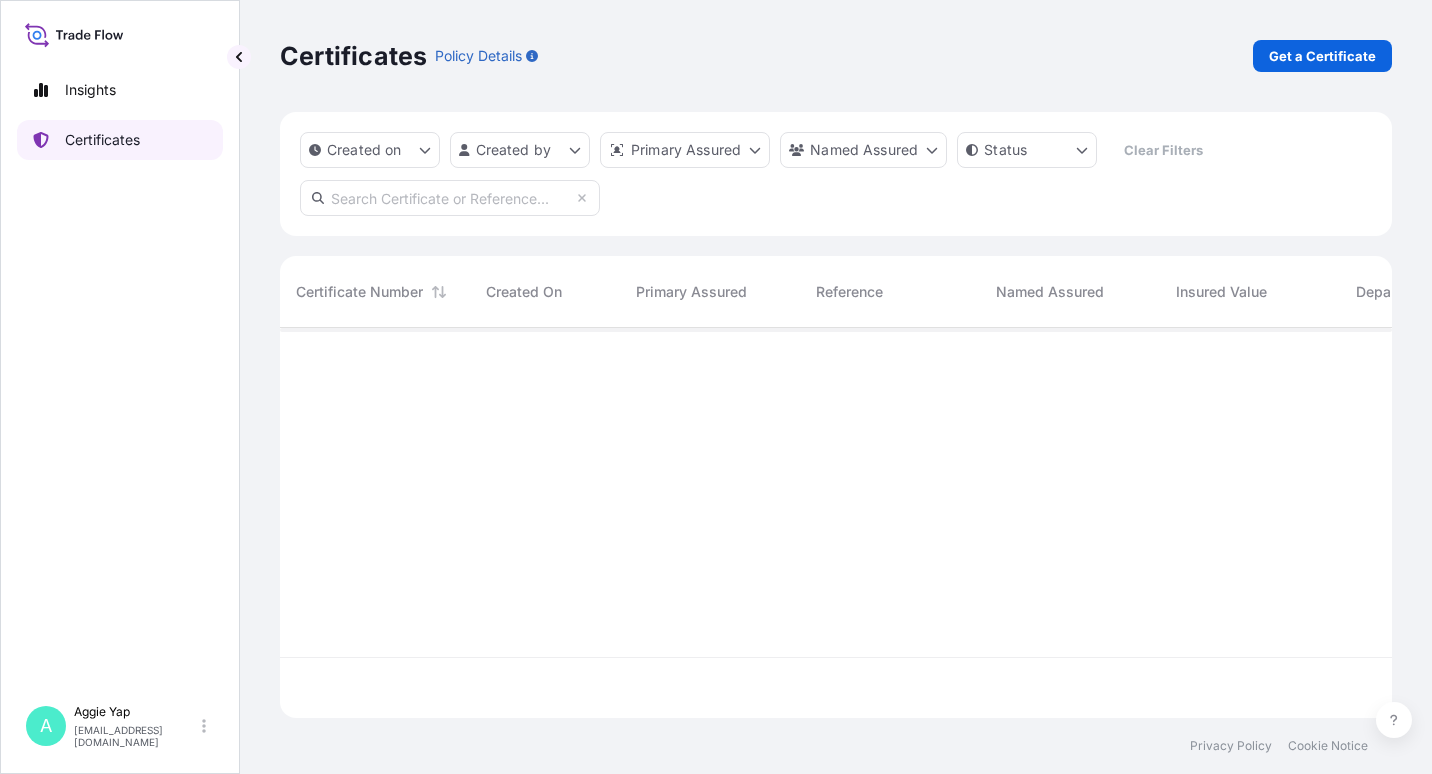scroll, scrollTop: 16, scrollLeft: 16, axis: both 